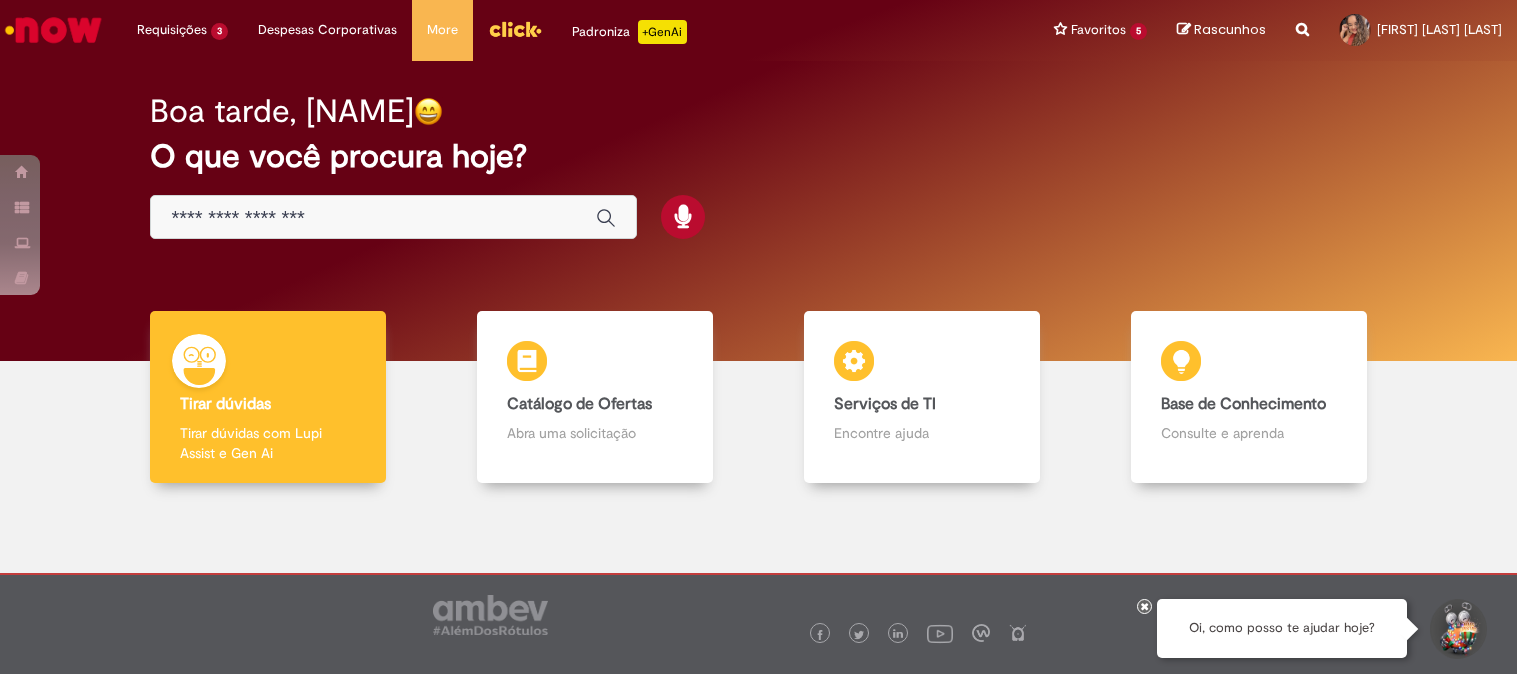 scroll, scrollTop: 0, scrollLeft: 0, axis: both 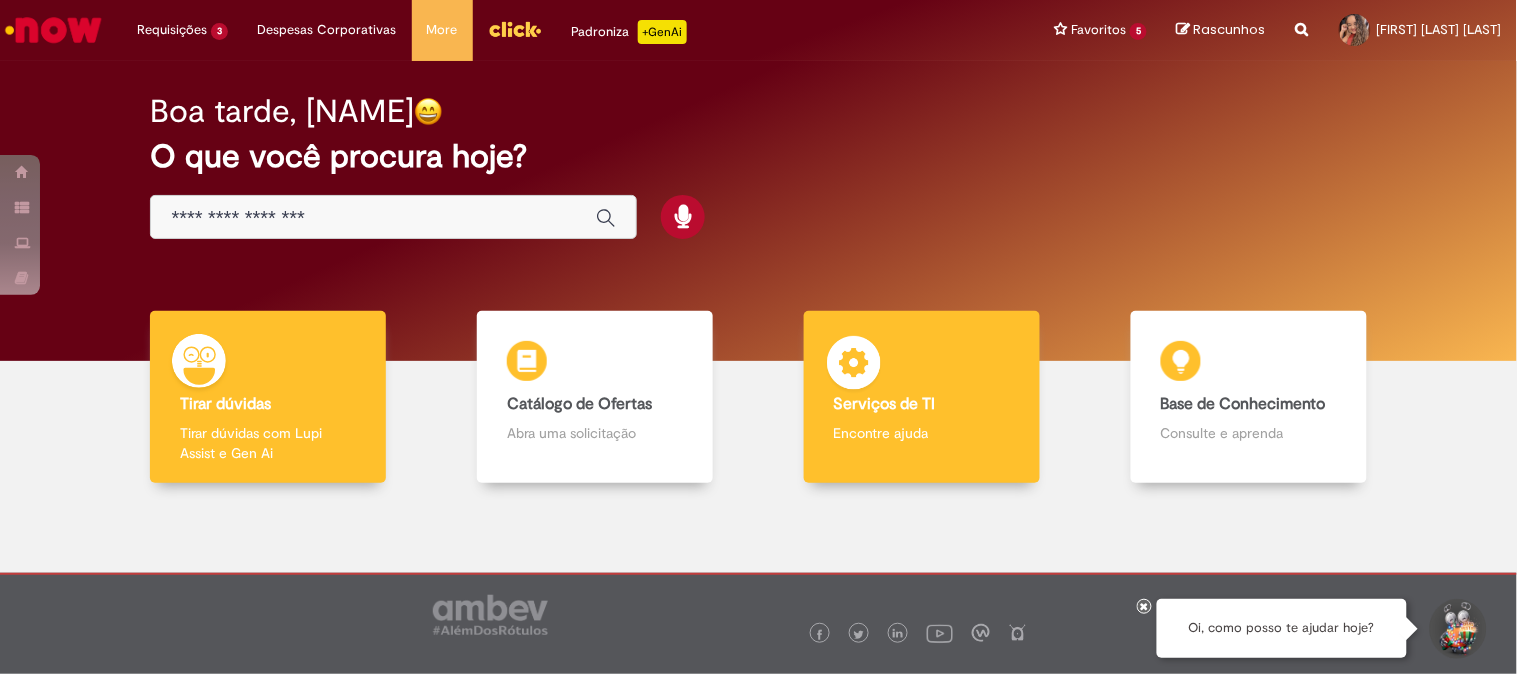 click at bounding box center [854, 366] 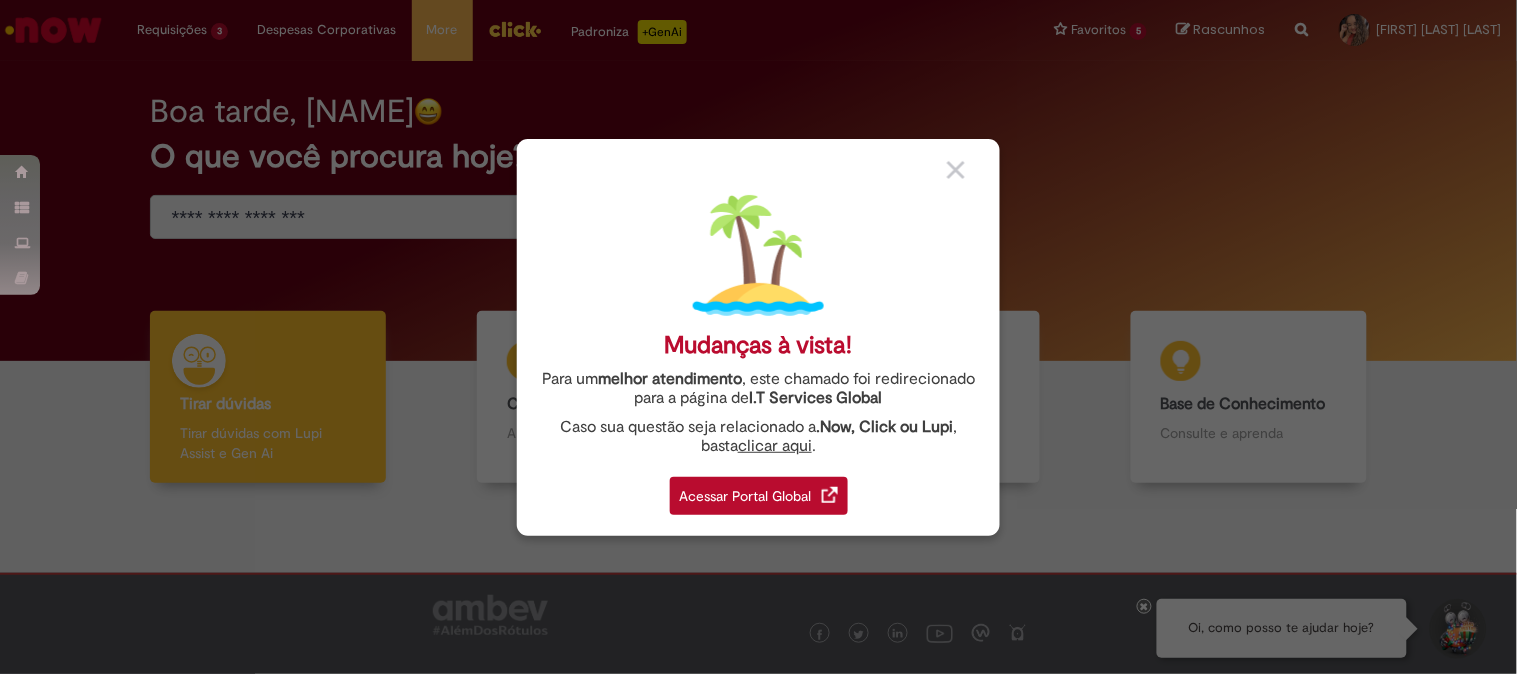 click on "Acessar Portal Global" at bounding box center [759, 496] 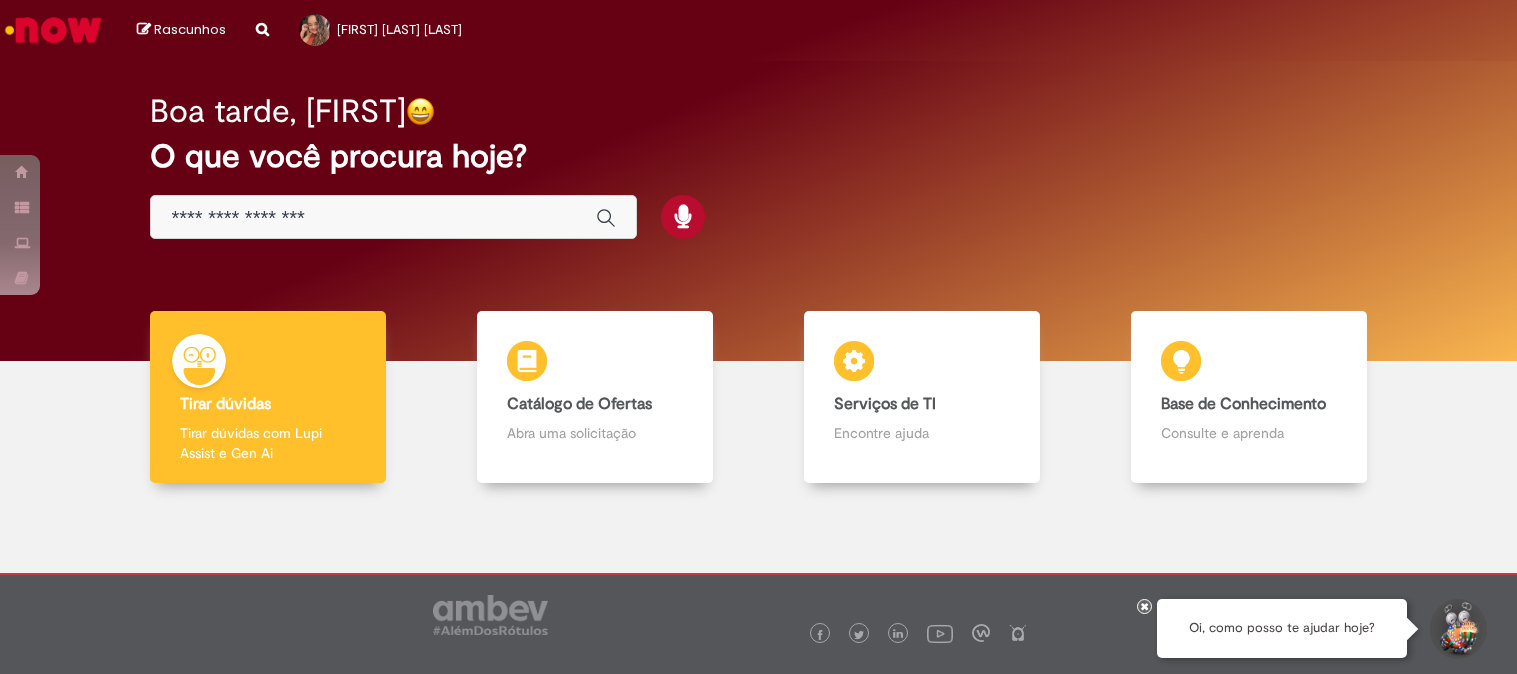 scroll, scrollTop: 0, scrollLeft: 0, axis: both 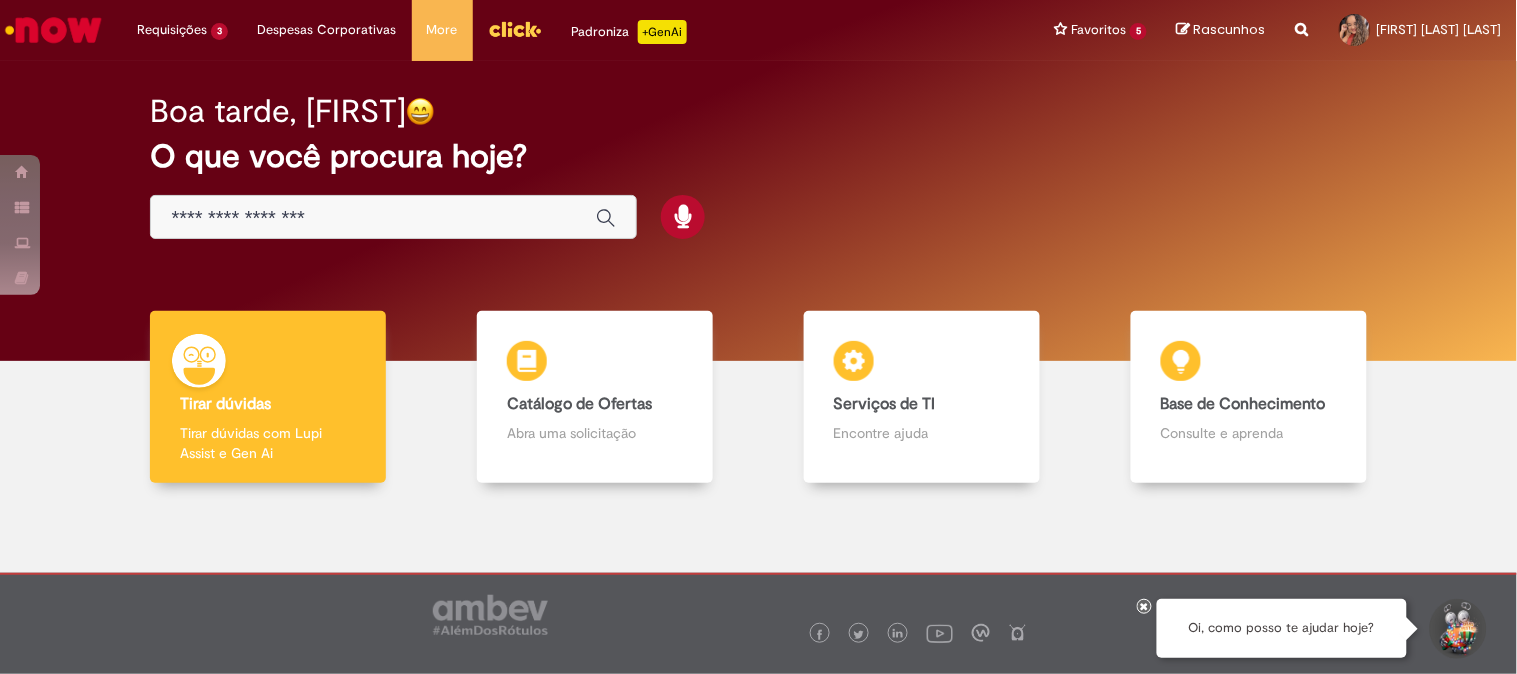 click at bounding box center [373, 218] 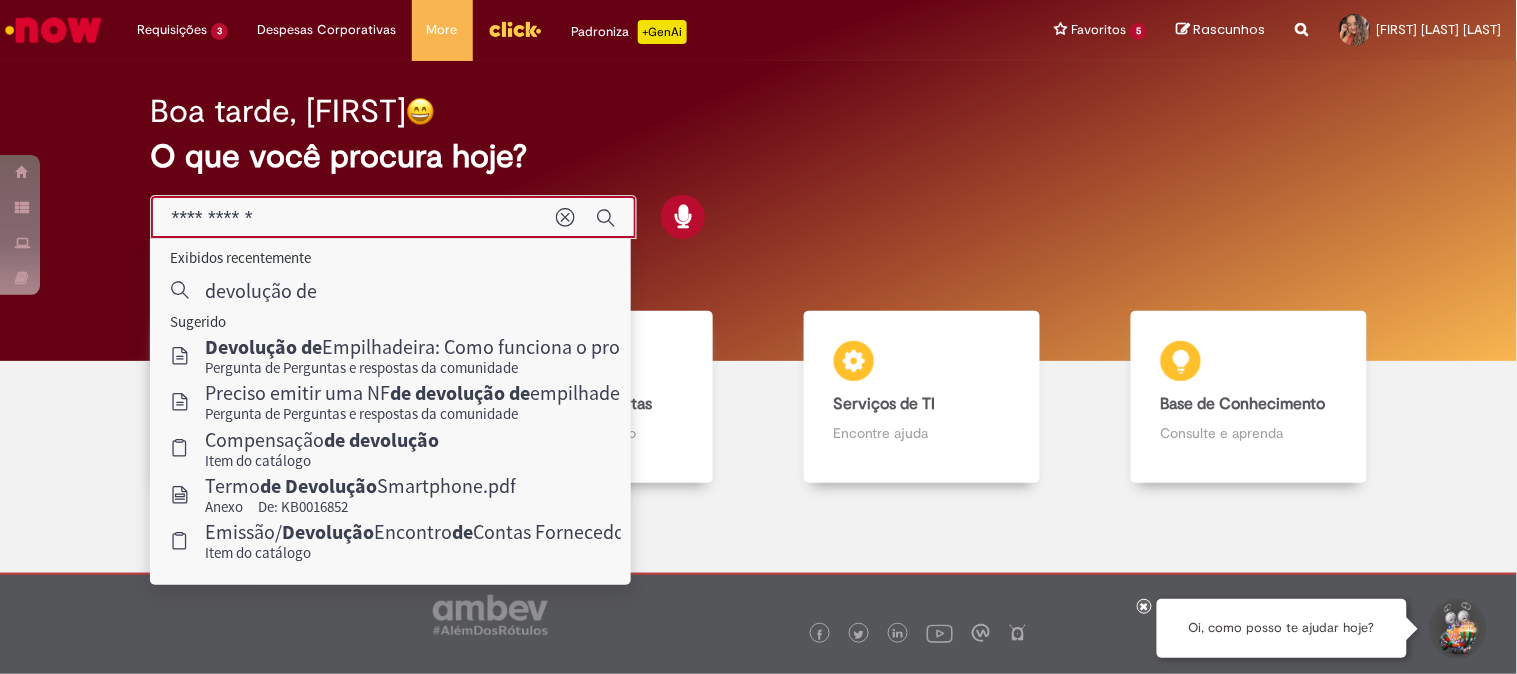 type on "*********" 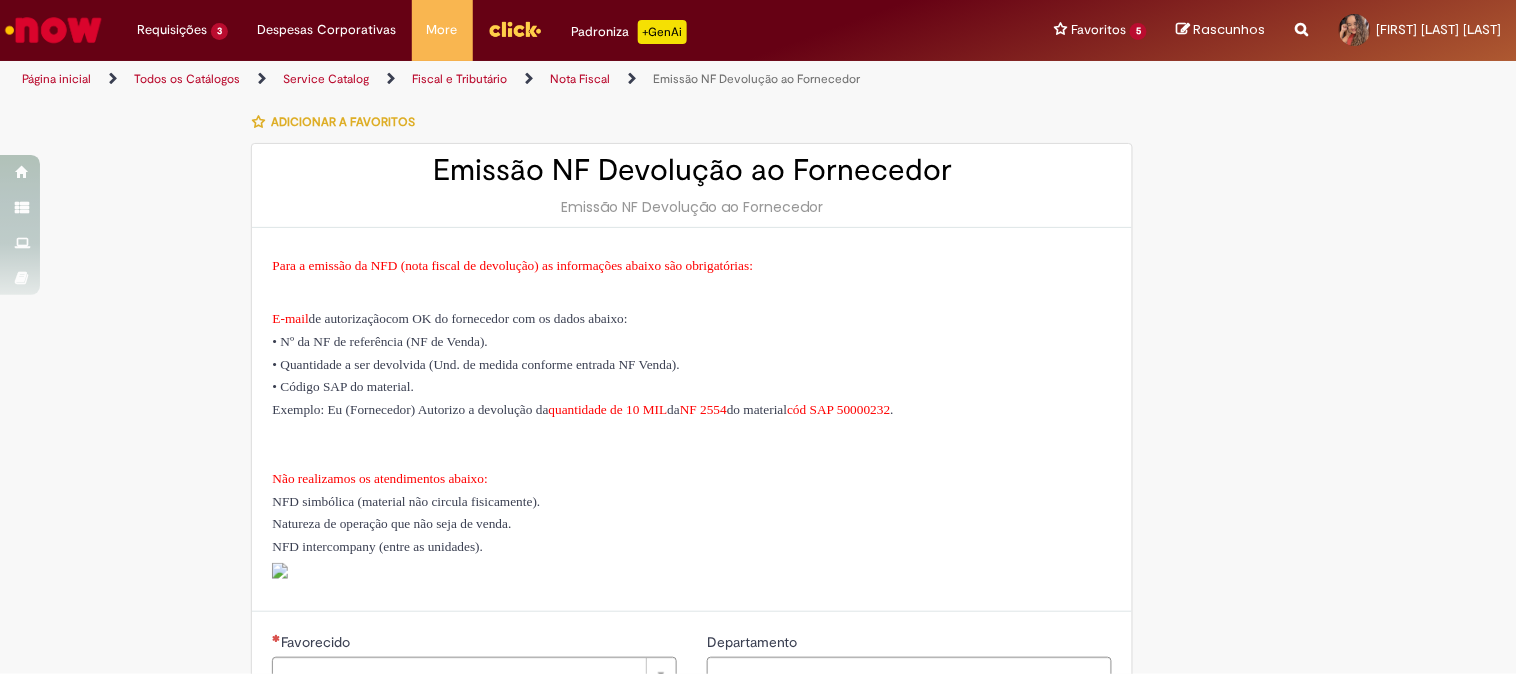type on "********" 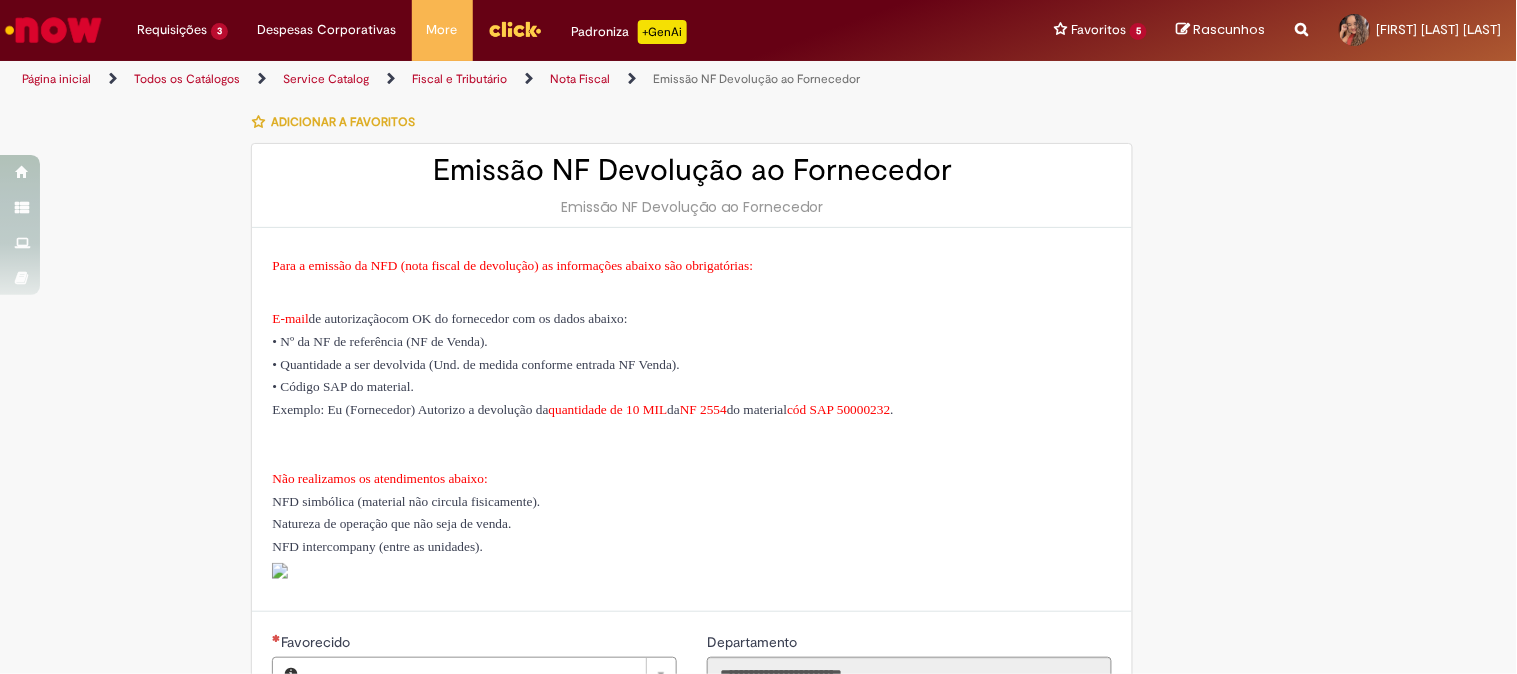 type on "**********" 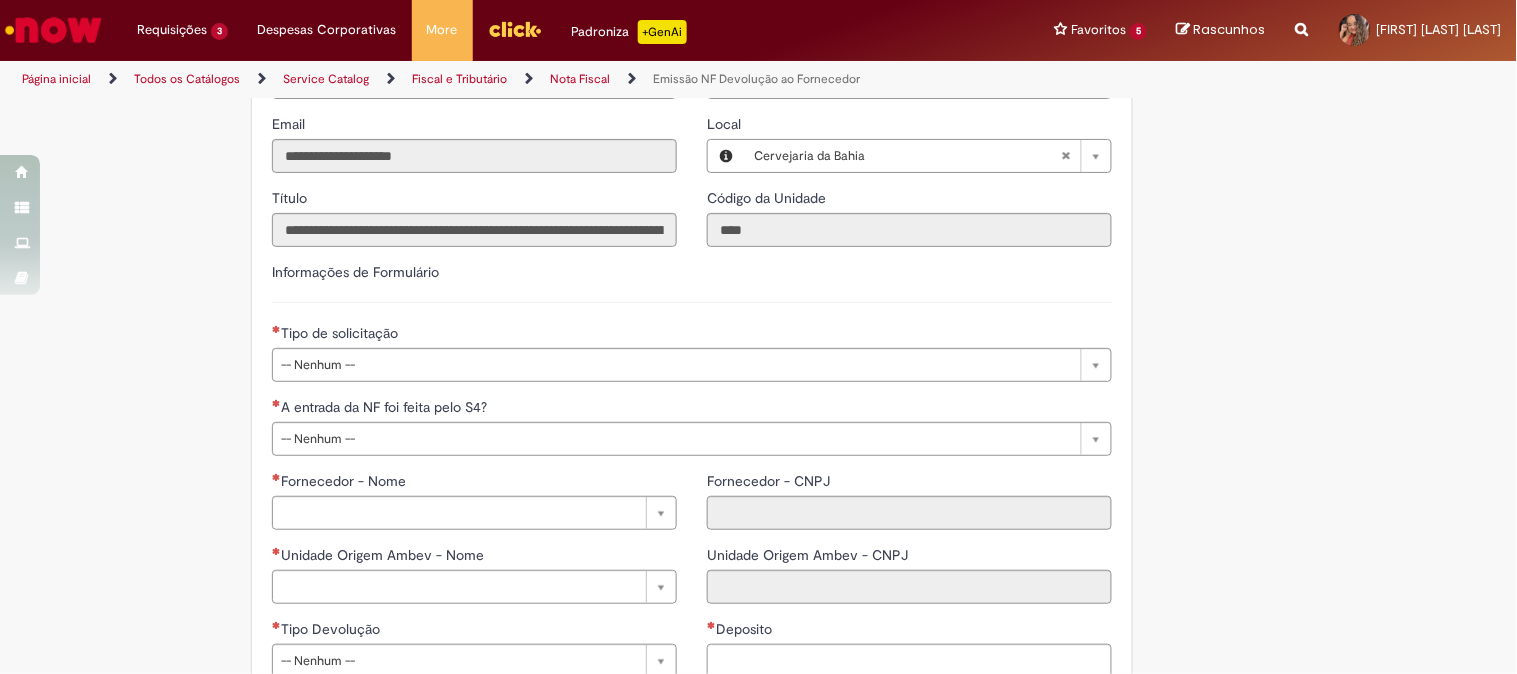 scroll, scrollTop: 777, scrollLeft: 0, axis: vertical 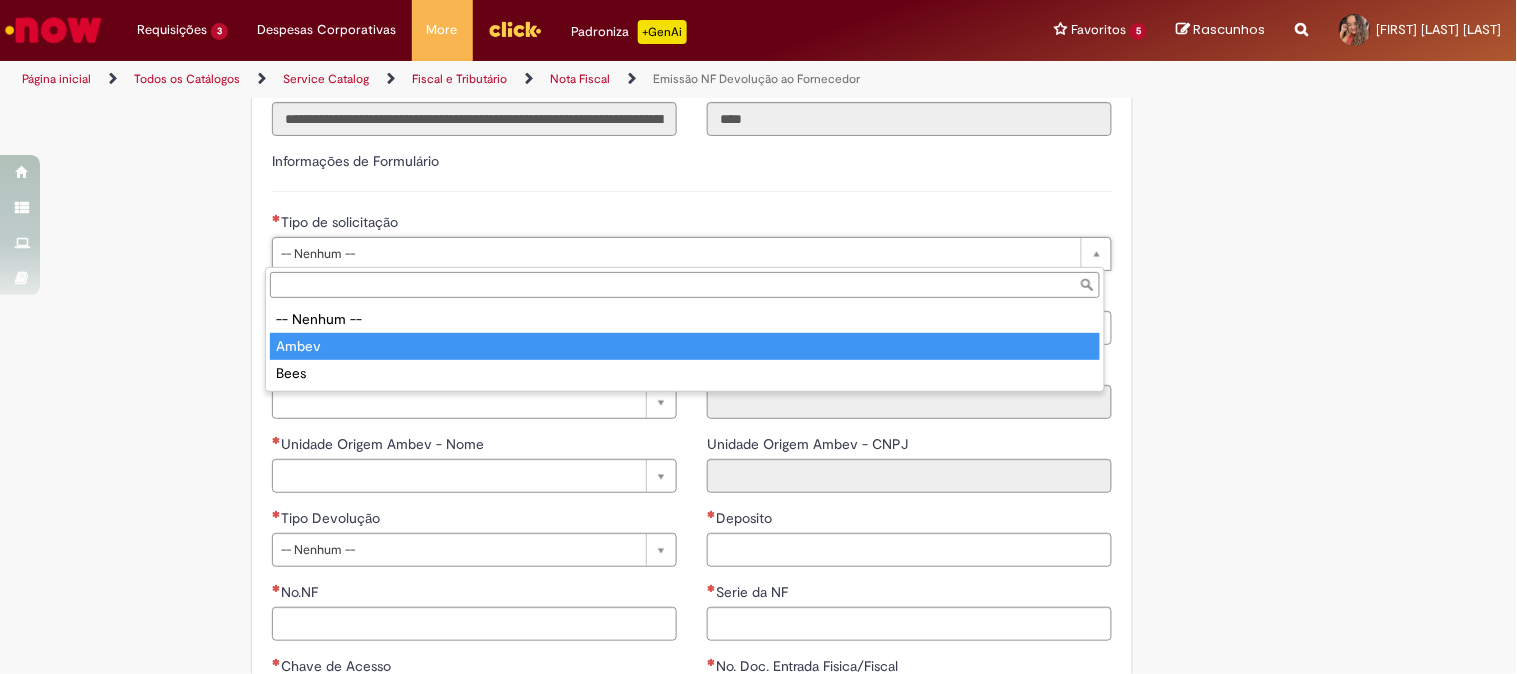type on "*****" 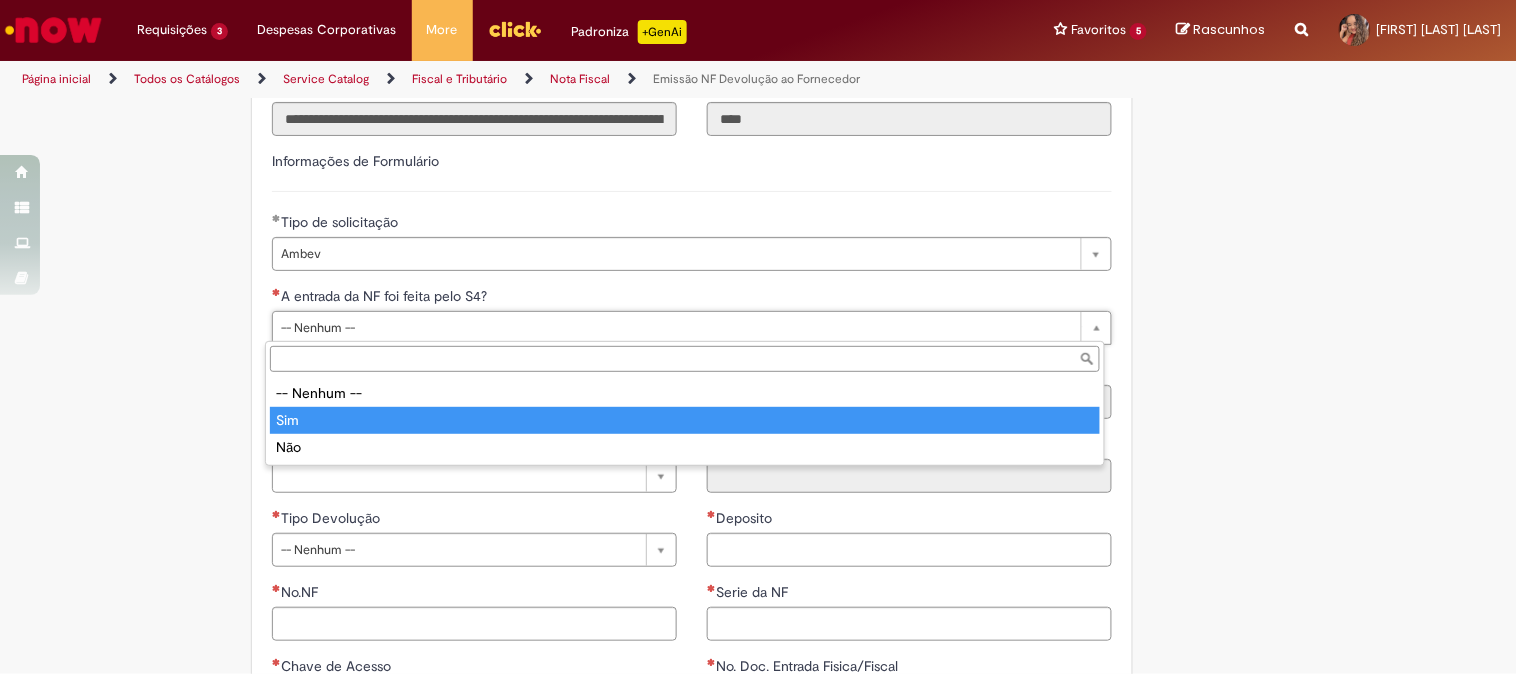 type on "***" 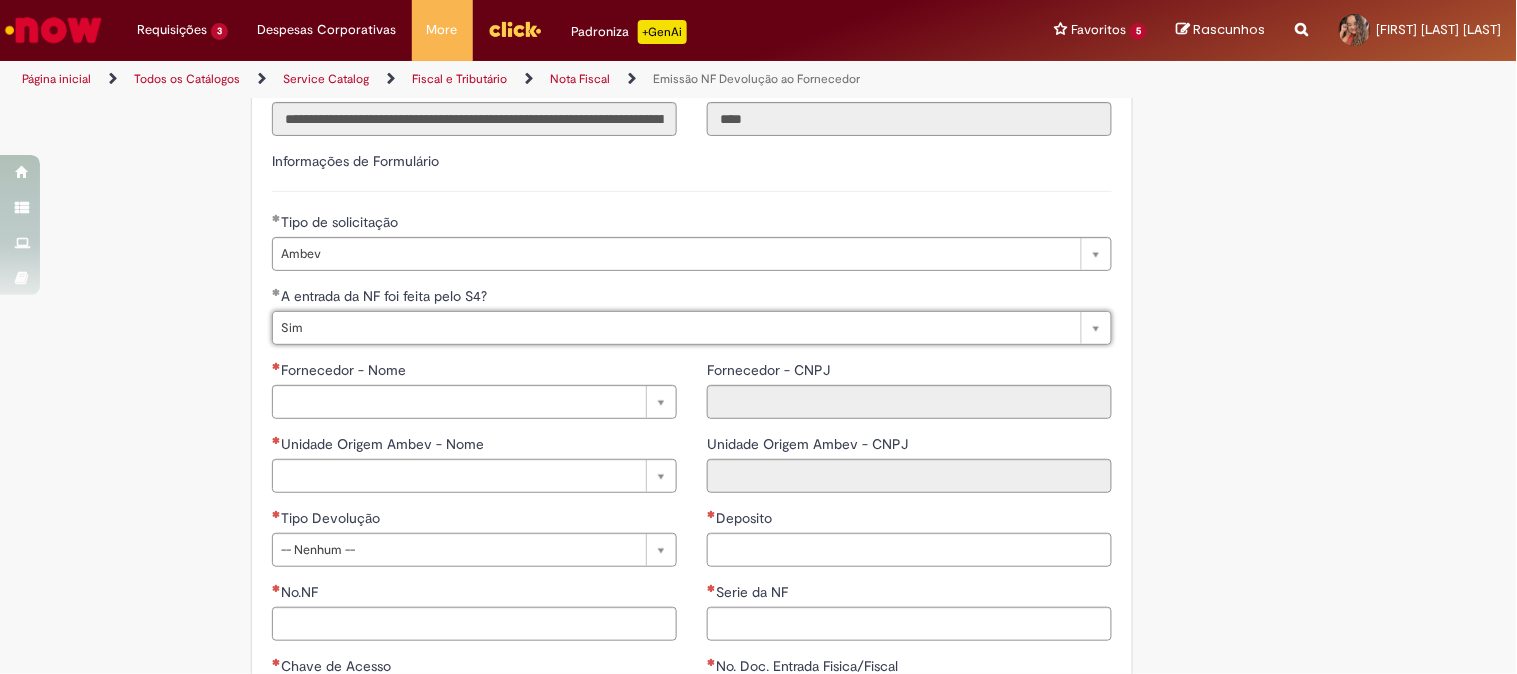 click on "**********" at bounding box center [661, 414] 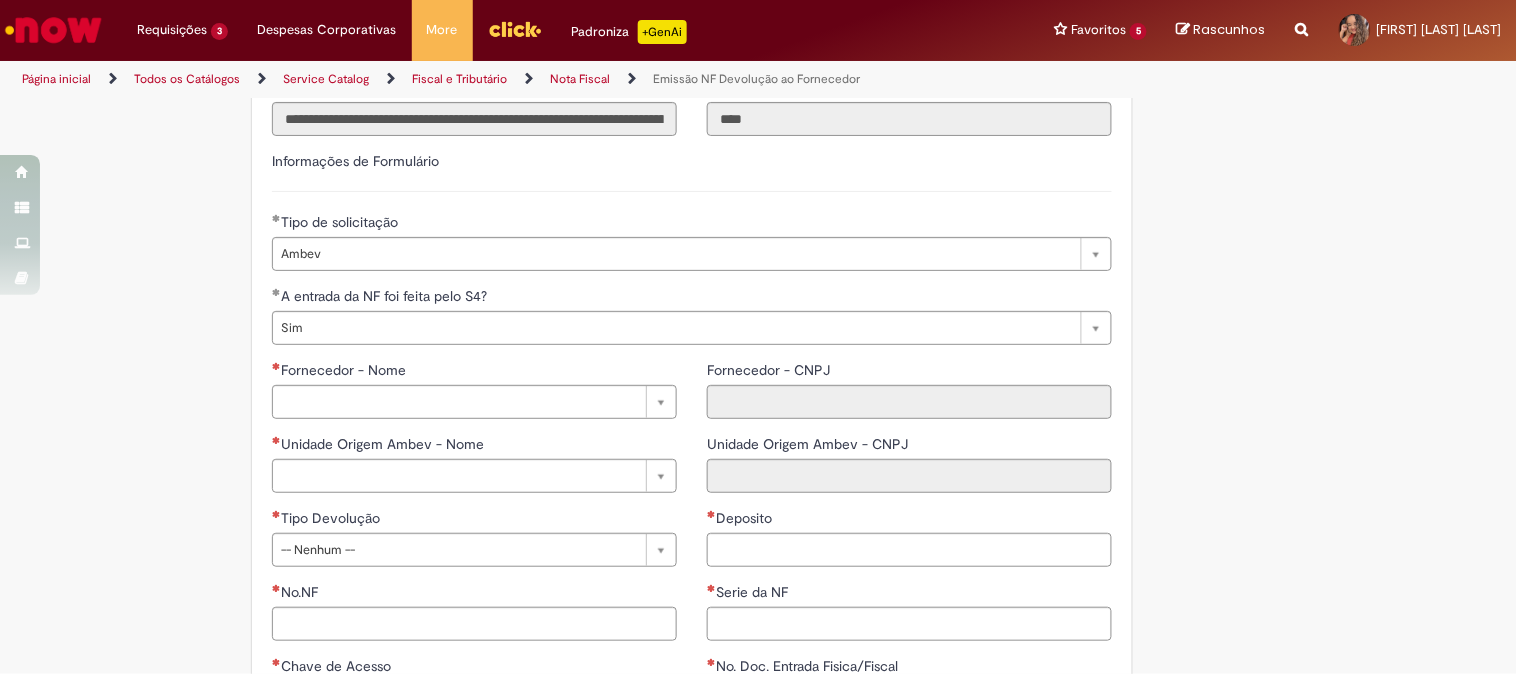 scroll, scrollTop: 888, scrollLeft: 0, axis: vertical 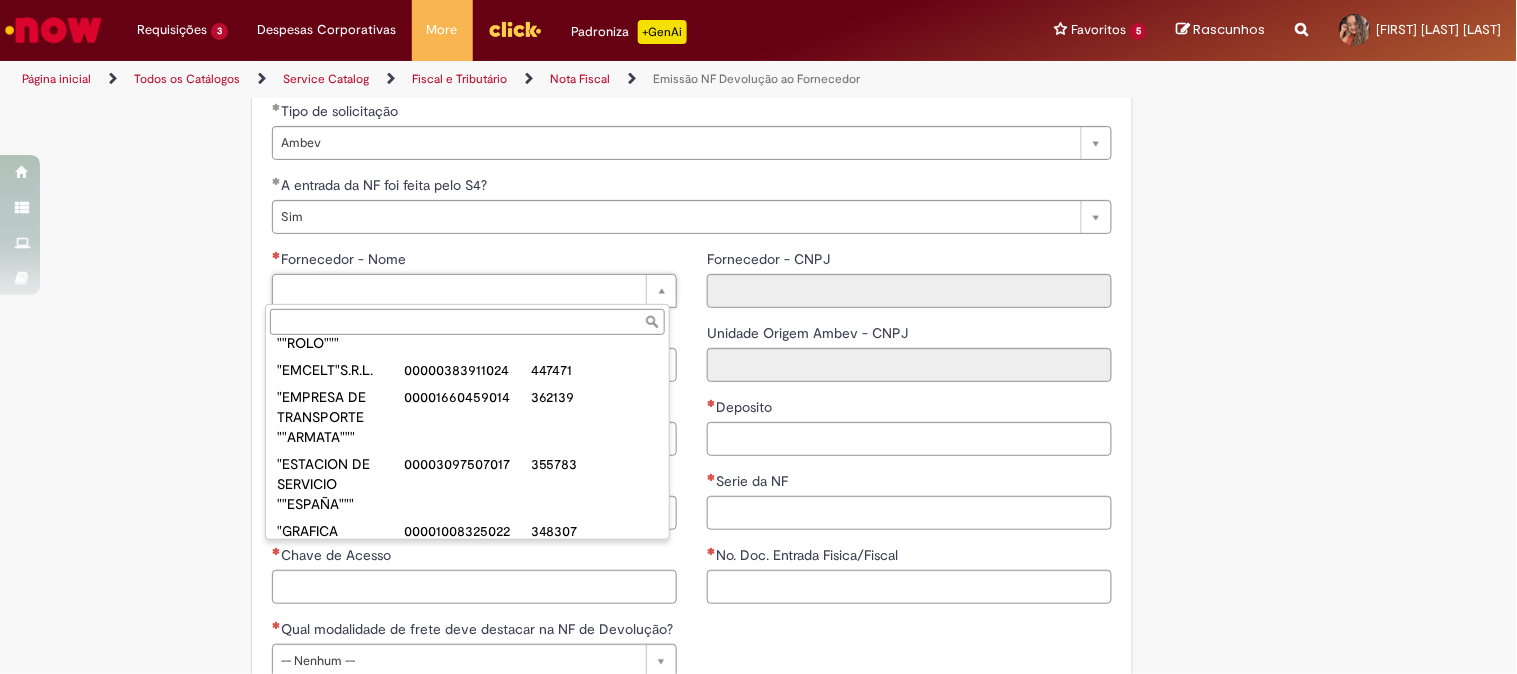 paste on "**********" 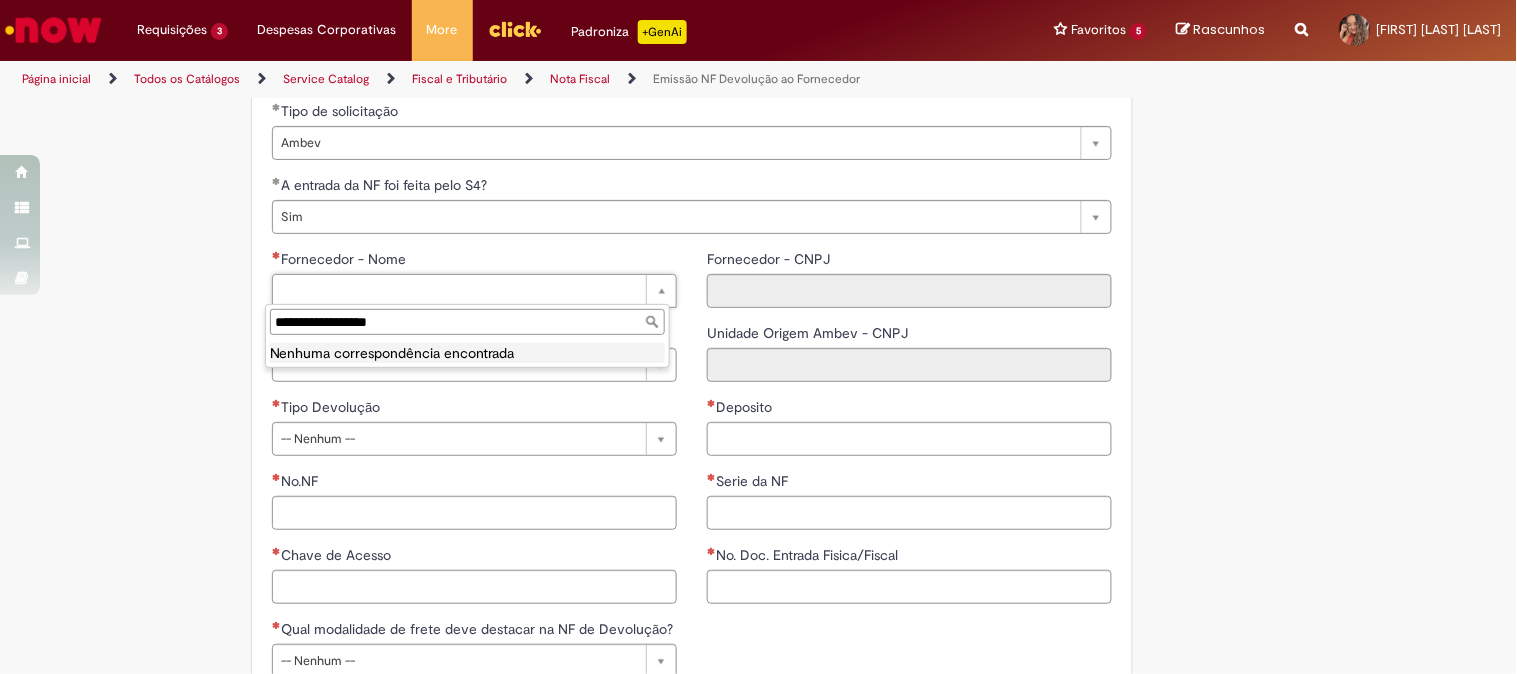 click on "**********" at bounding box center [467, 322] 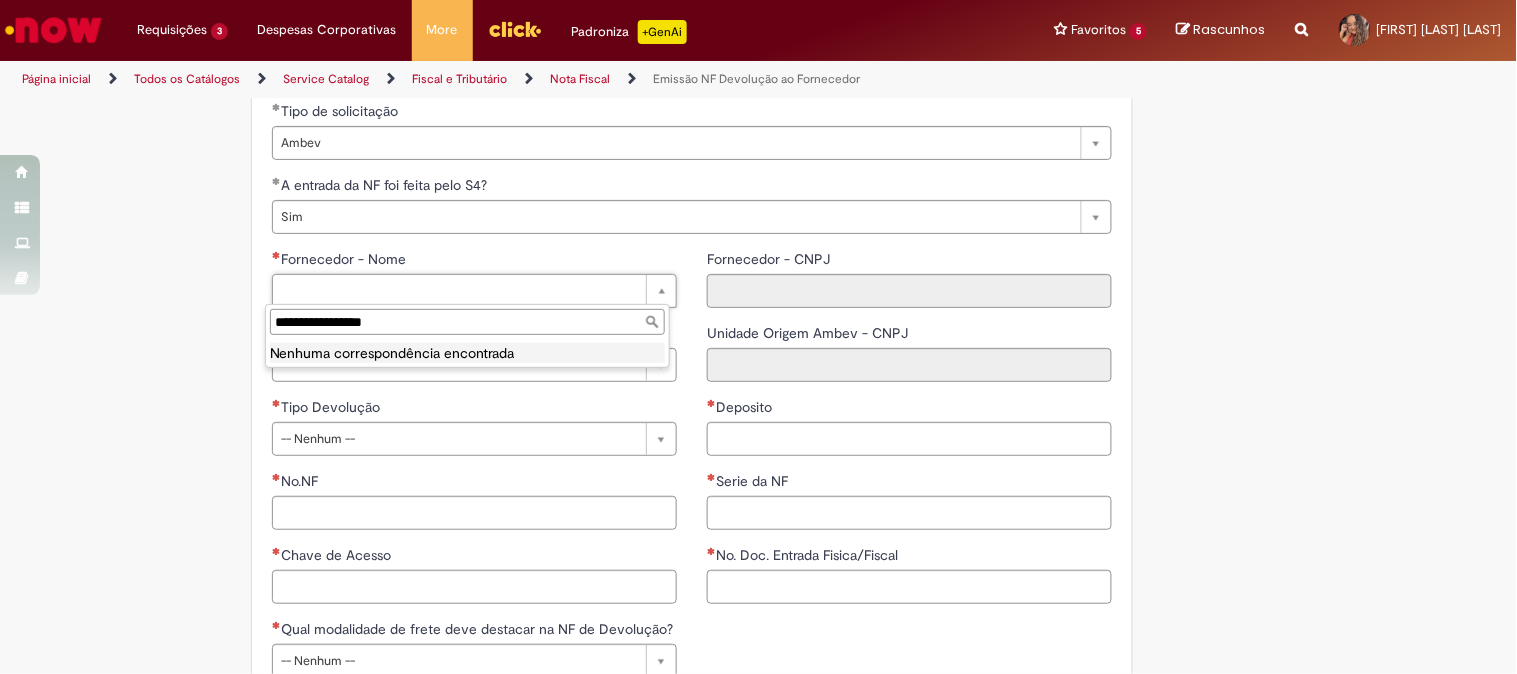 click on "**********" at bounding box center (467, 322) 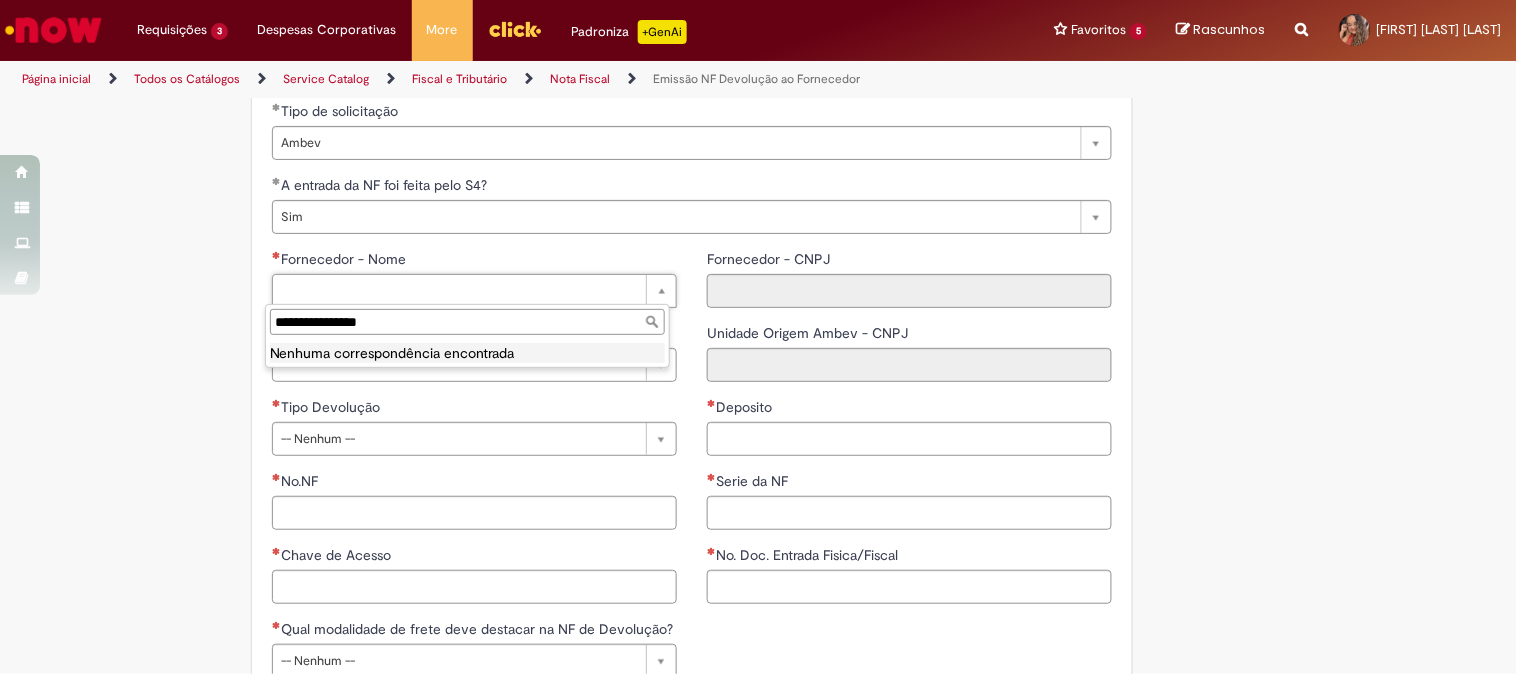 click on "**********" at bounding box center [467, 322] 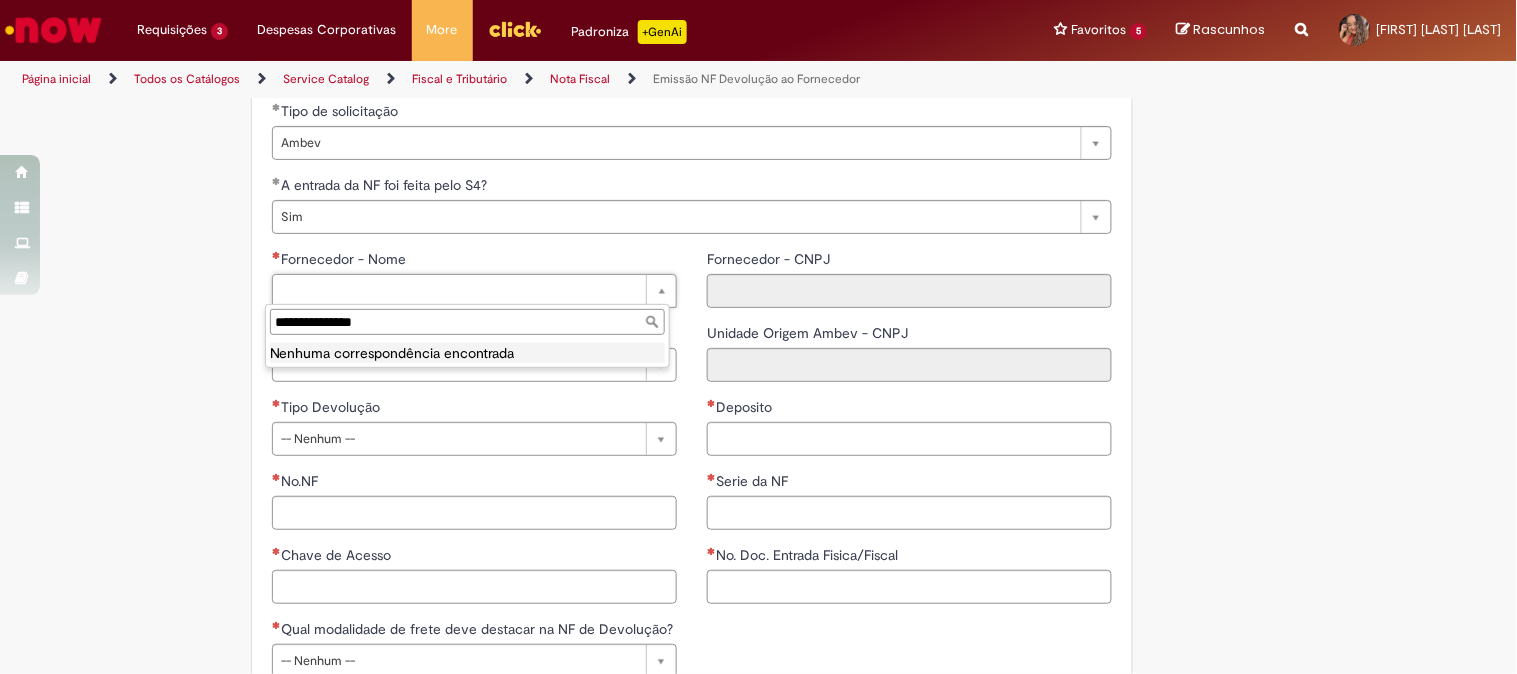 click on "**********" at bounding box center (467, 322) 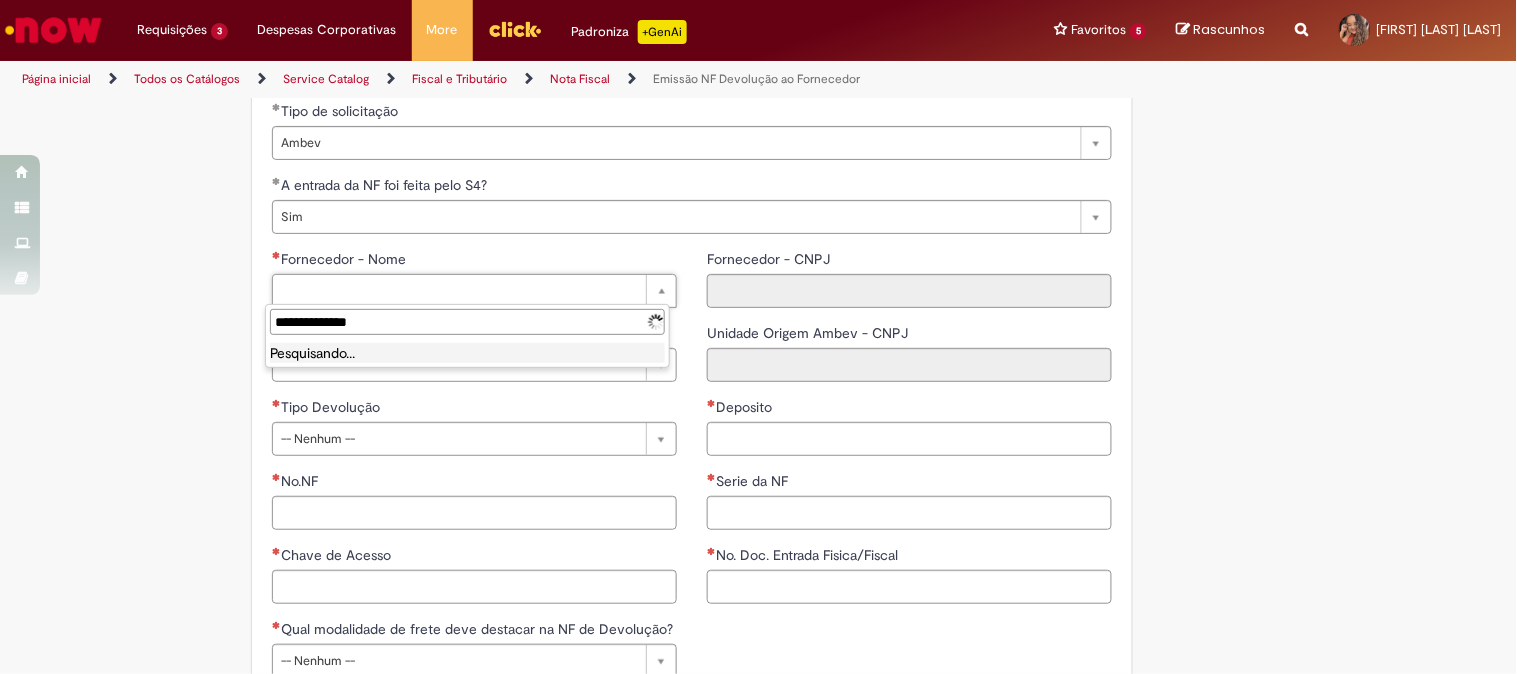 click on "**********" at bounding box center [467, 322] 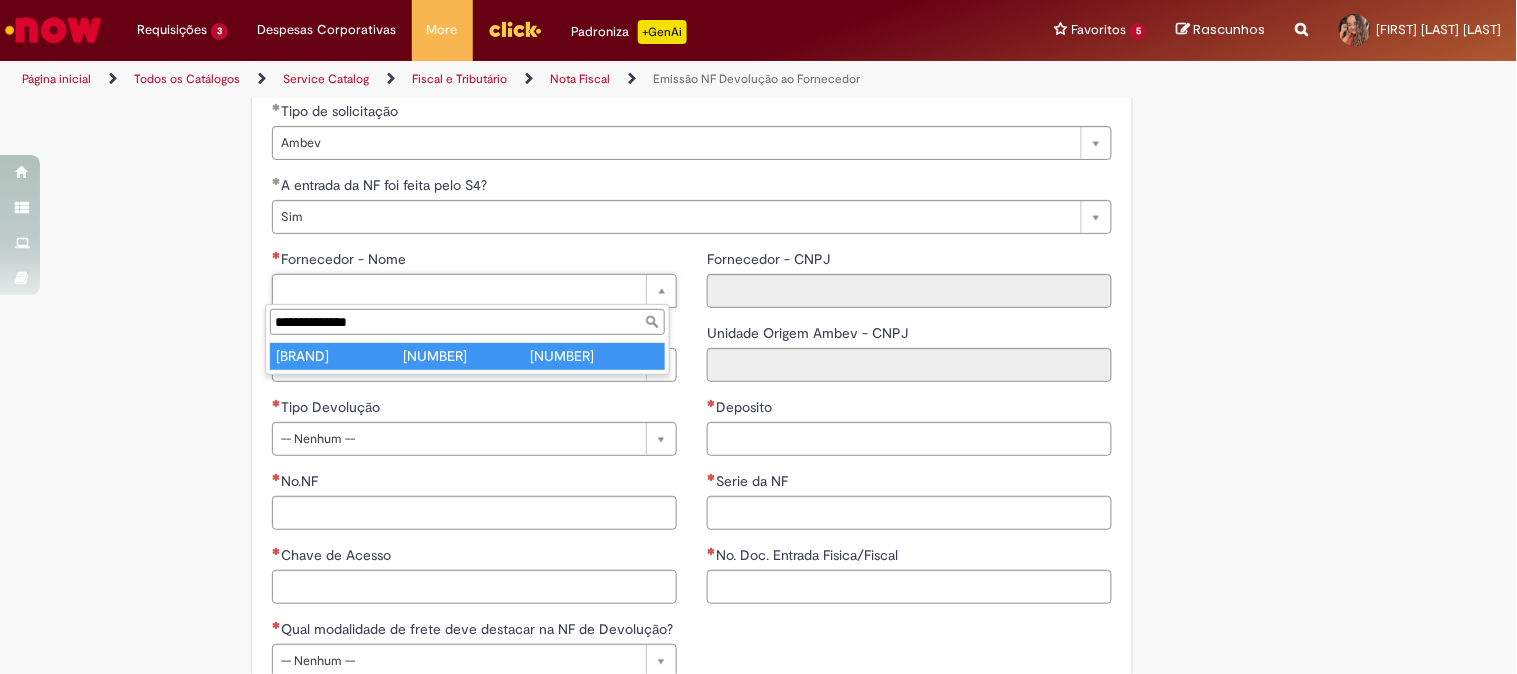 type on "**********" 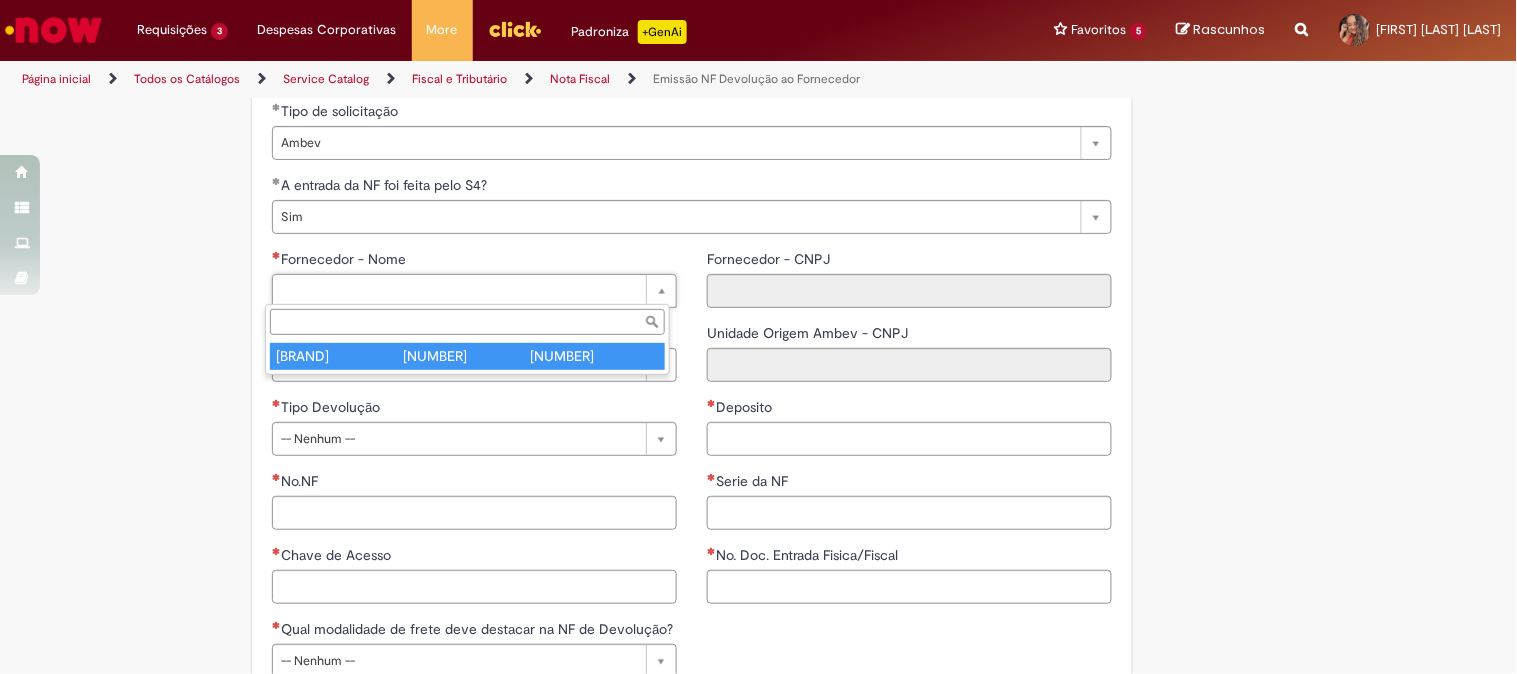 type on "**********" 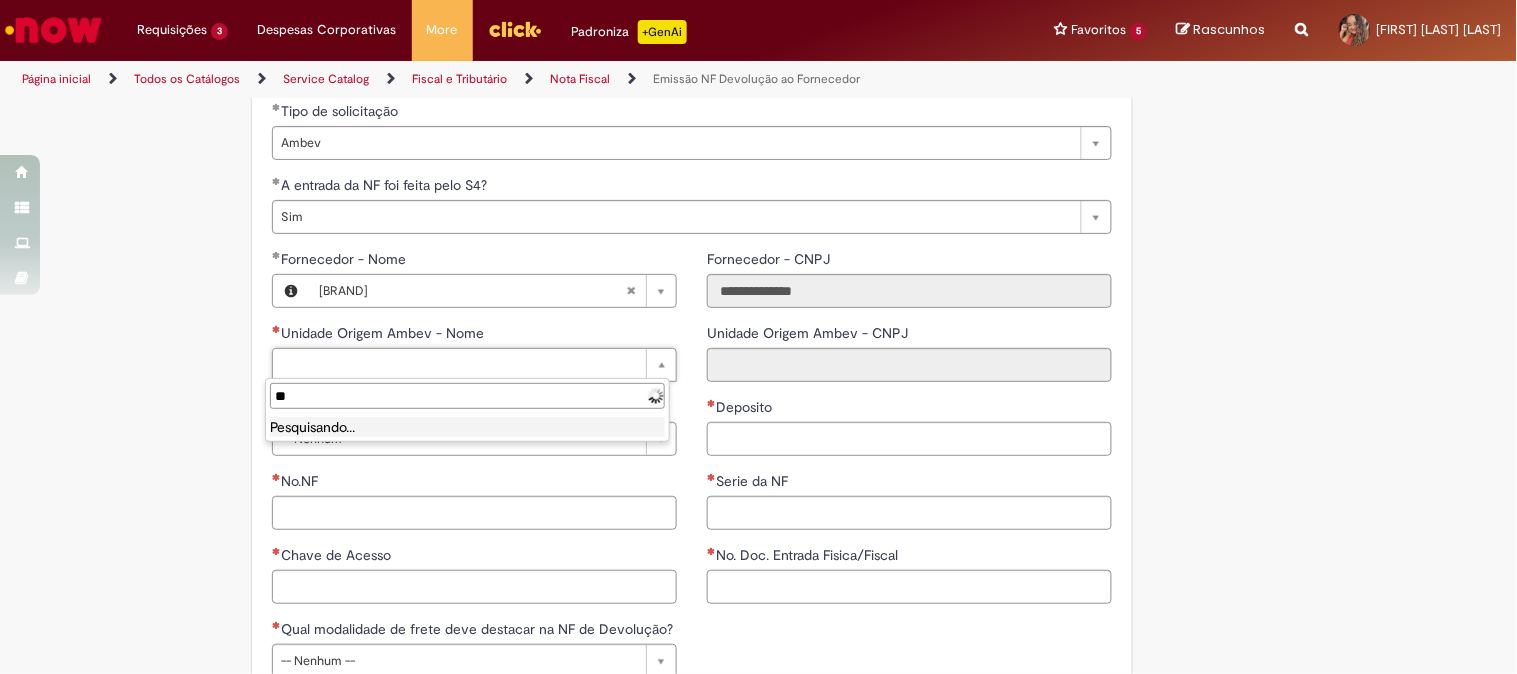type on "*" 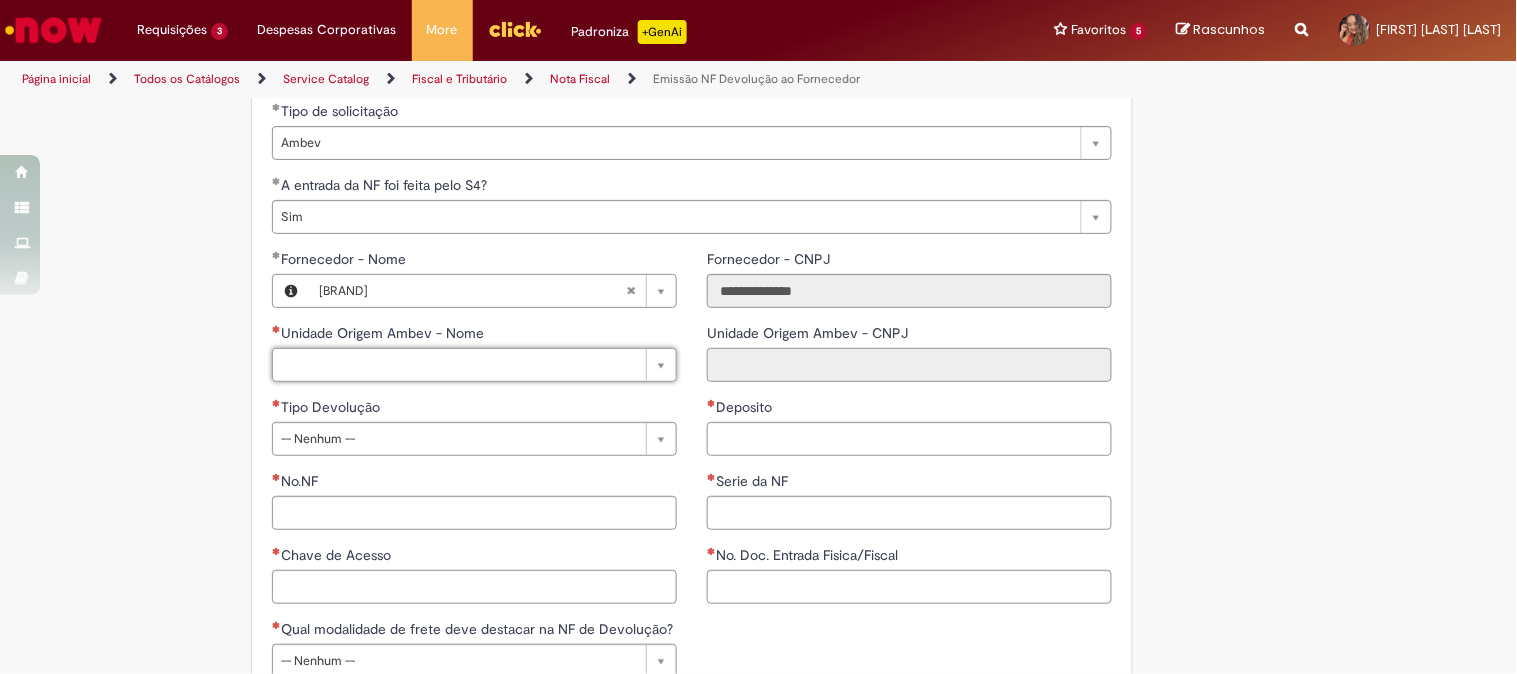 click on "Unidade Origem Ambev - CNPJ" at bounding box center (909, 365) 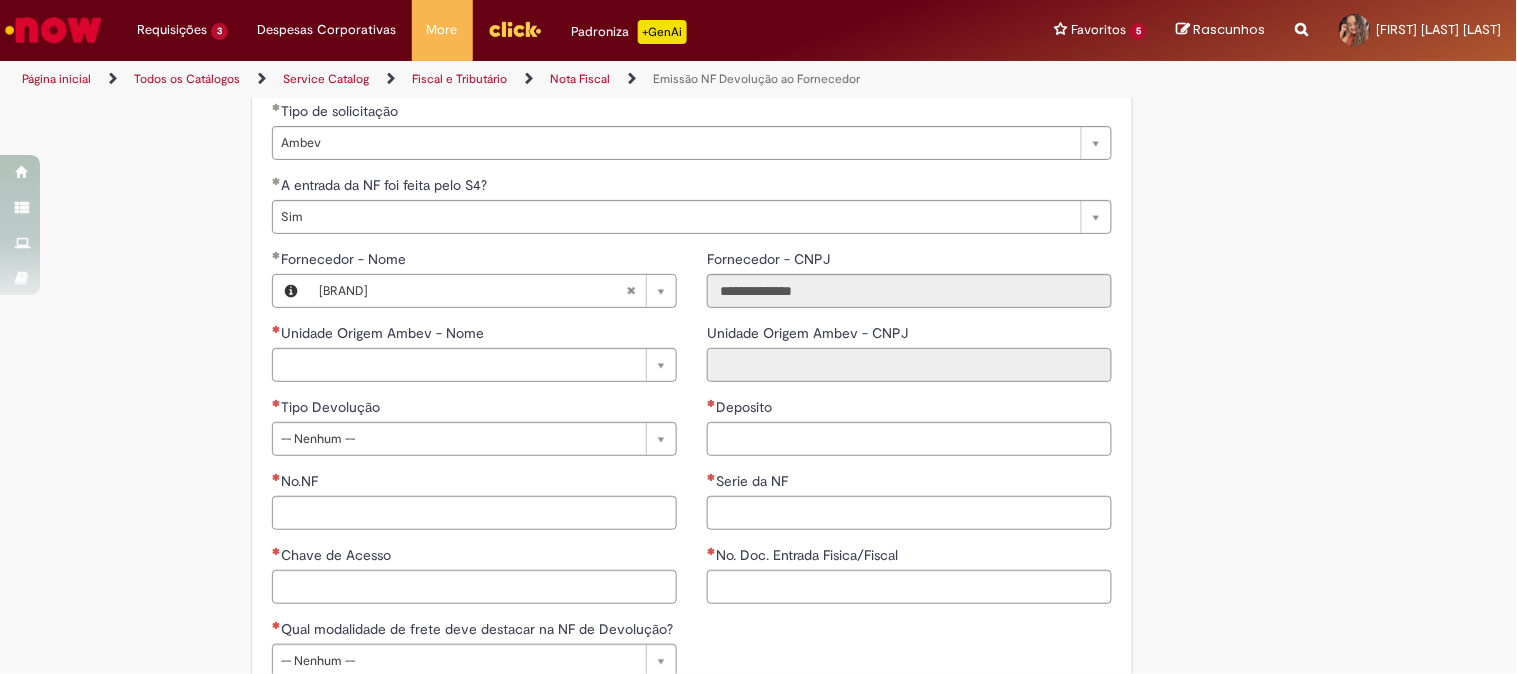 click on "Unidade Origem Ambev - CNPJ" at bounding box center [909, 365] 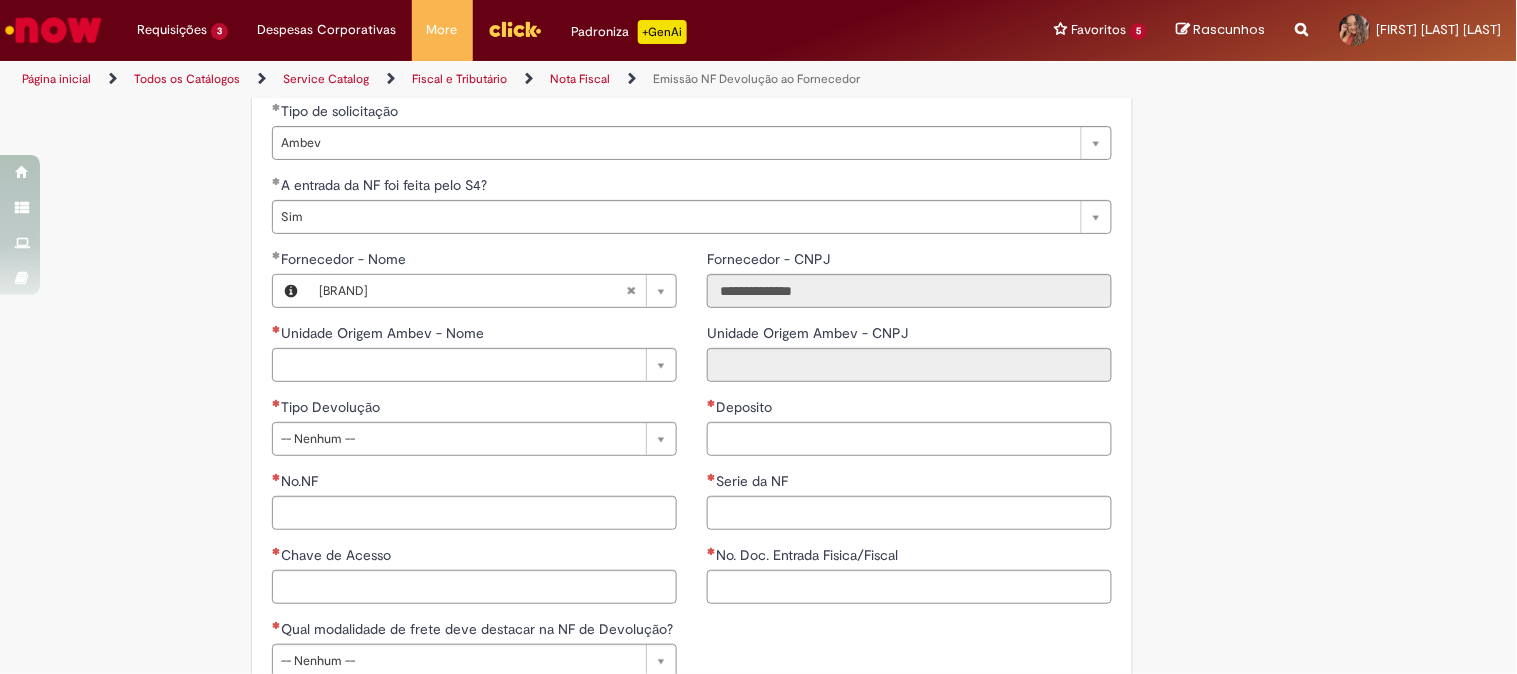 click on "Unidade Origem Ambev - Nome" at bounding box center (474, 335) 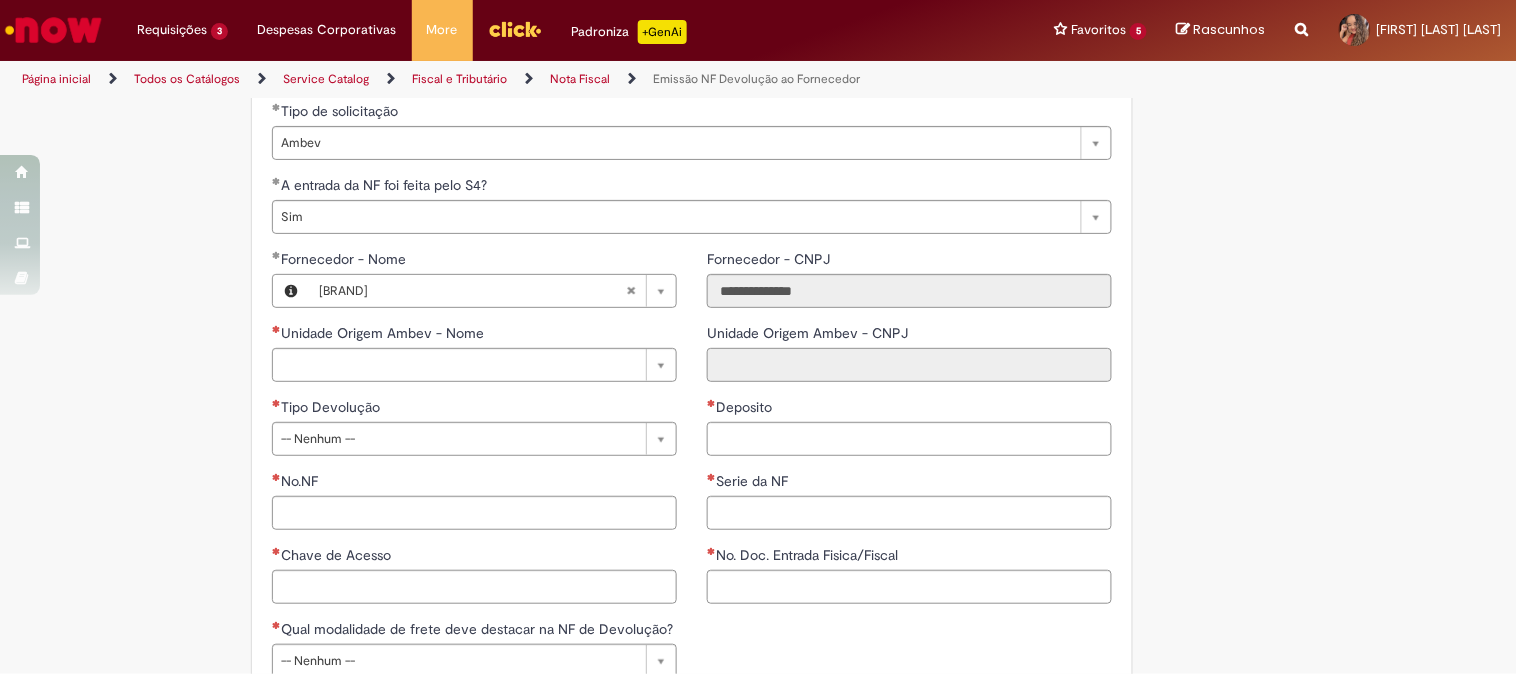 click on "Unidade Origem Ambev - CNPJ" at bounding box center (909, 365) 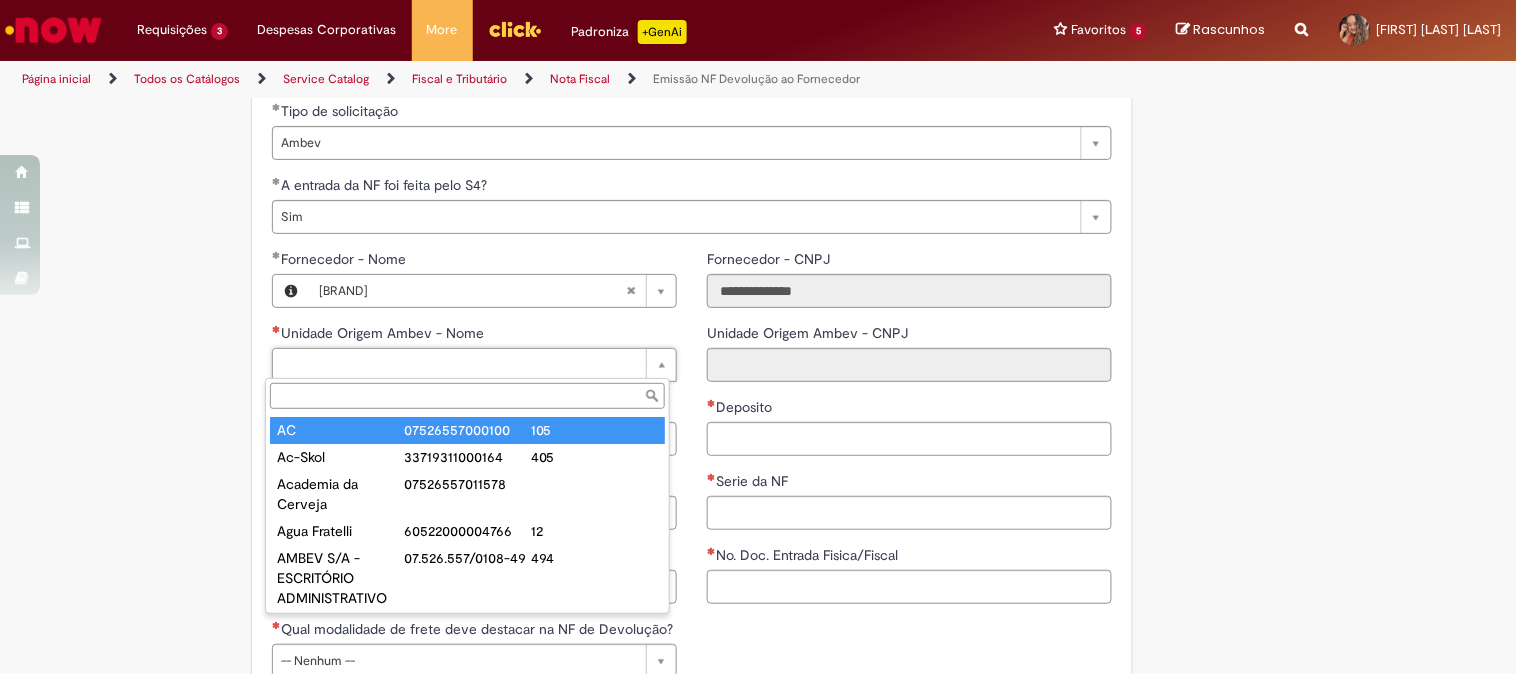 paste on "**********" 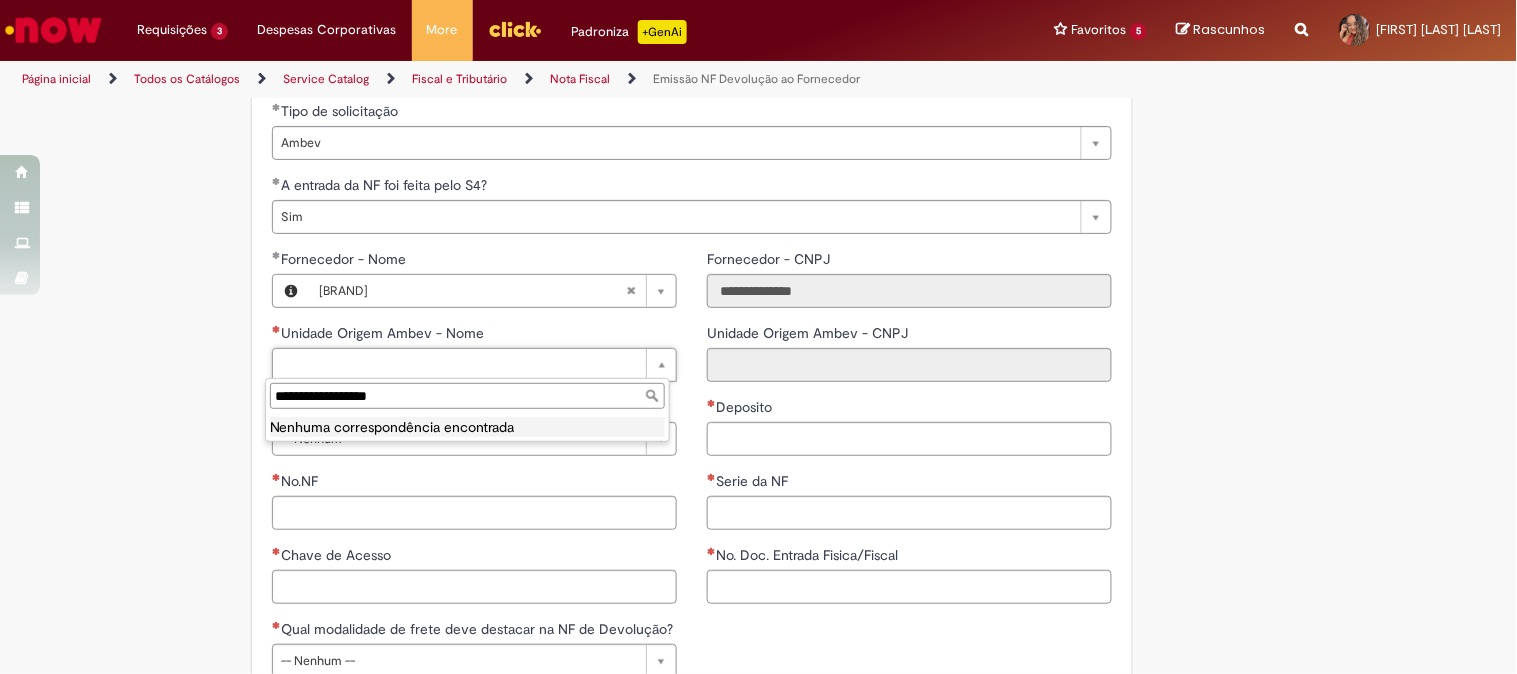 click on "**********" at bounding box center (467, 396) 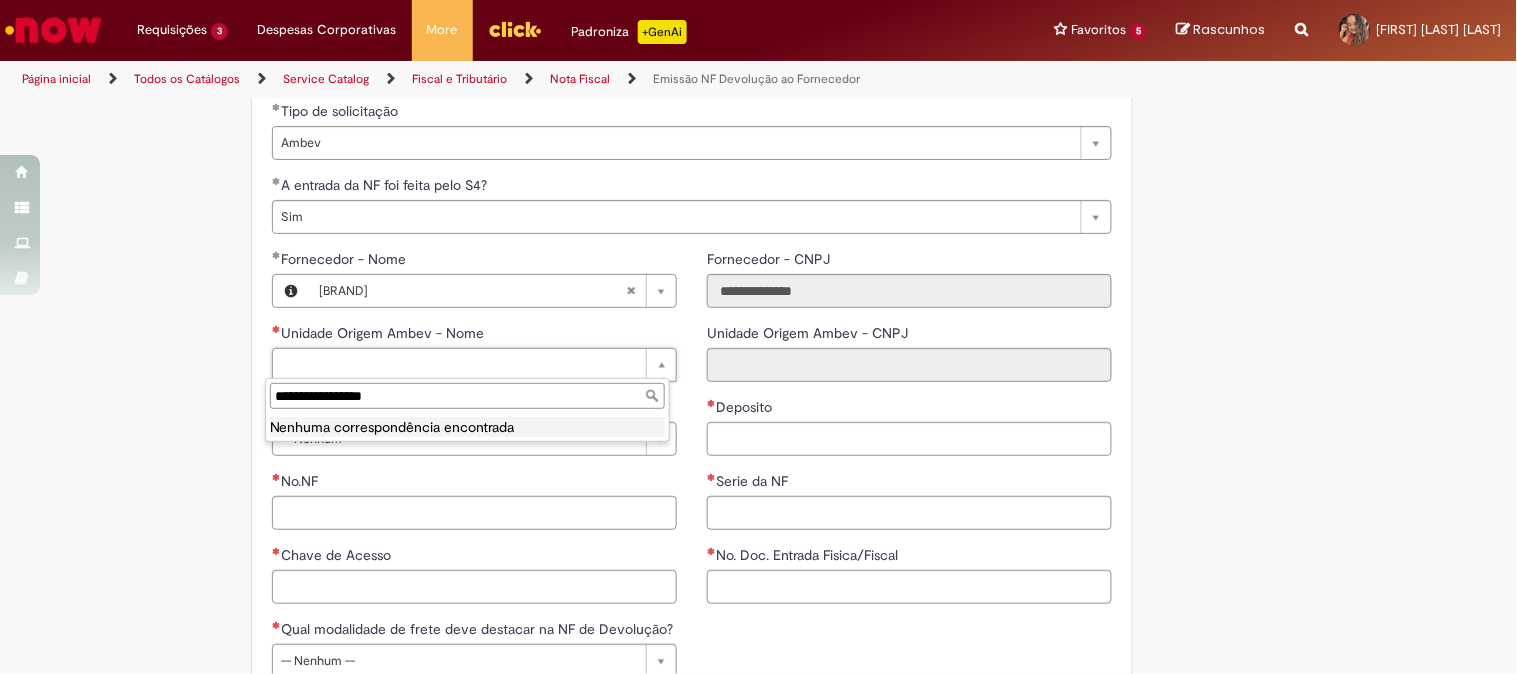 click on "**********" at bounding box center (467, 396) 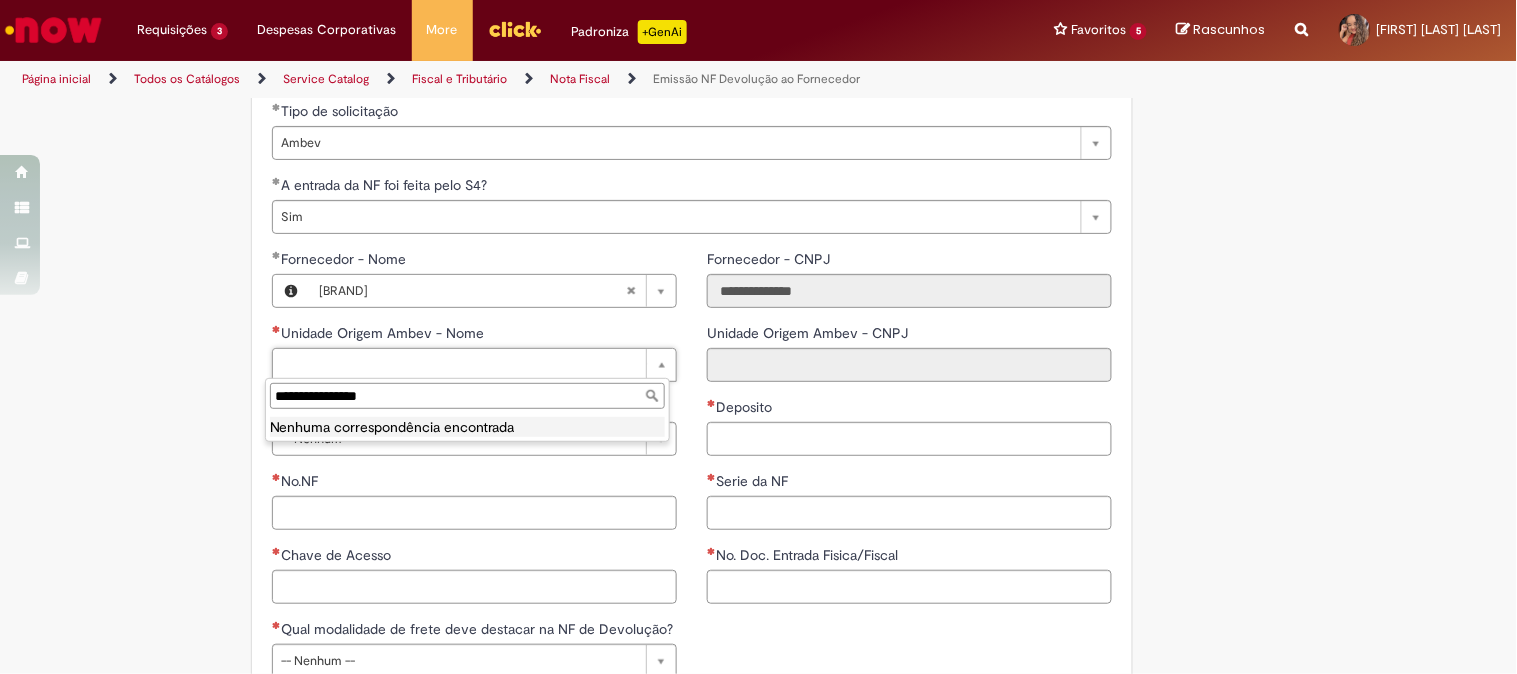 click on "**********" at bounding box center (467, 396) 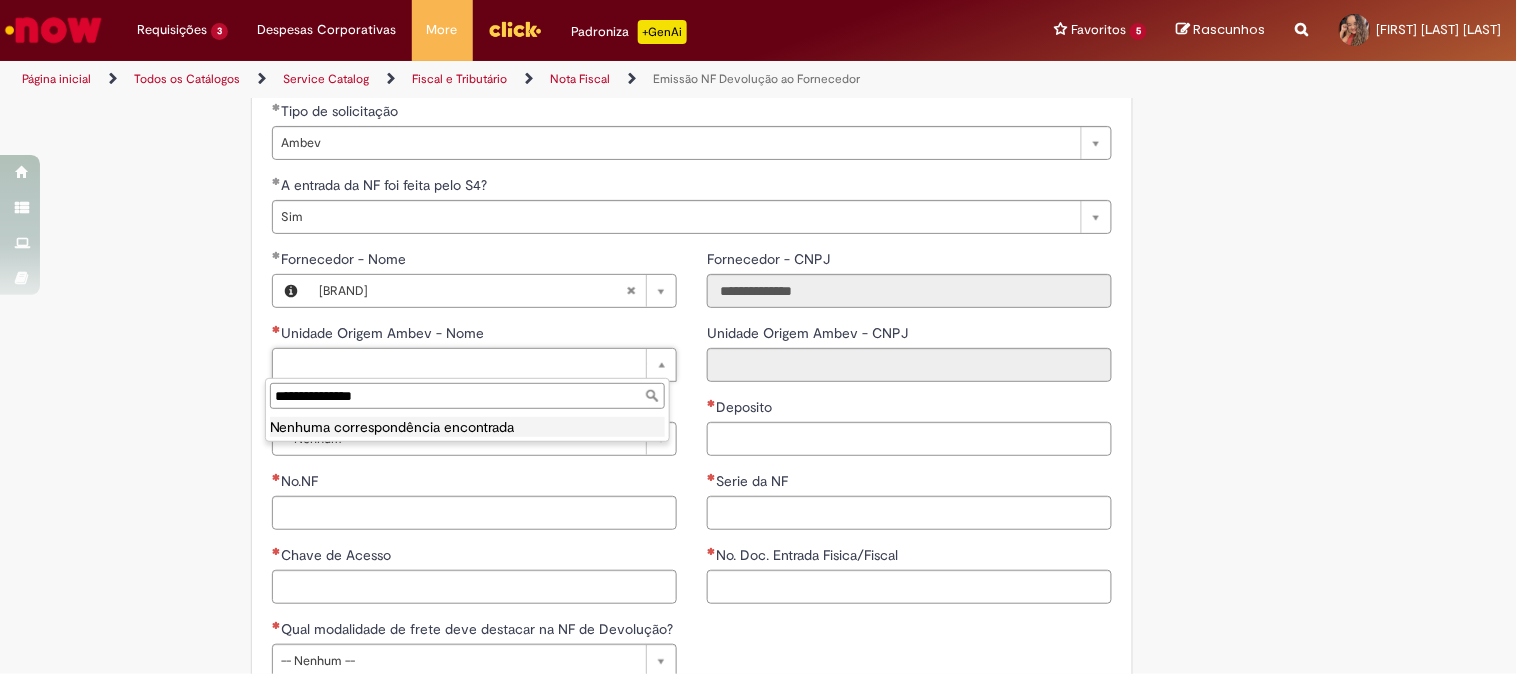 click on "**********" at bounding box center [467, 396] 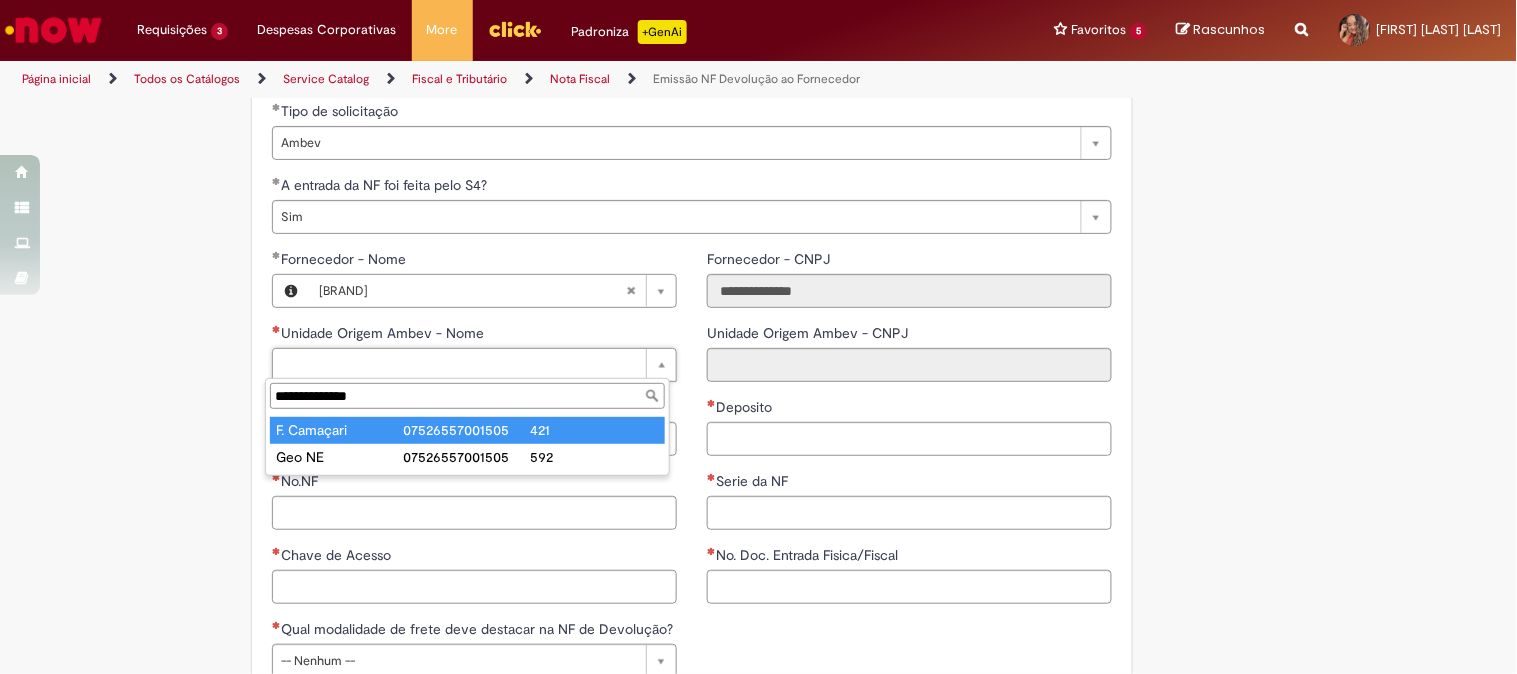 type on "**********" 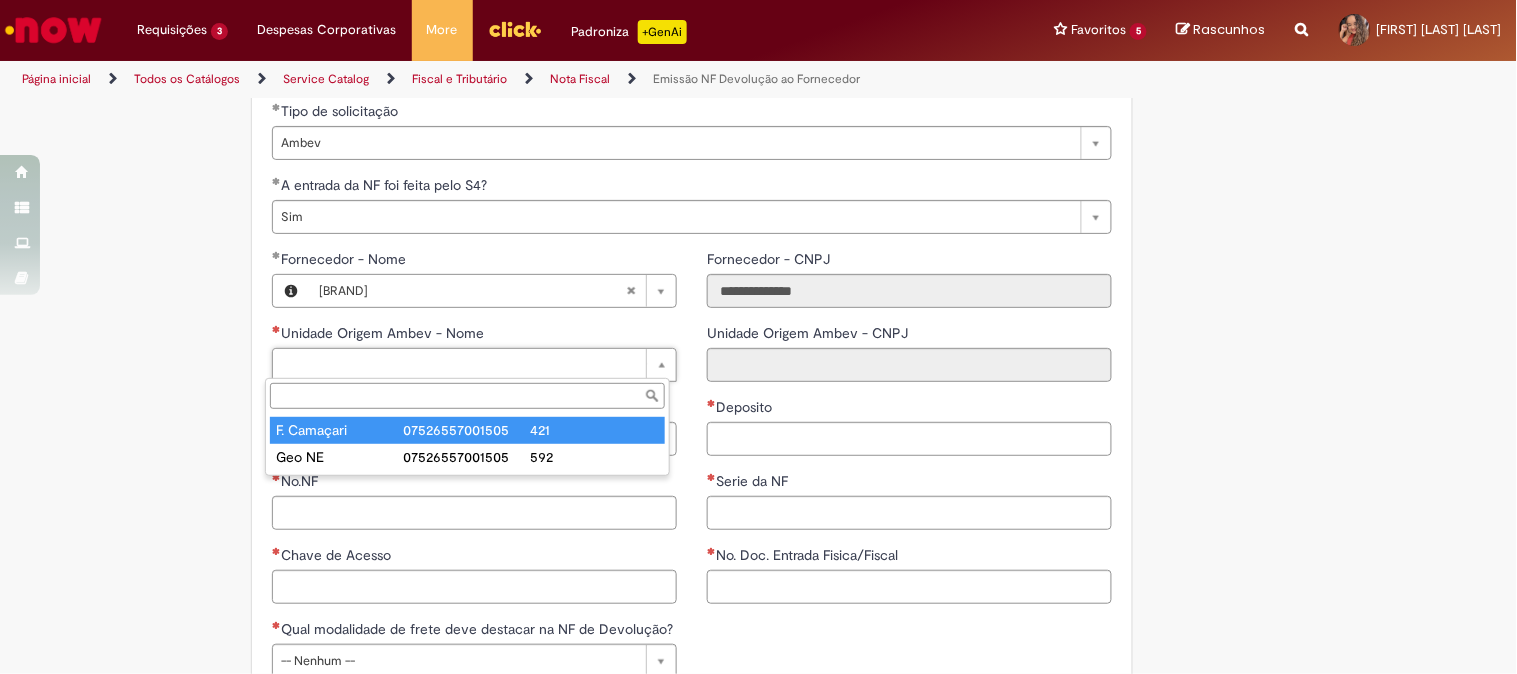 type on "**********" 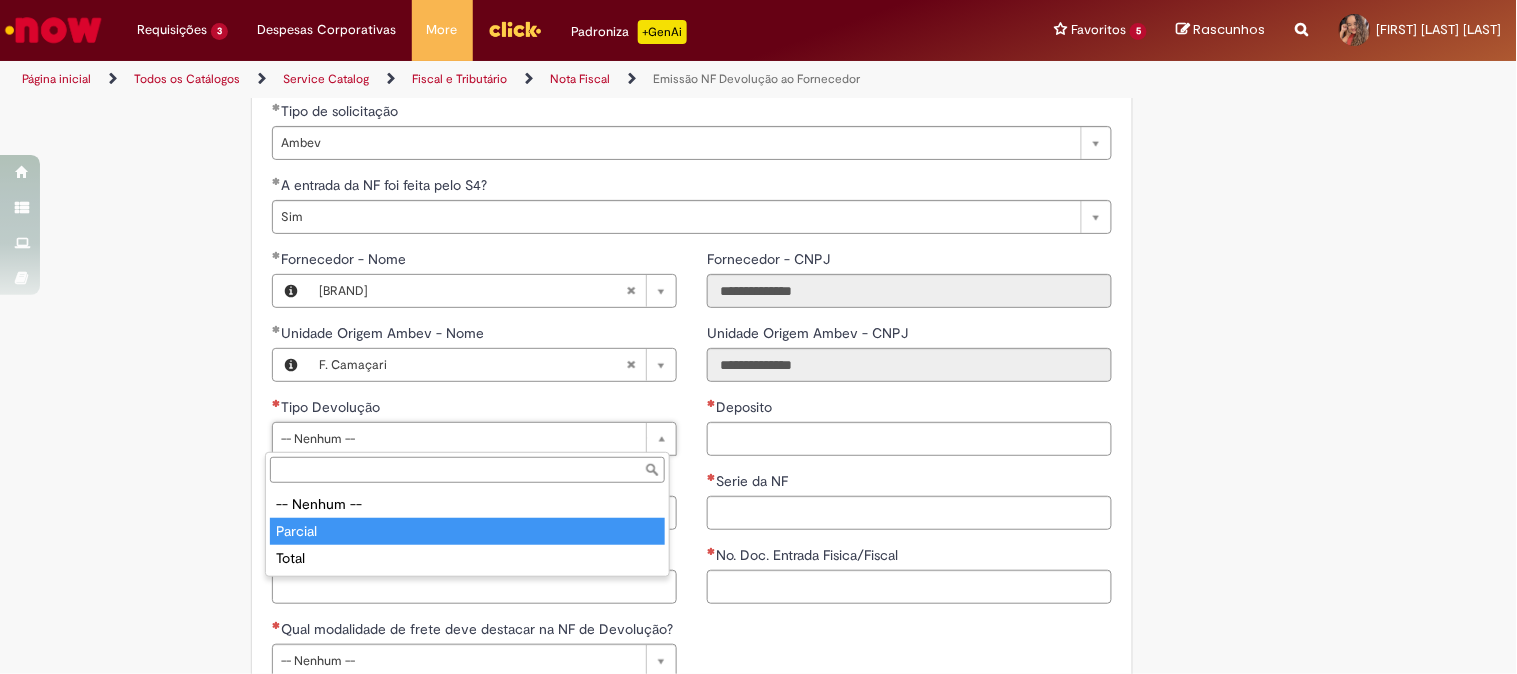 type on "*******" 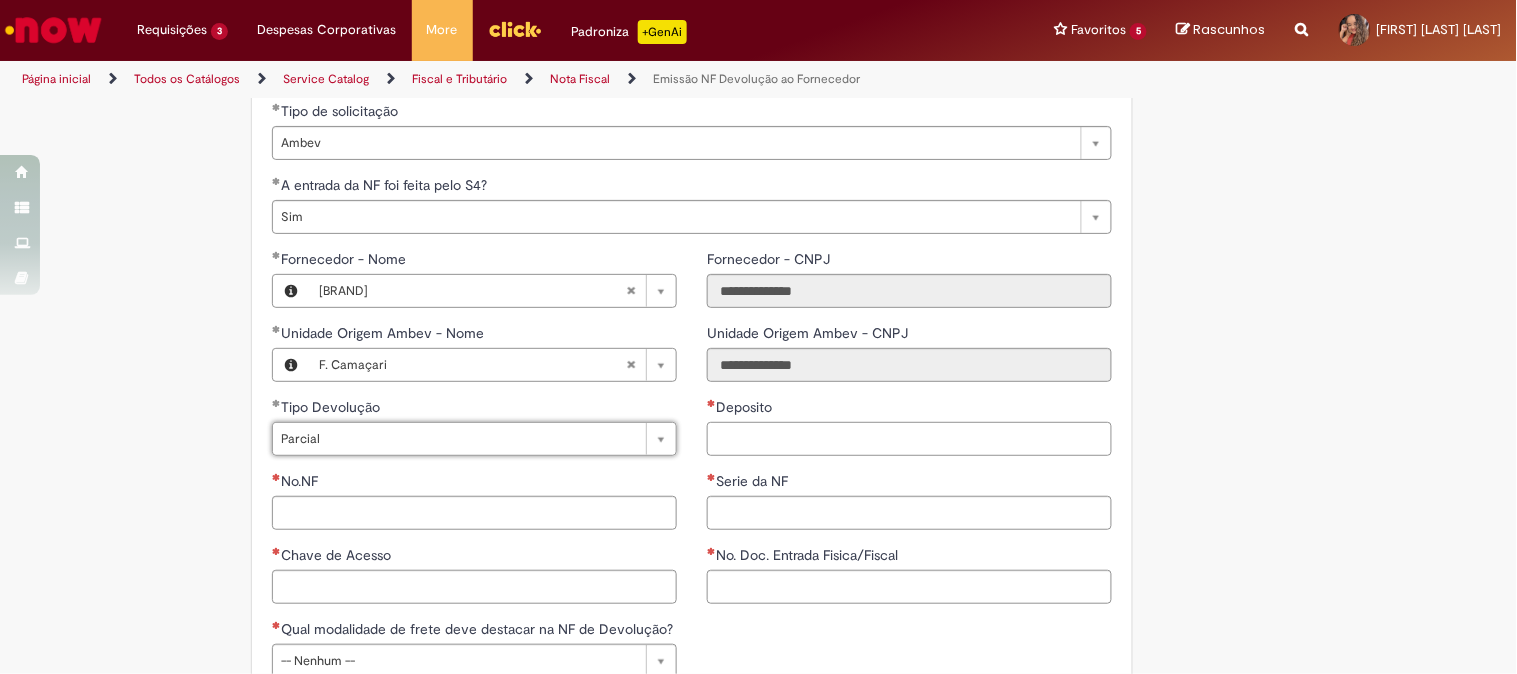 click on "Deposito" at bounding box center (909, 439) 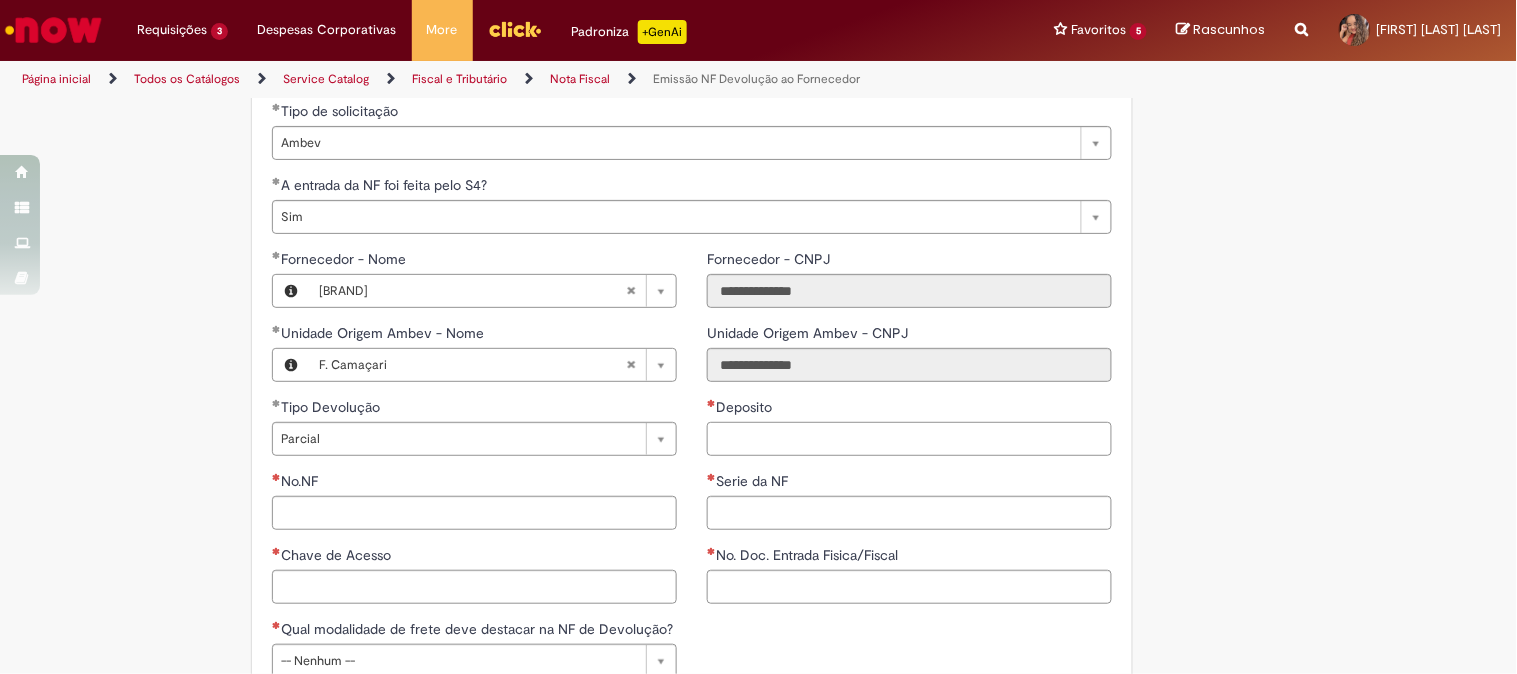 scroll, scrollTop: 1000, scrollLeft: 0, axis: vertical 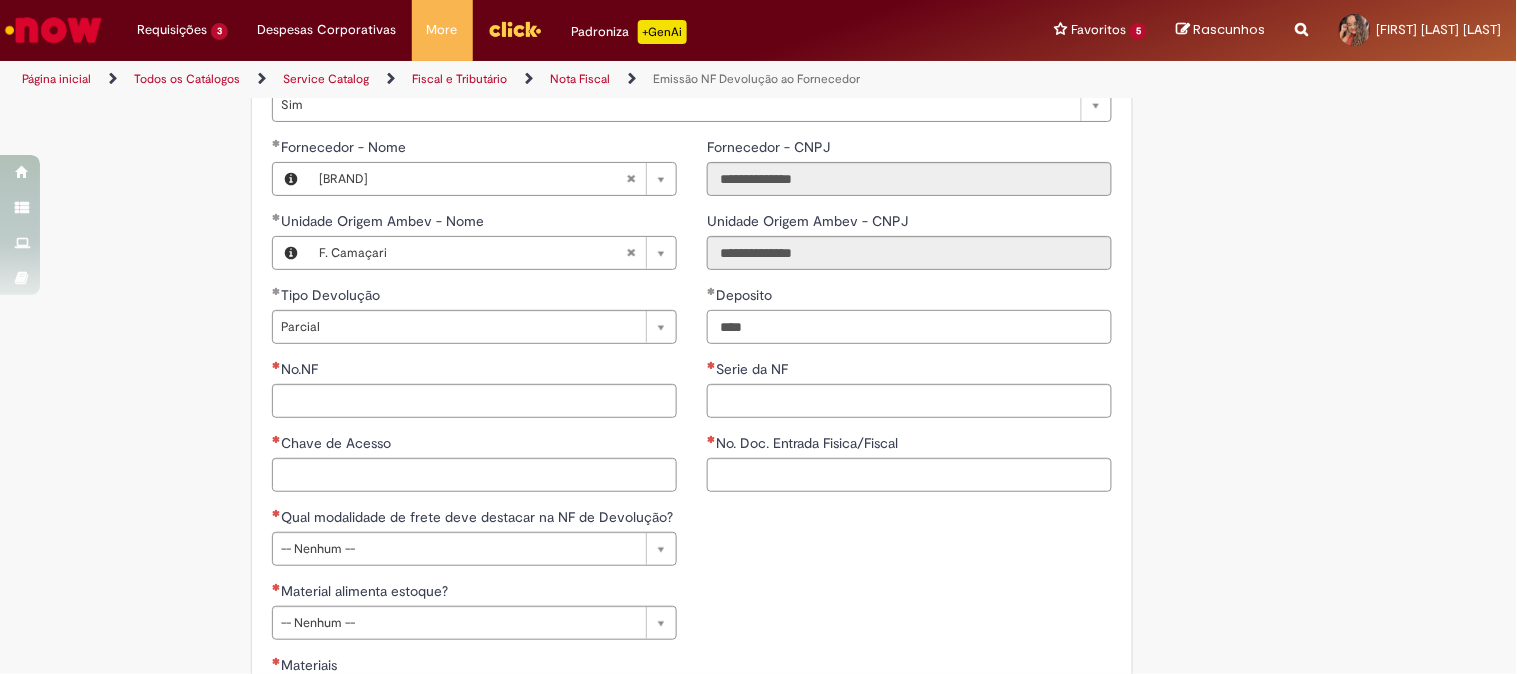 type on "****" 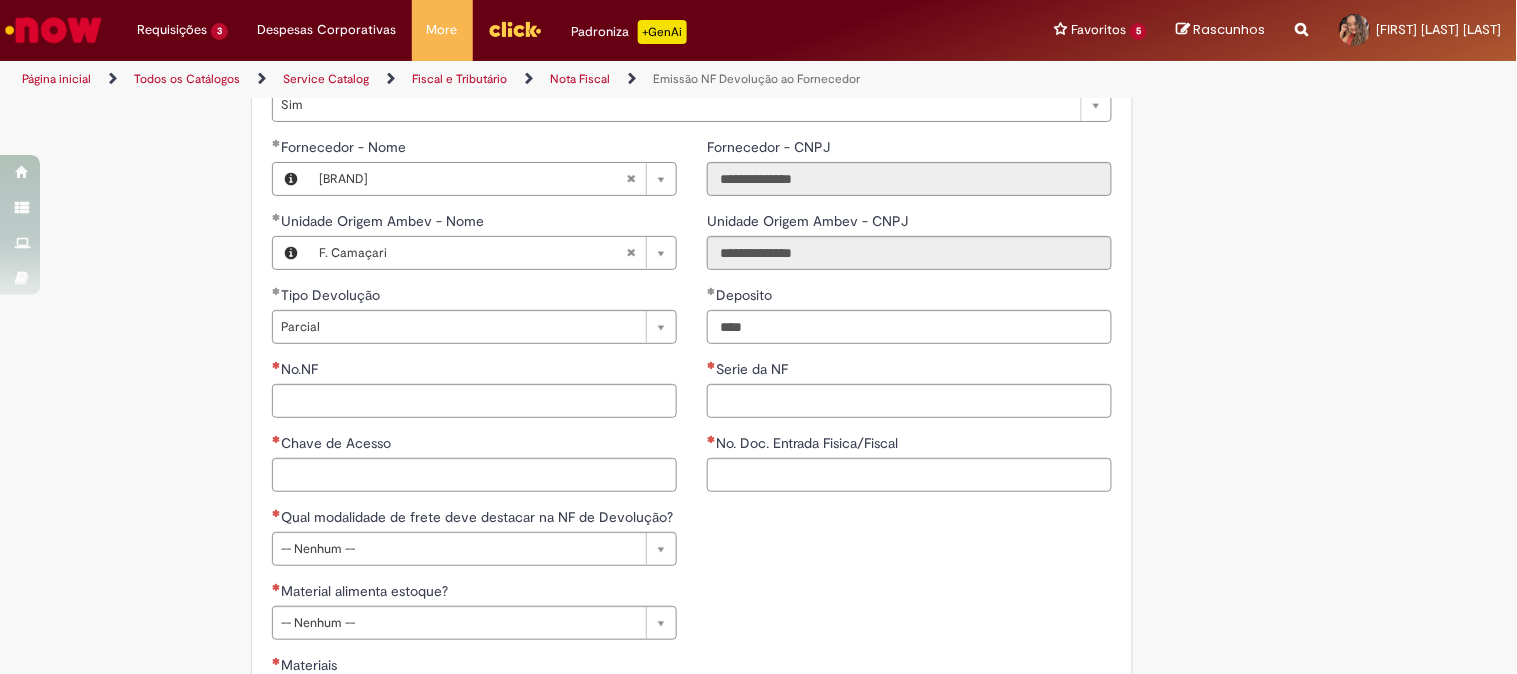 click on "**********" at bounding box center [474, 359] 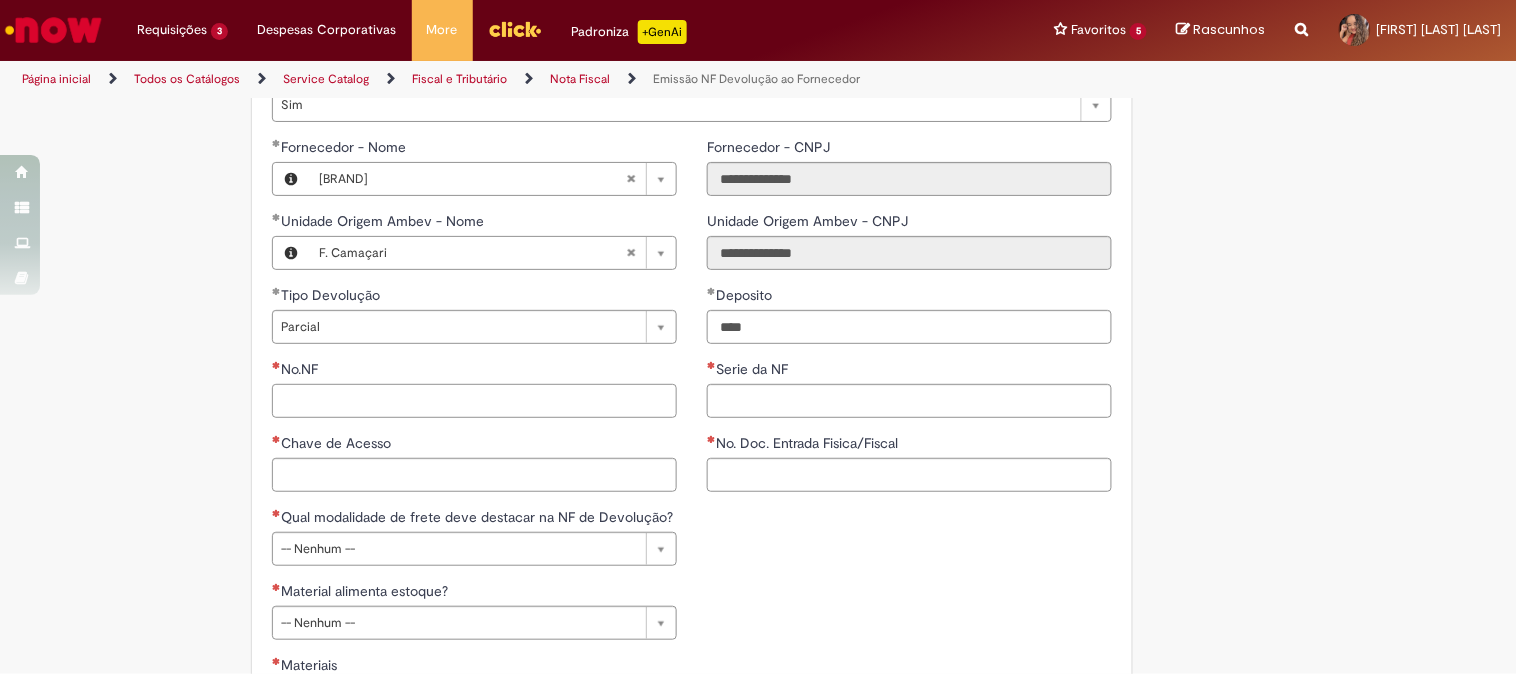 click on "No.NF" at bounding box center (474, 401) 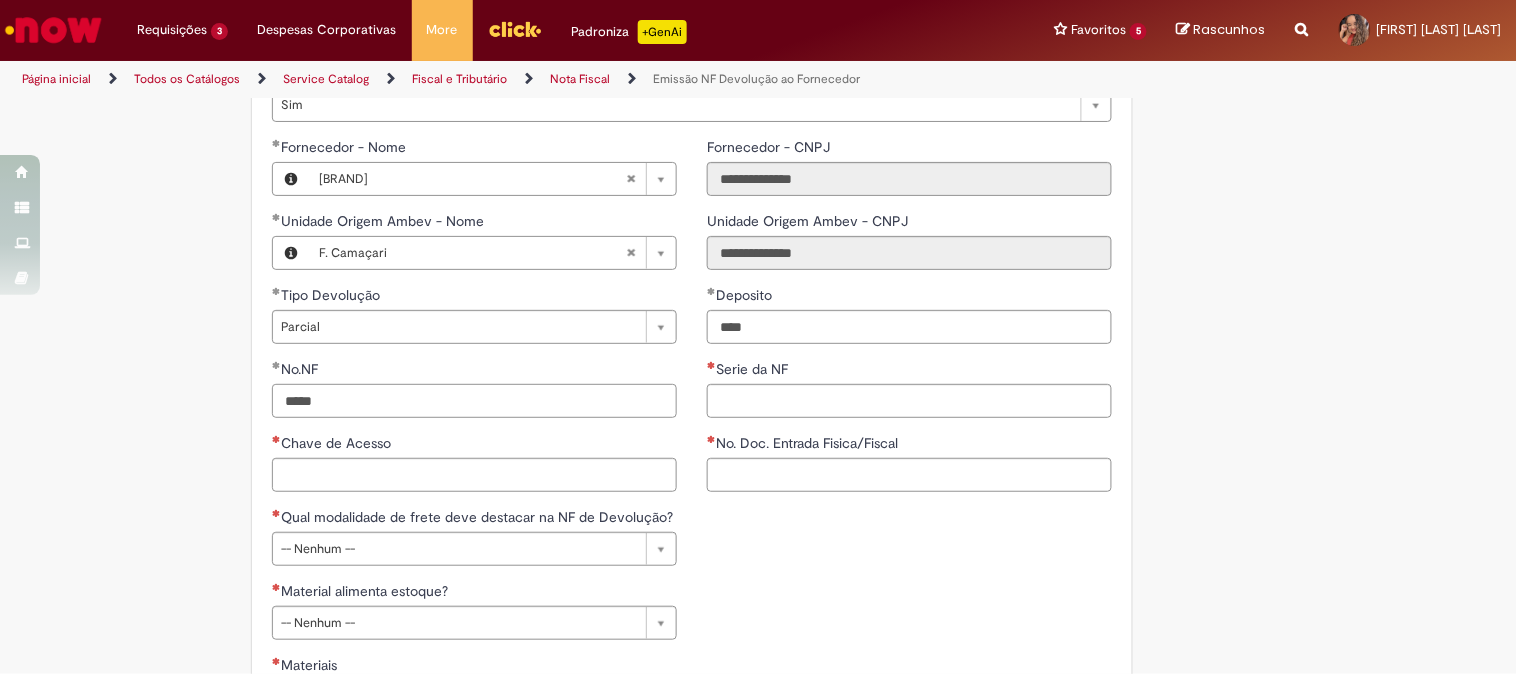 type on "*****" 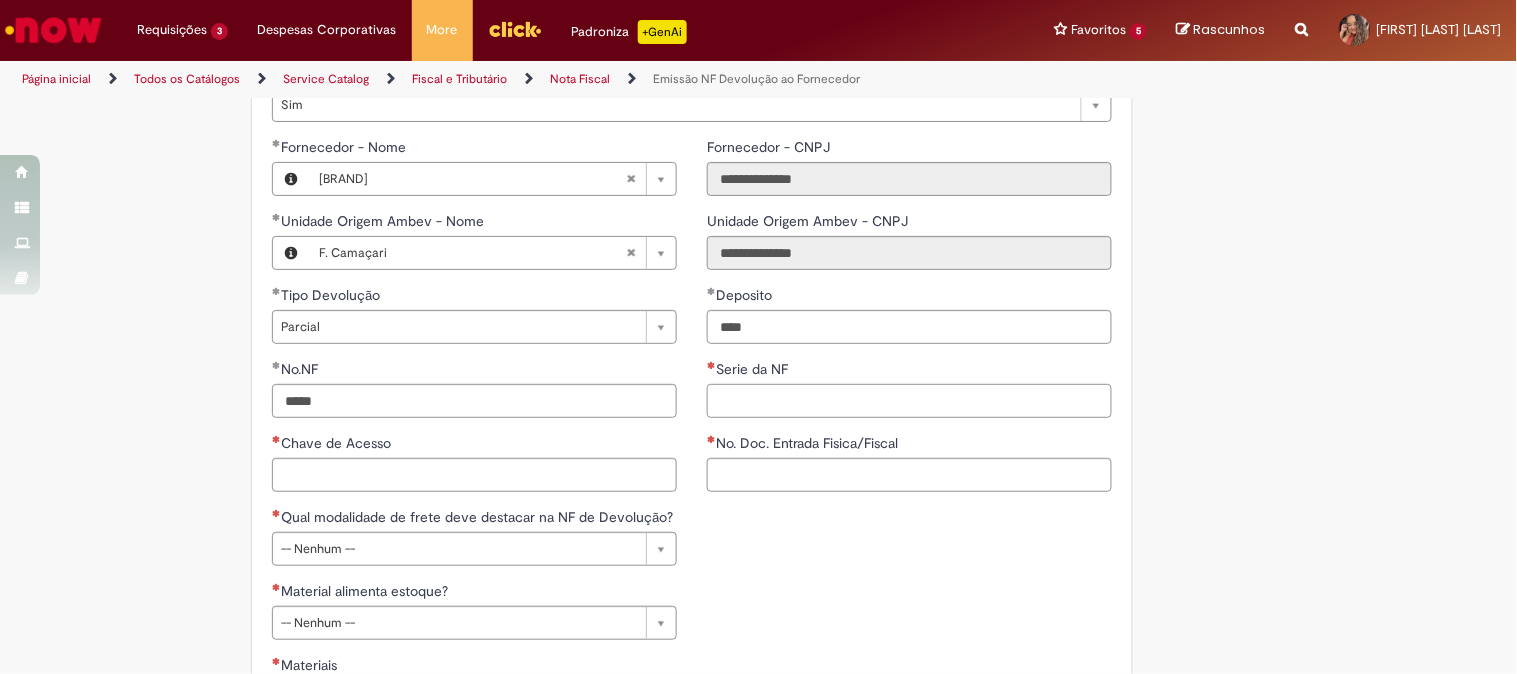 type 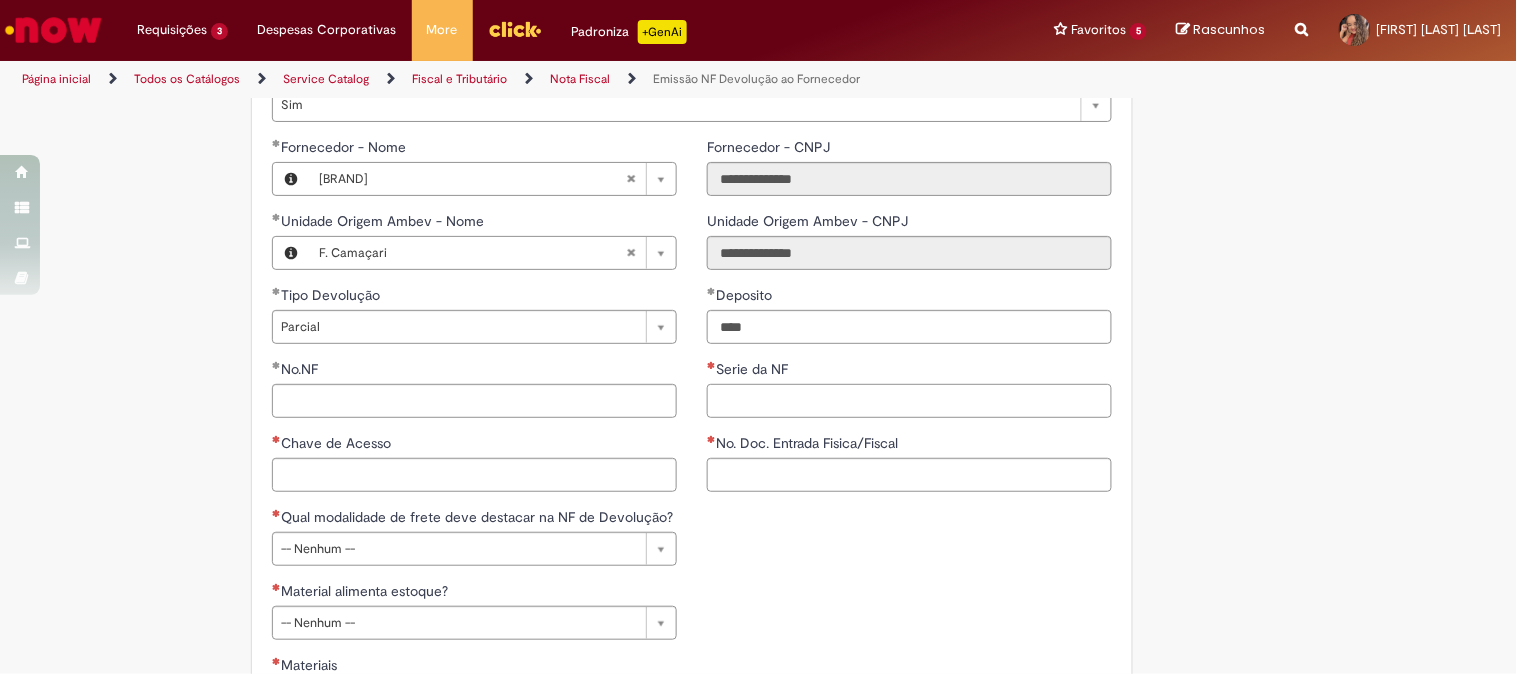 click on "Serie da NF" at bounding box center (909, 401) 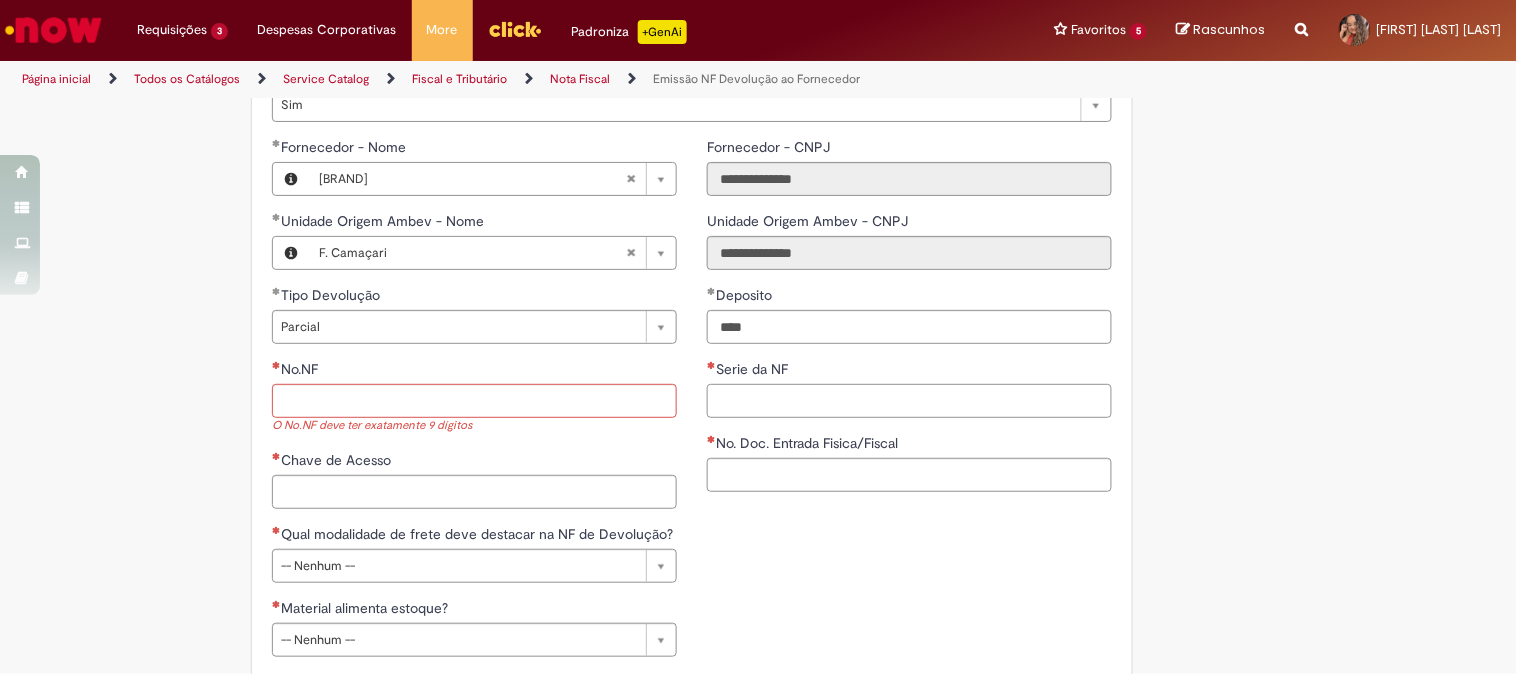 type on "*" 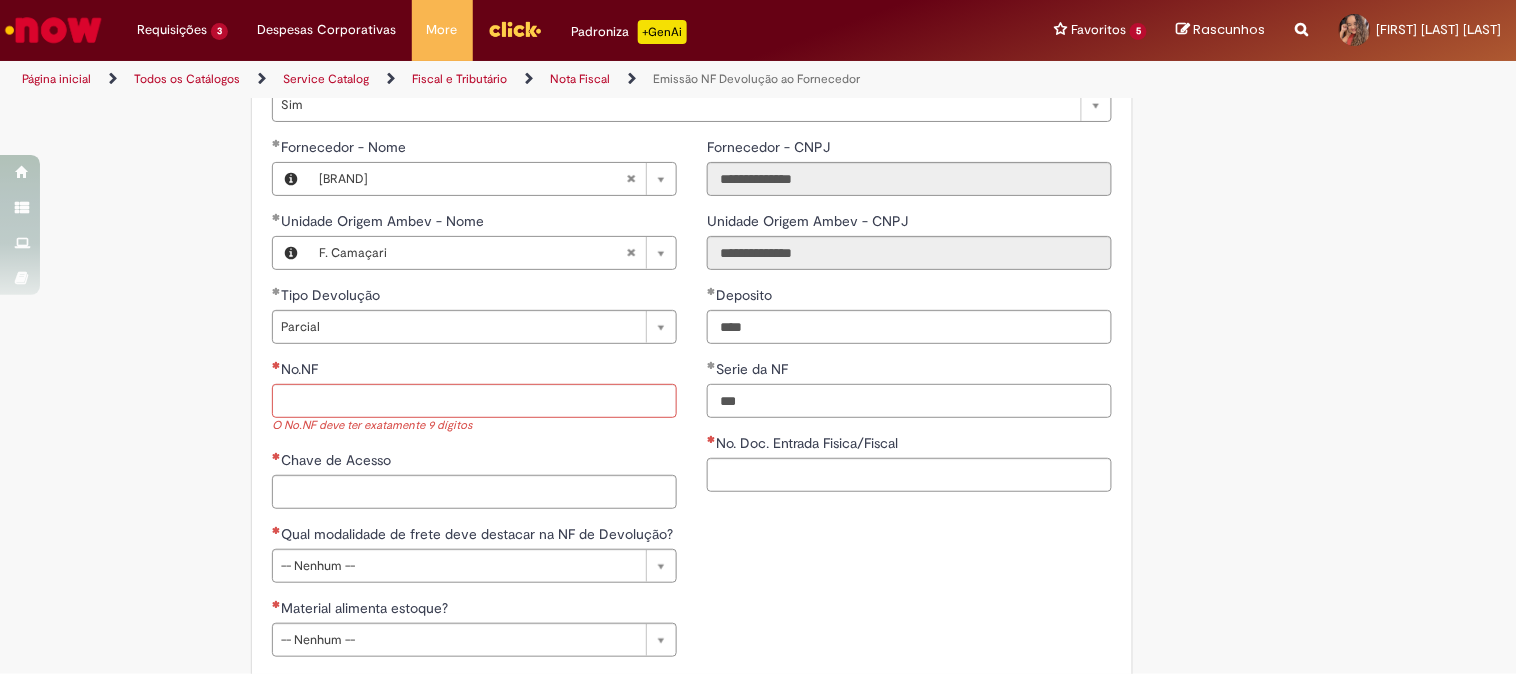type on "***" 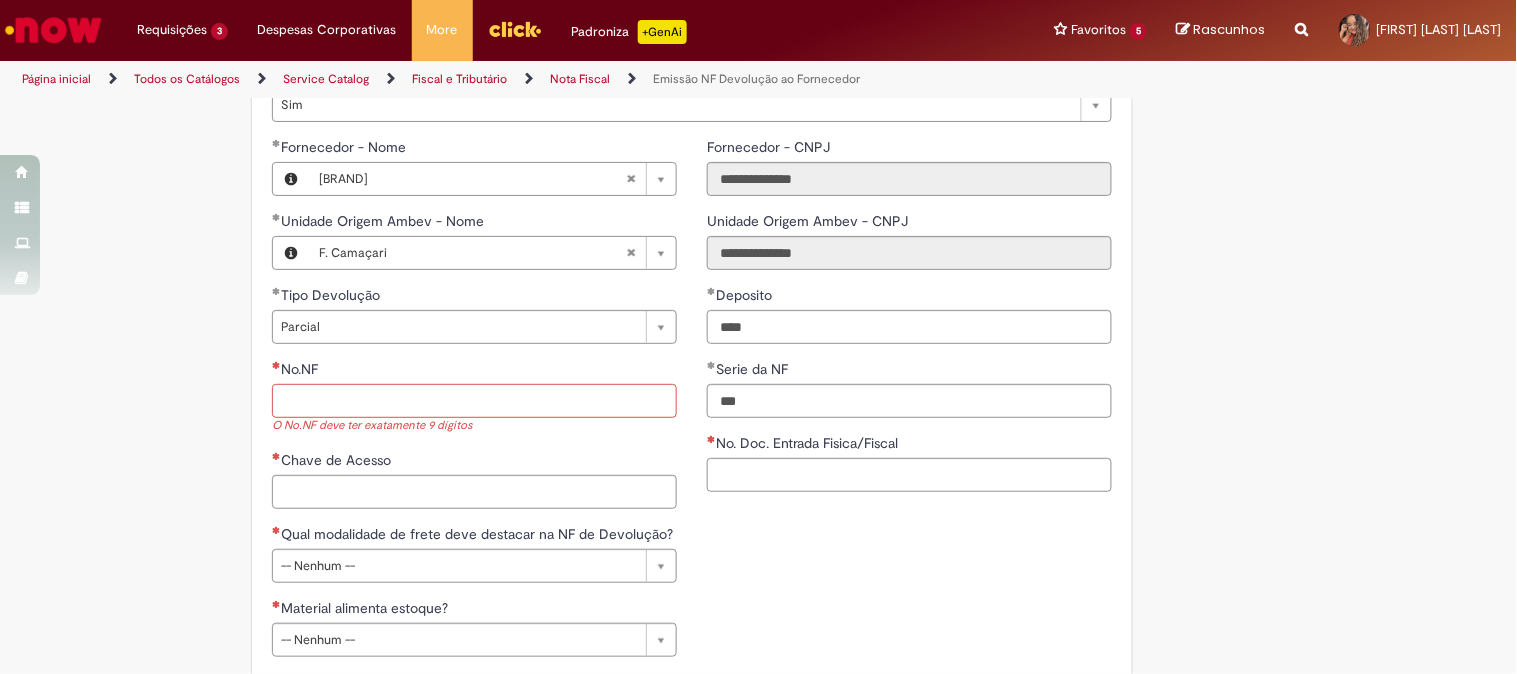 click on "No.NF" at bounding box center [474, 401] 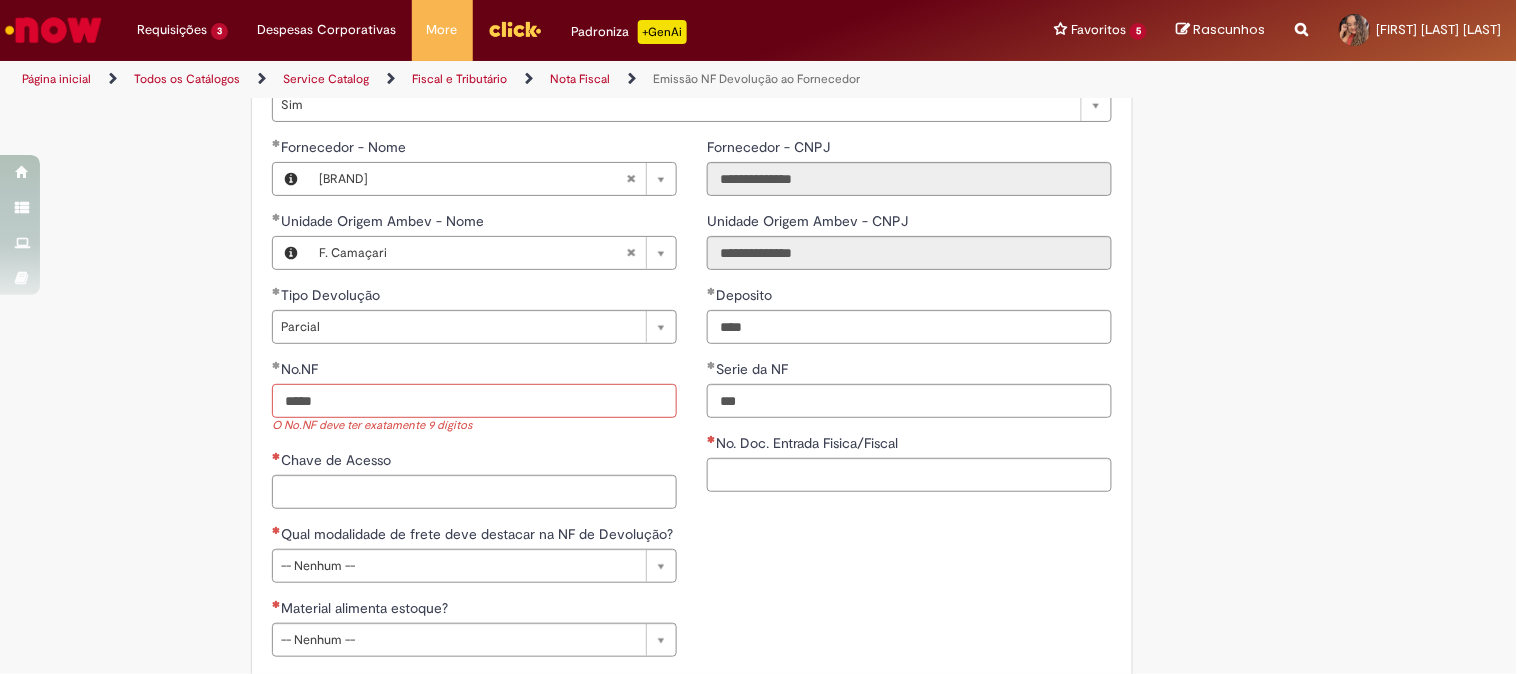 type on "*****" 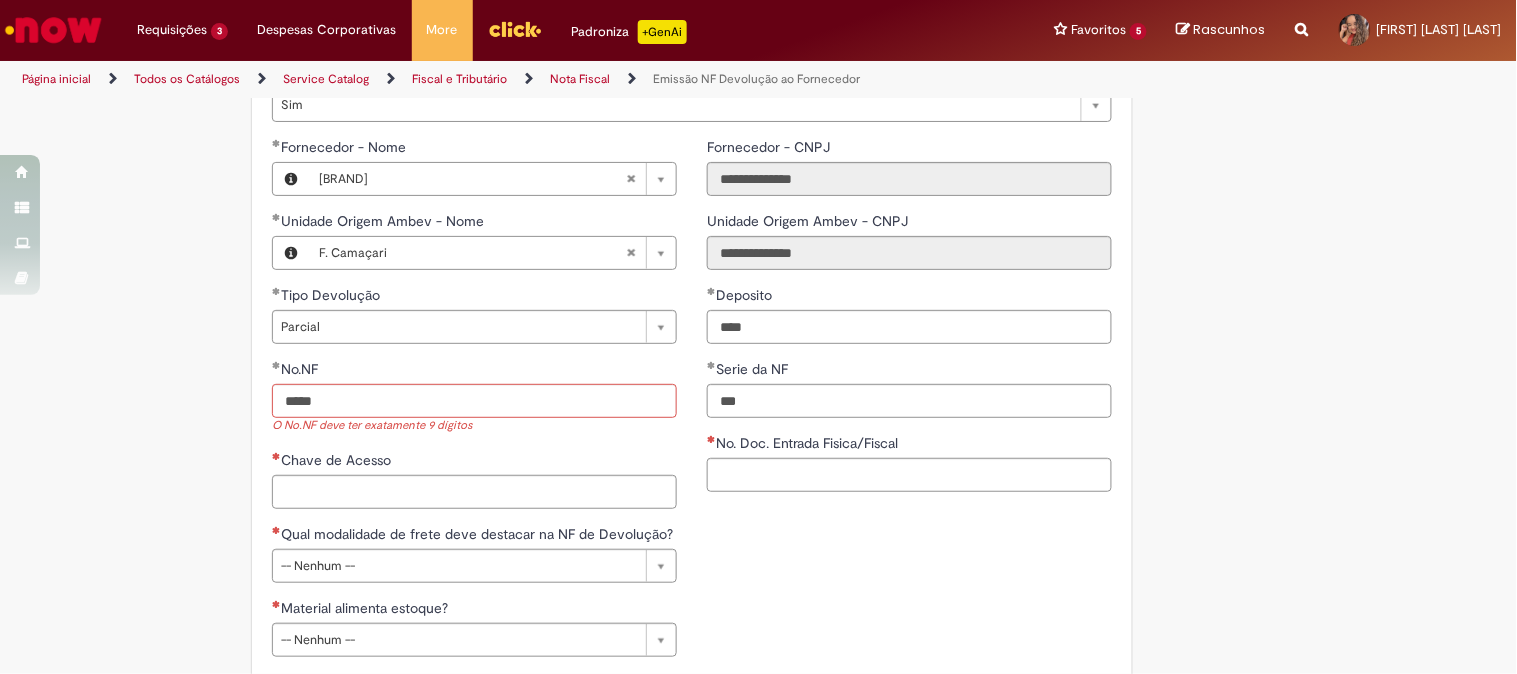 type 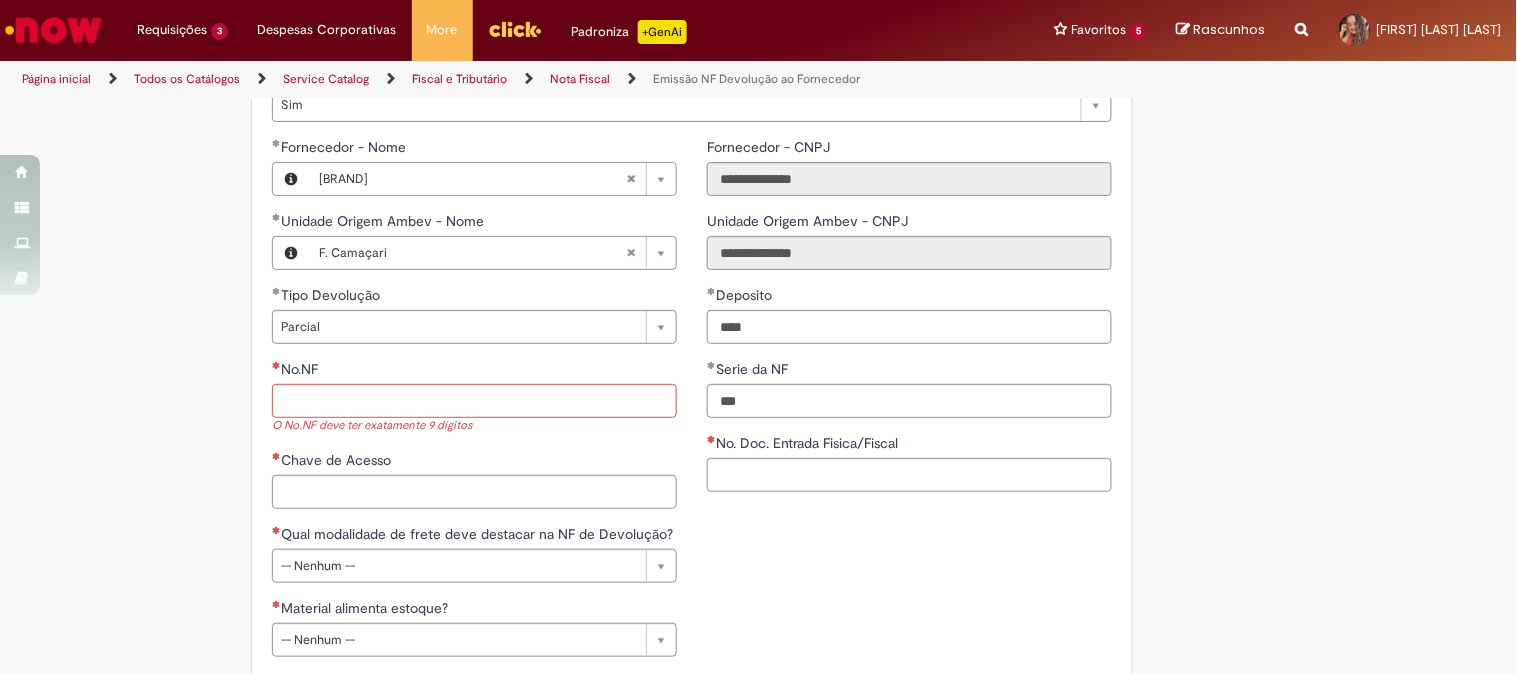click on "**********" at bounding box center [474, 367] 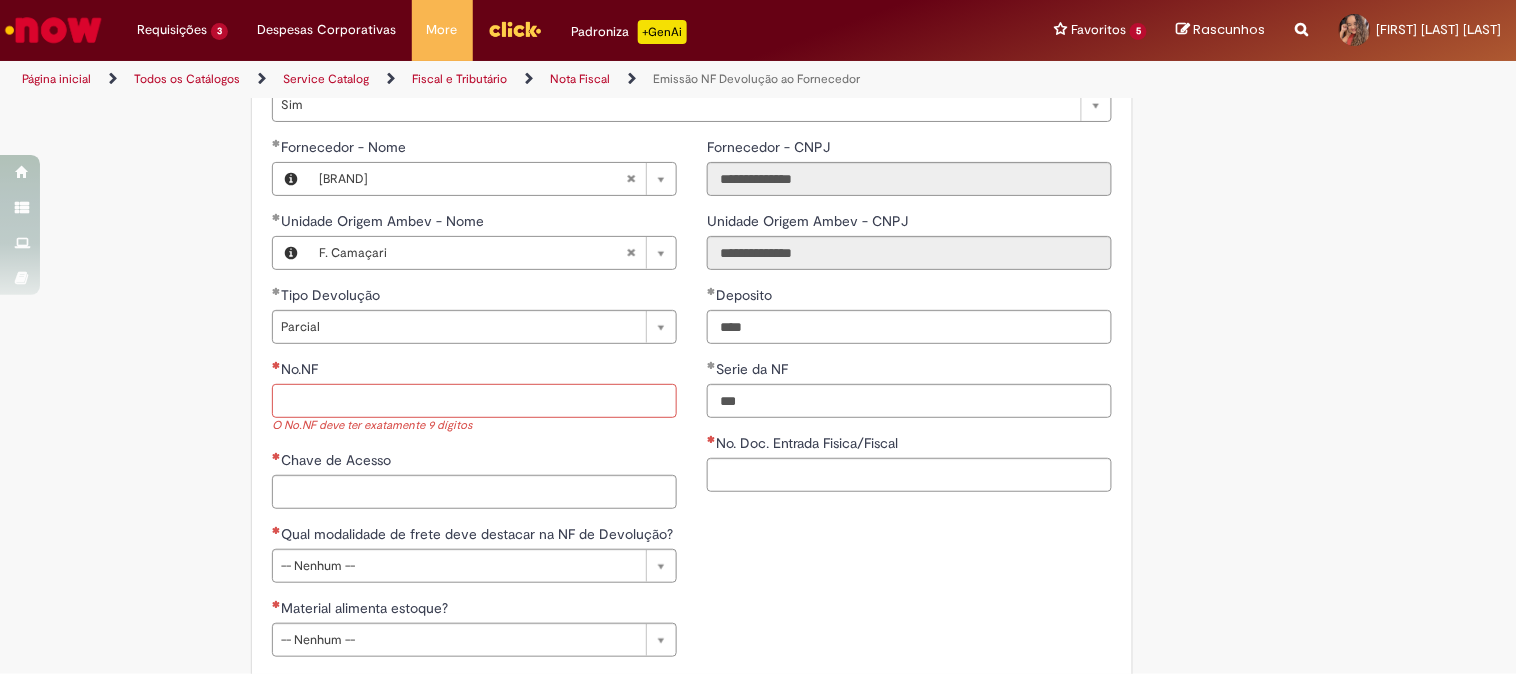 click on "No.NF" at bounding box center (474, 401) 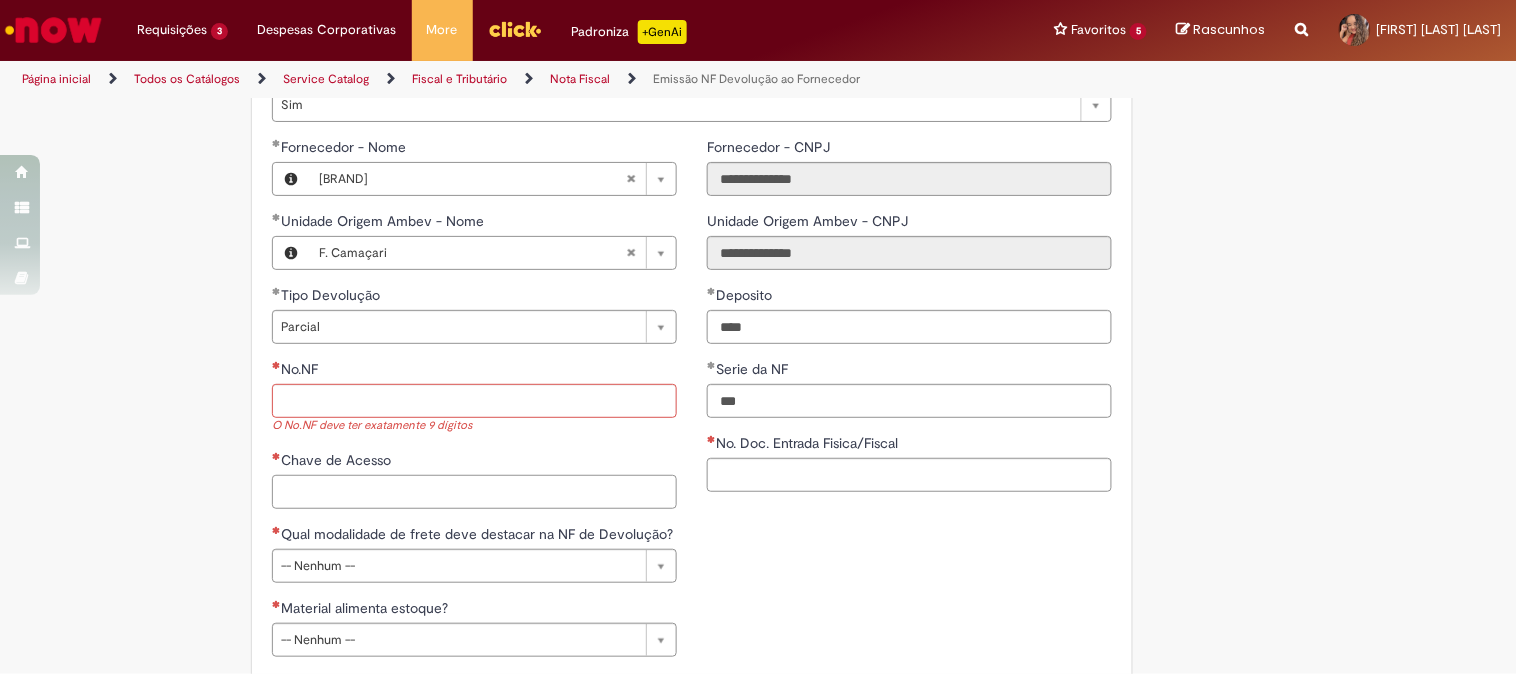 click on "Chave de Acesso" at bounding box center [474, 492] 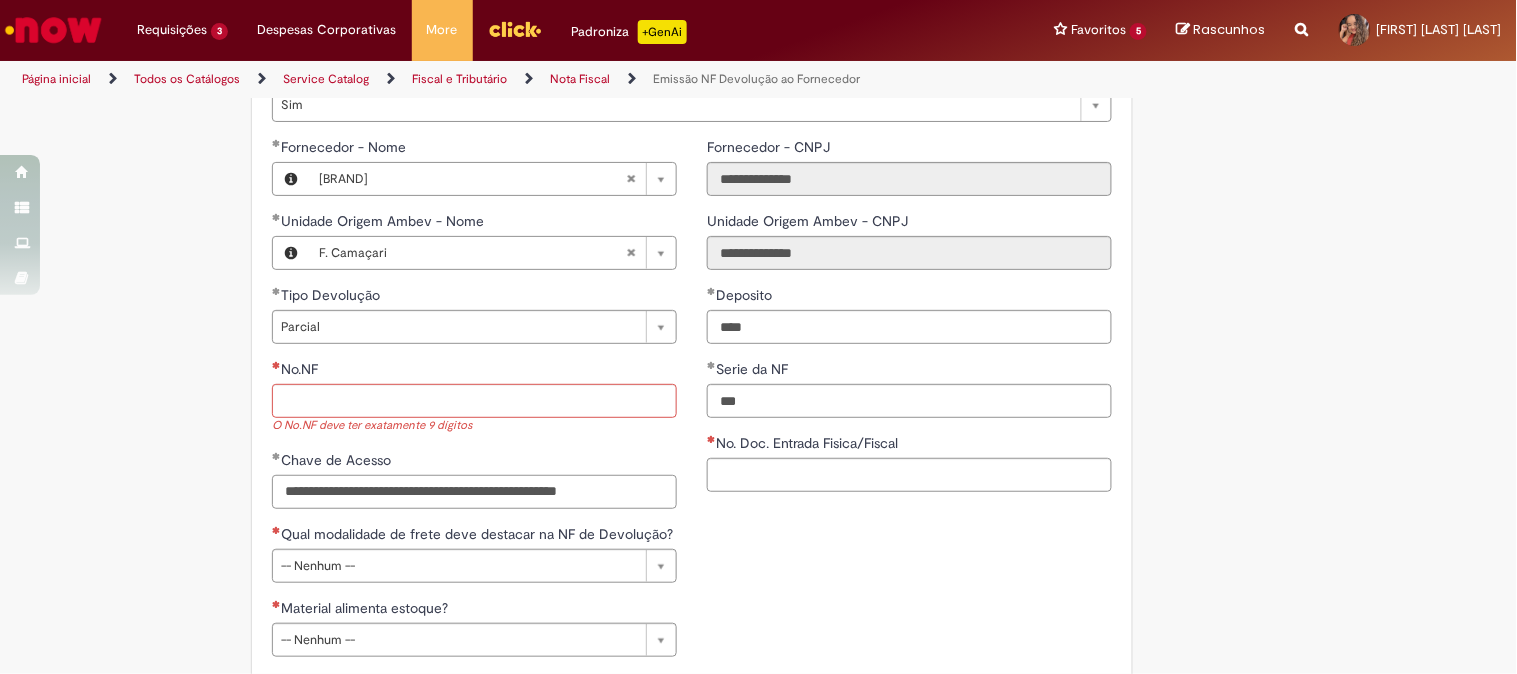 type on "**********" 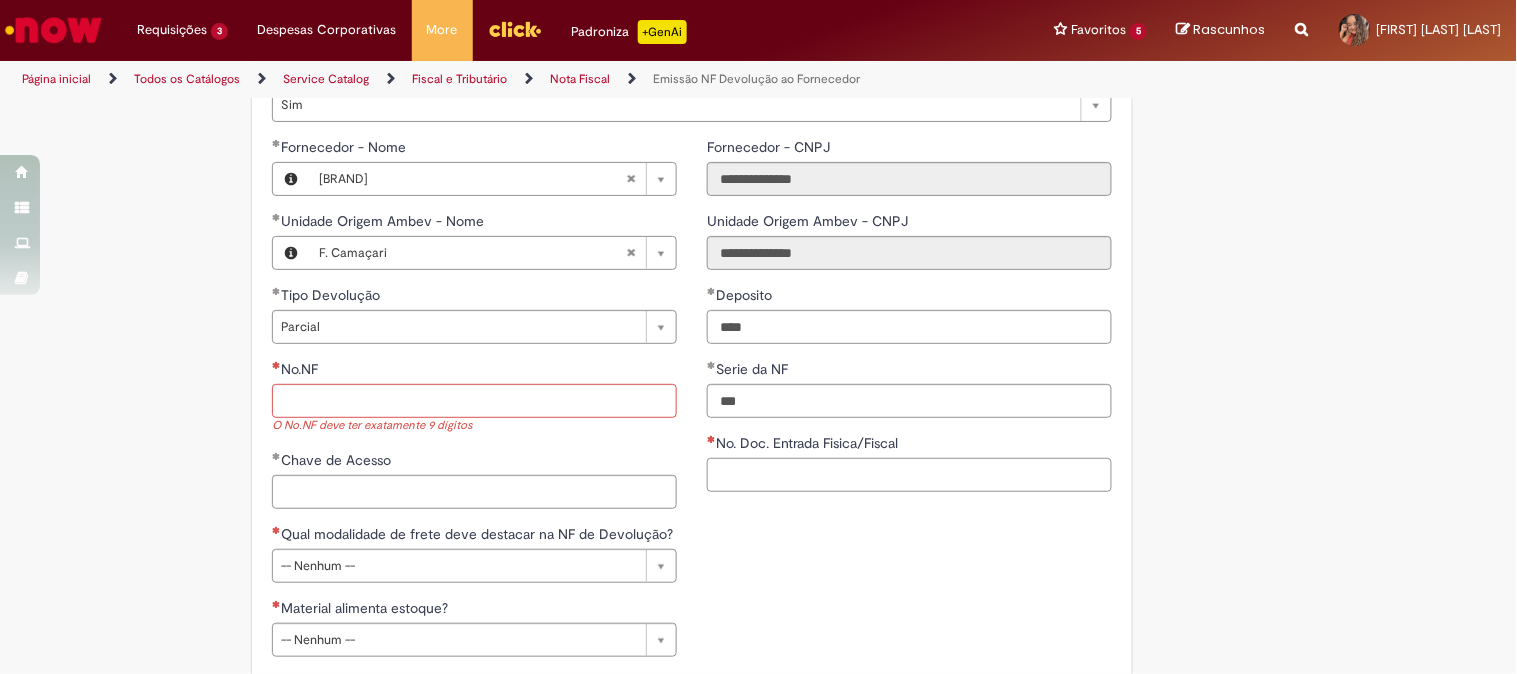 click on "No. Doc. Entrada Fisica/Fiscal" at bounding box center [909, 475] 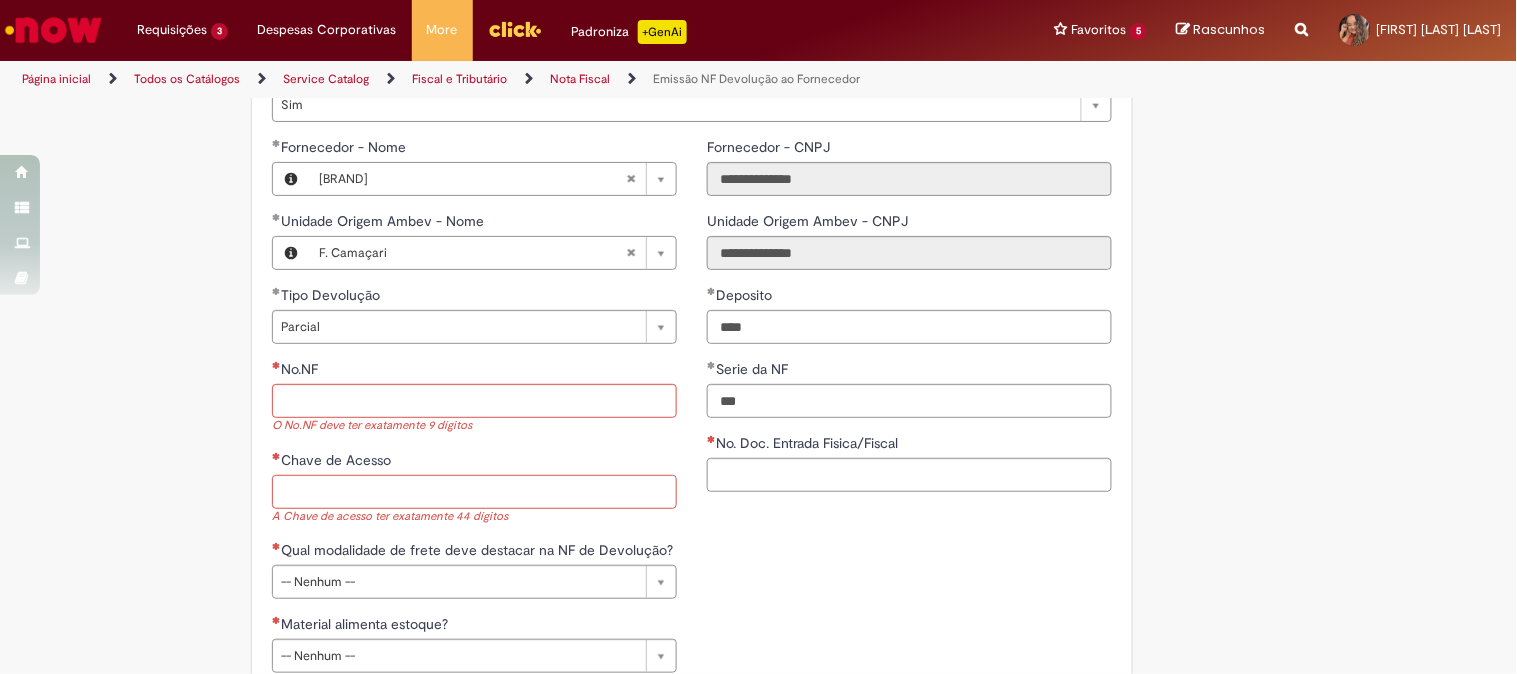 click on "Chave de Acesso" at bounding box center (474, 492) 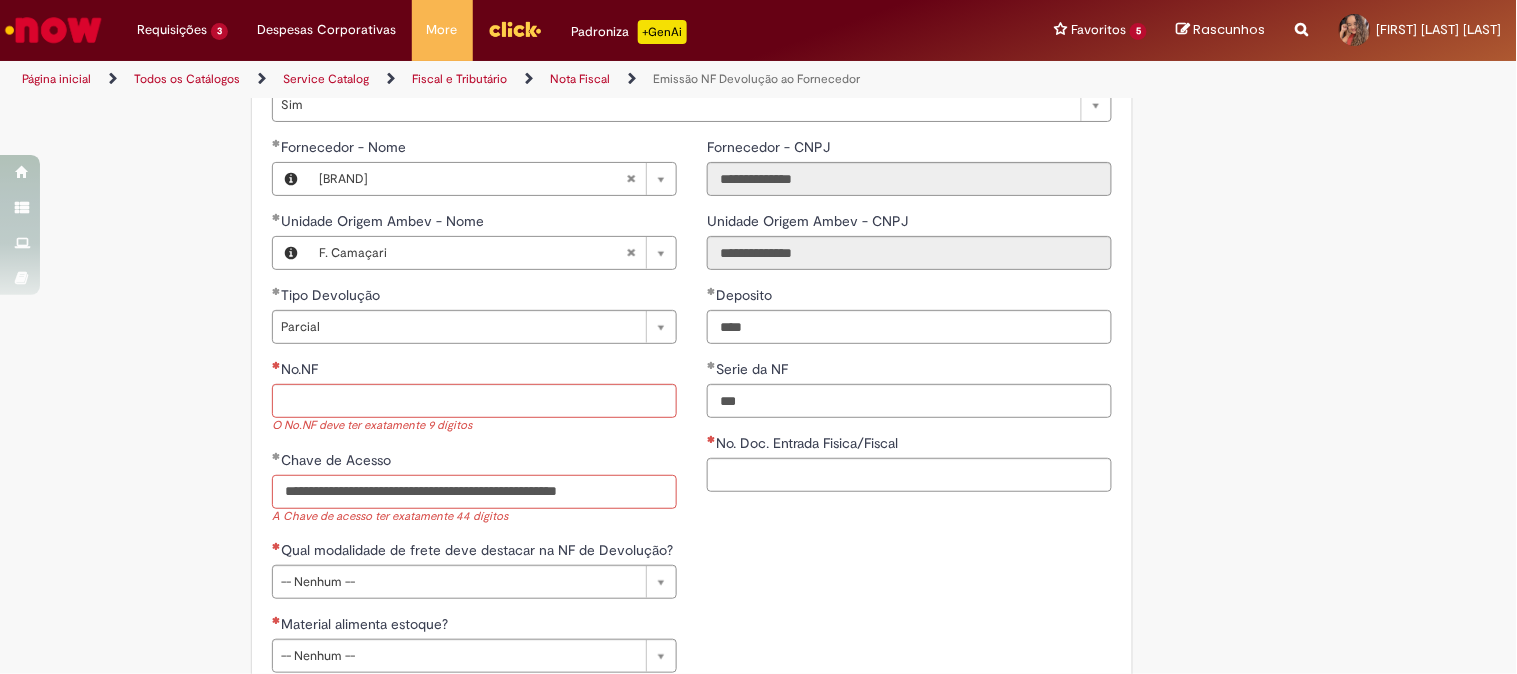 click on "**********" at bounding box center [474, 492] 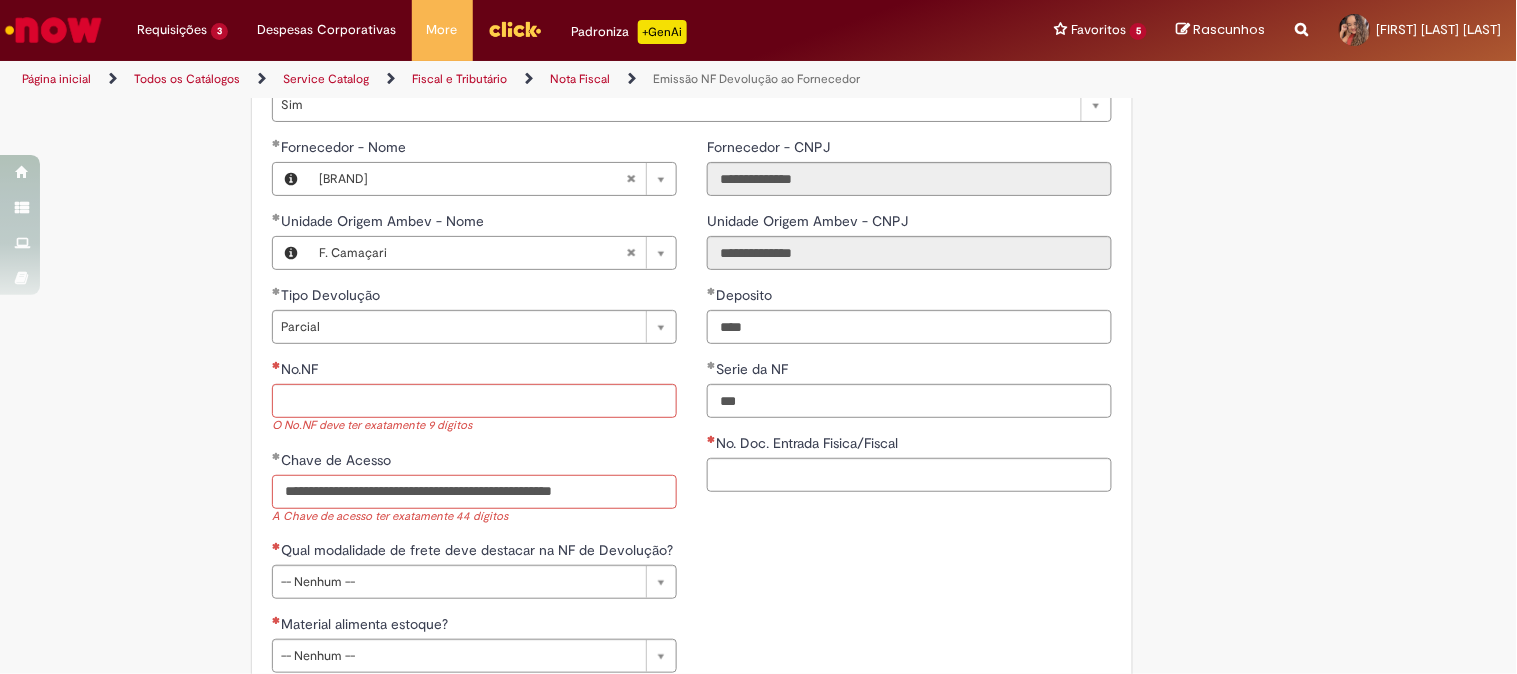click on "**********" at bounding box center [474, 492] 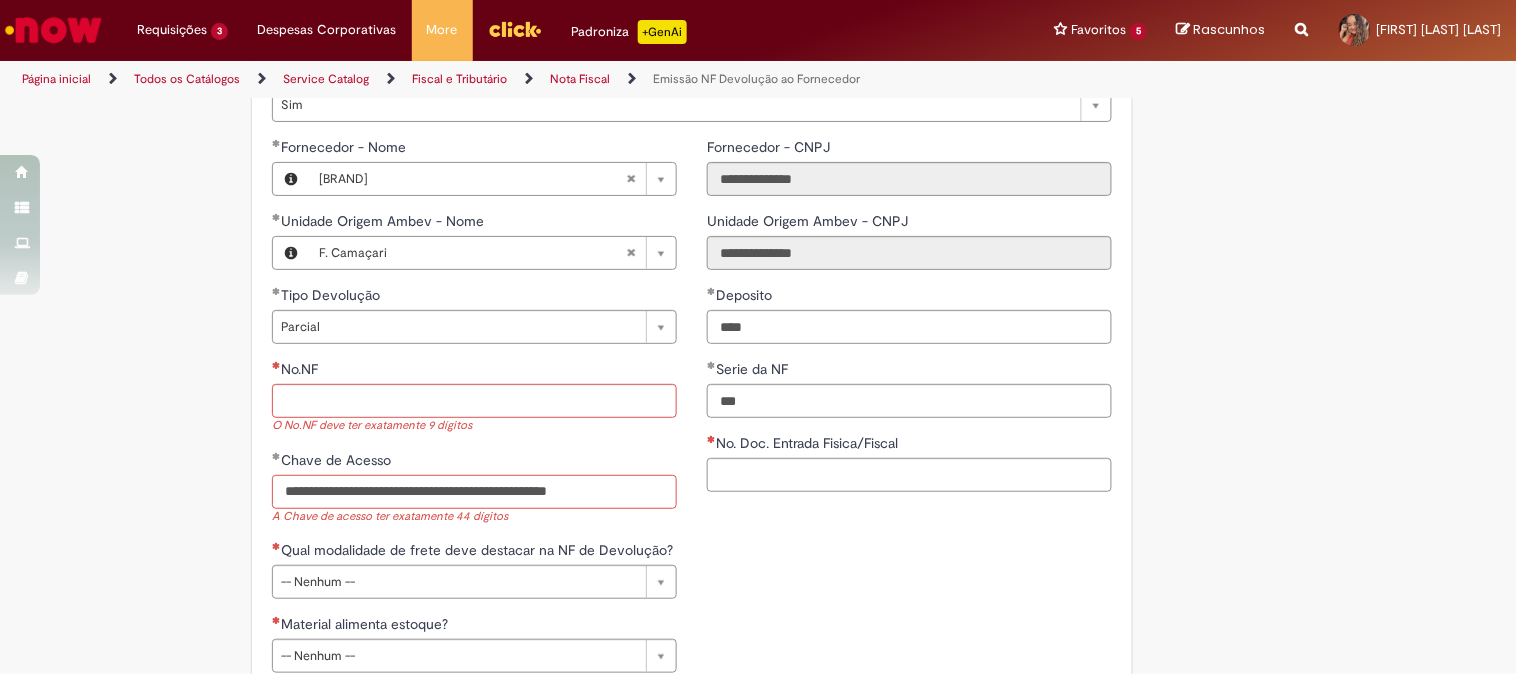 click on "**********" at bounding box center (474, 492) 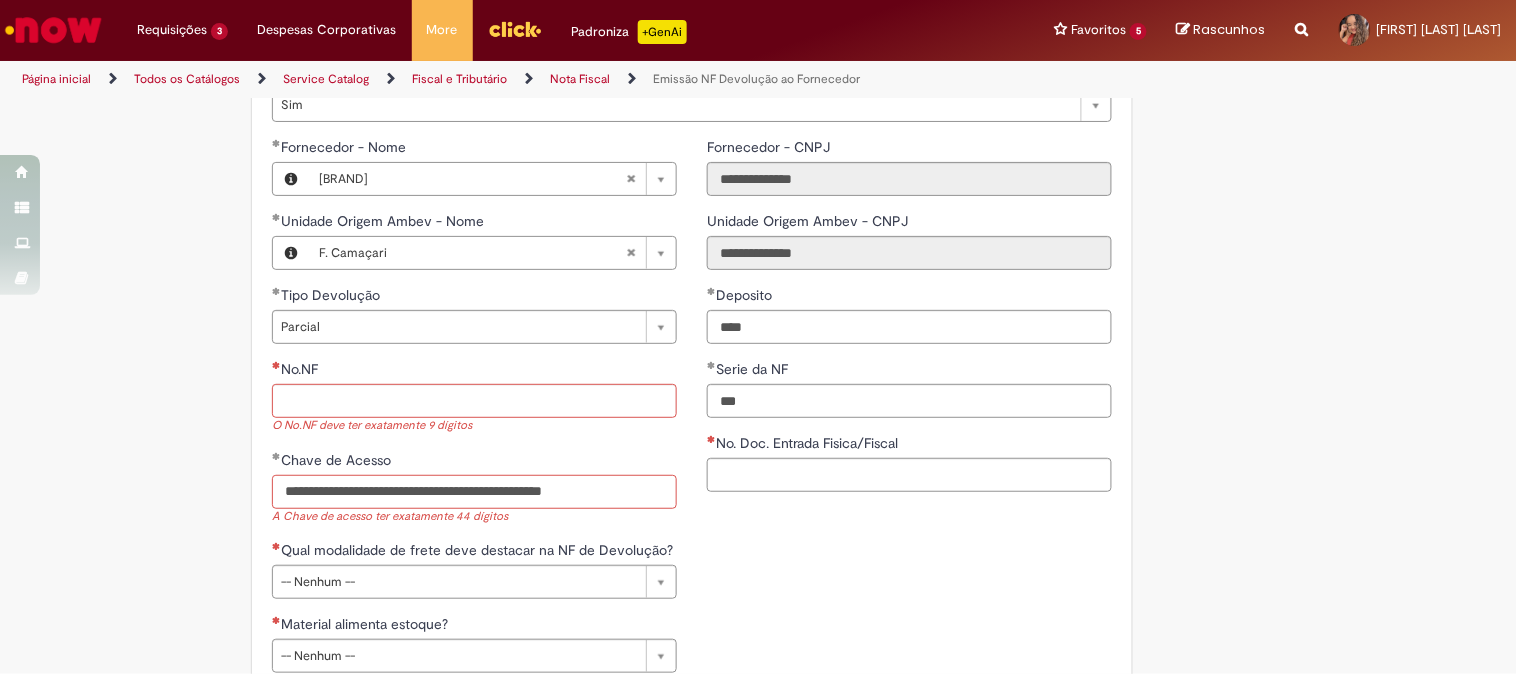 click on "**********" at bounding box center [474, 492] 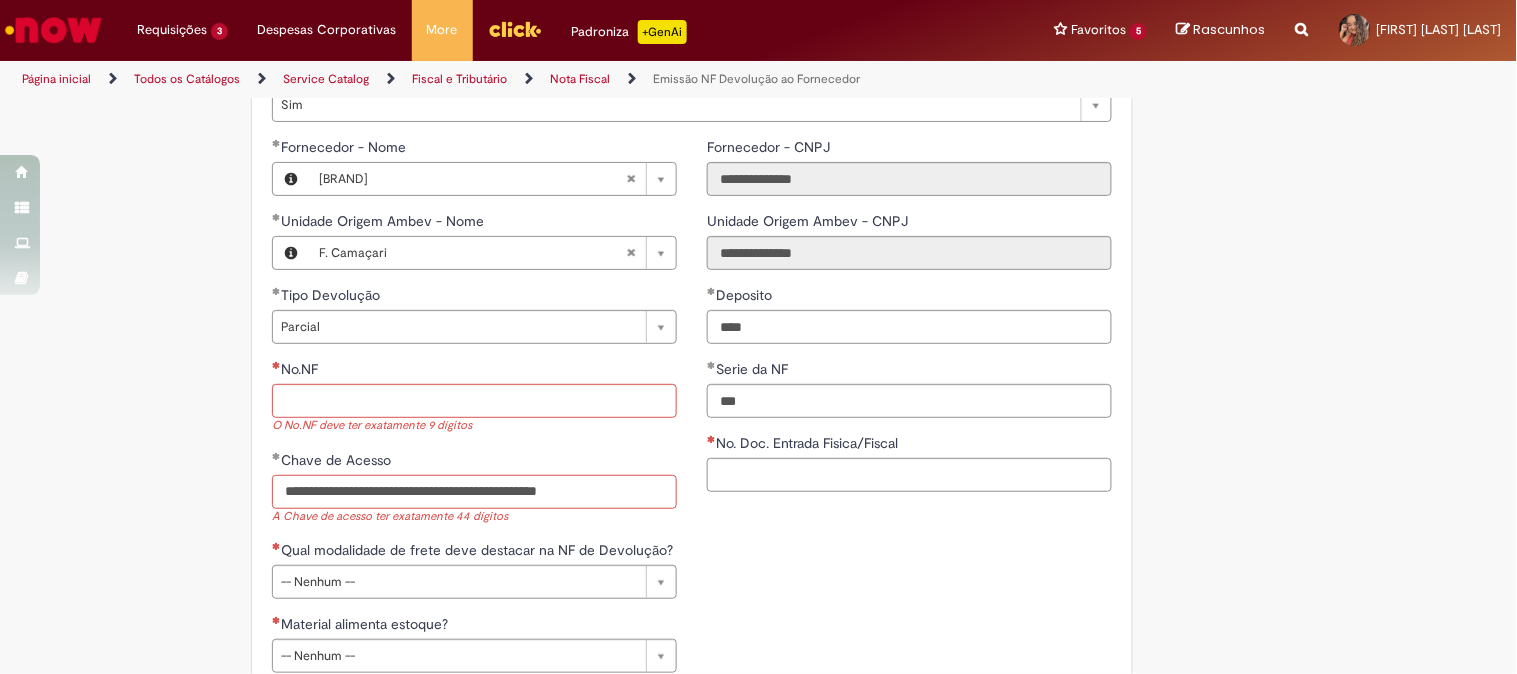 click on "**********" at bounding box center (474, 492) 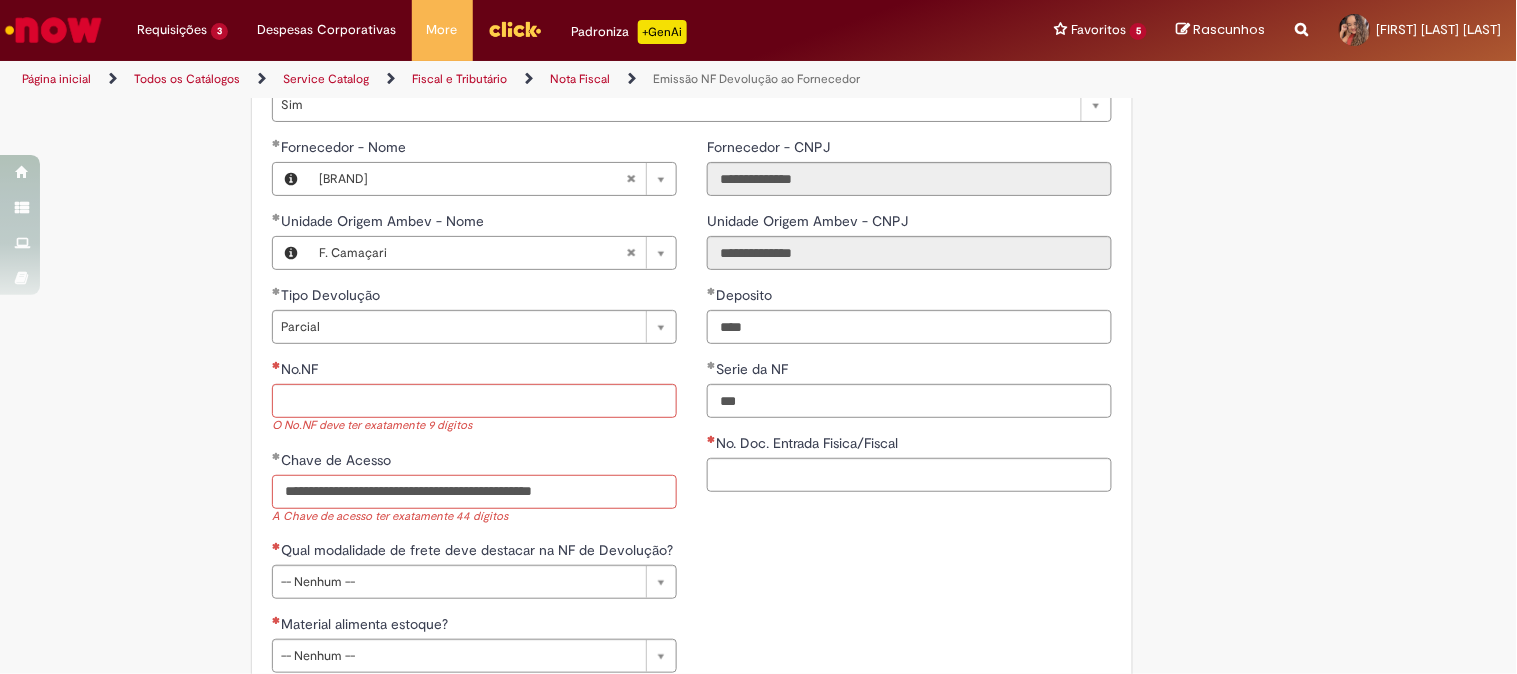 click on "**********" at bounding box center [474, 492] 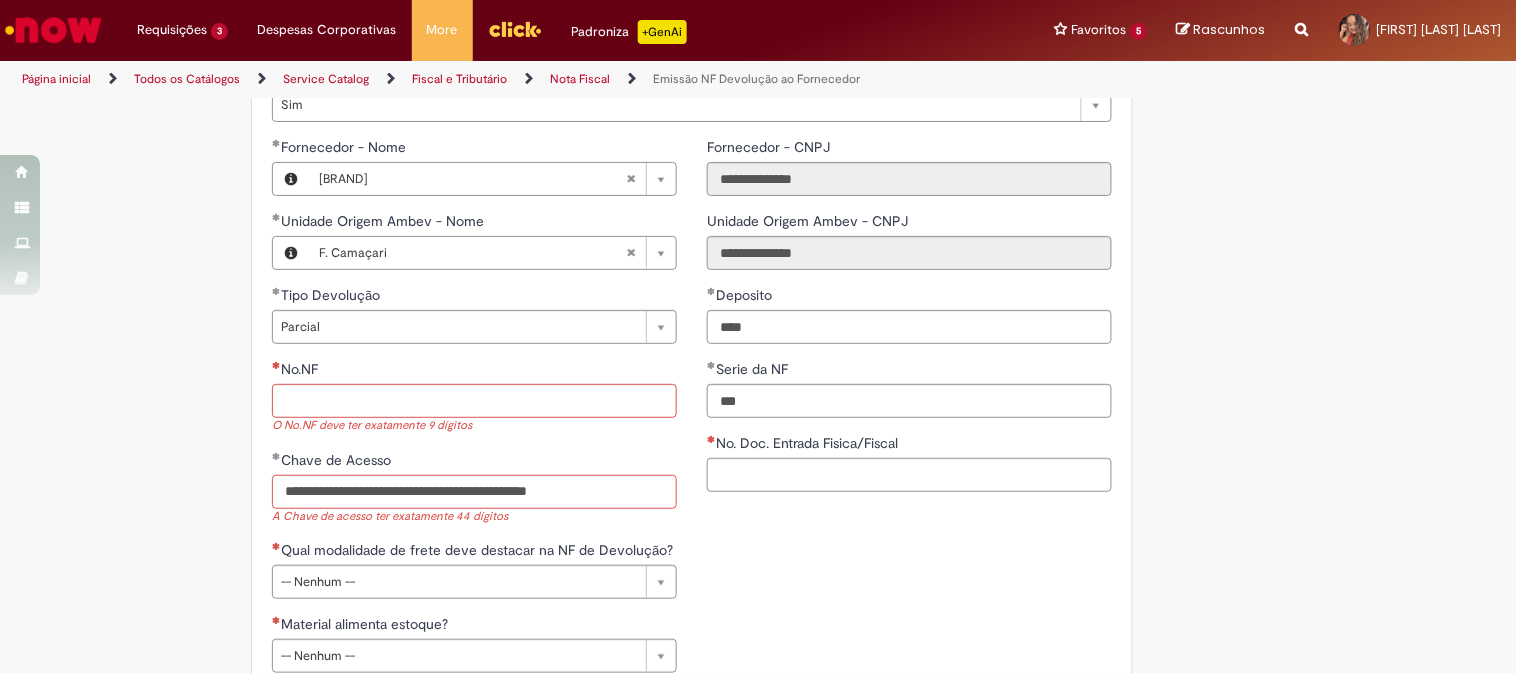 click on "**********" at bounding box center (474, 492) 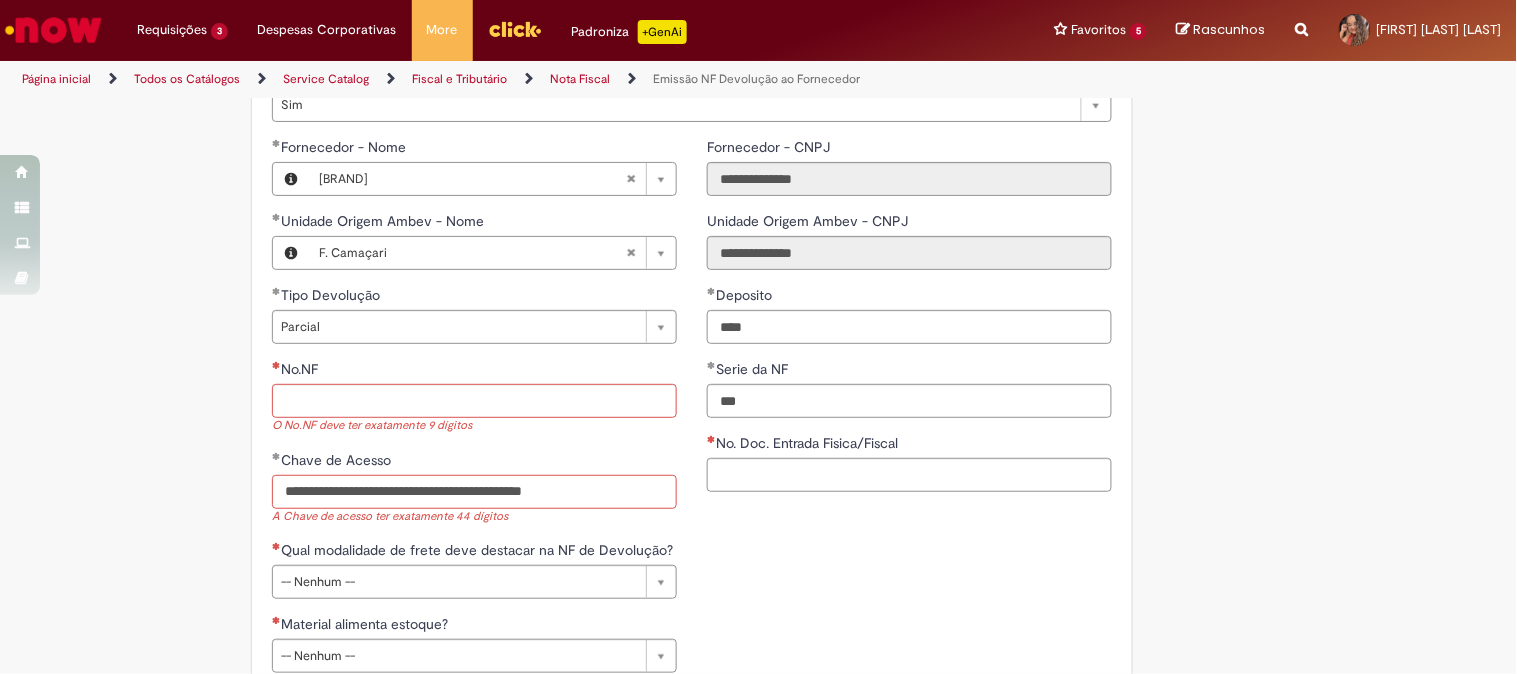 click on "**********" at bounding box center (474, 492) 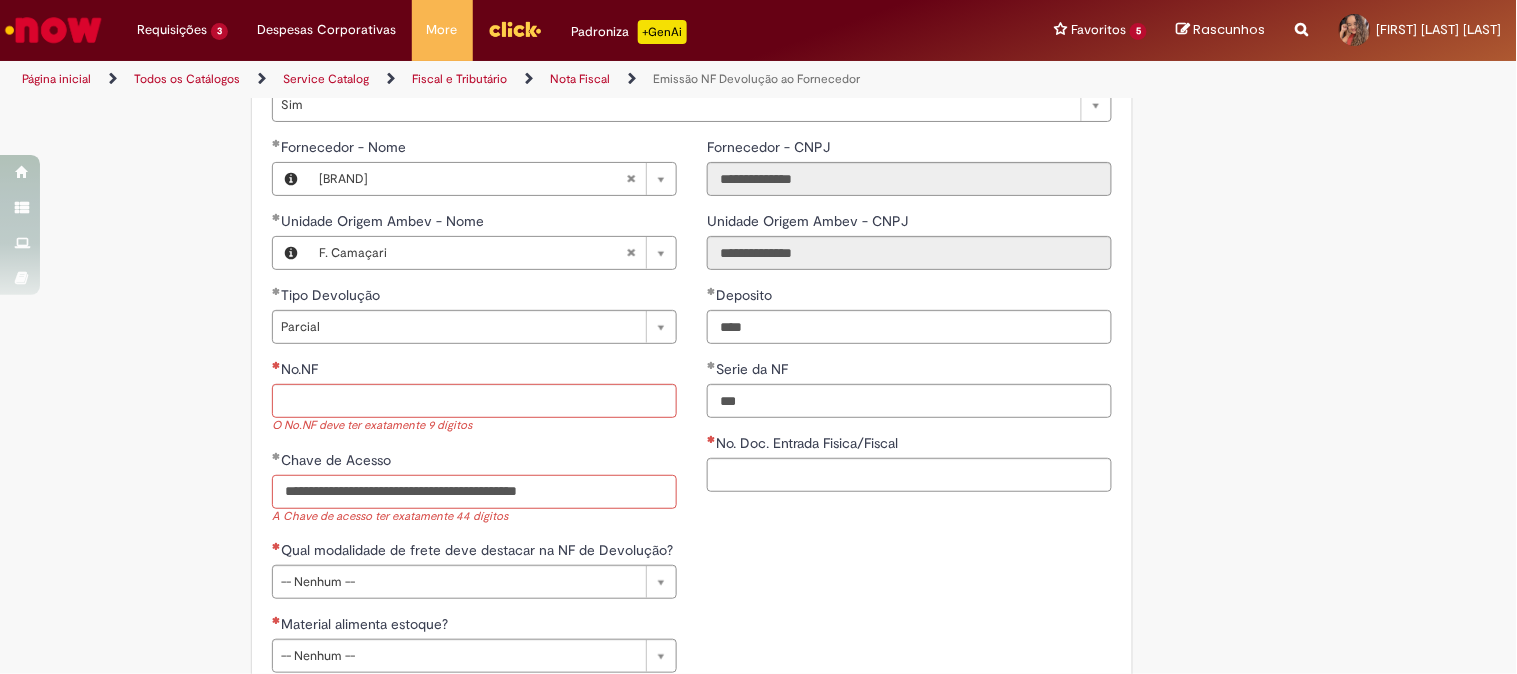 click on "**********" at bounding box center (474, 492) 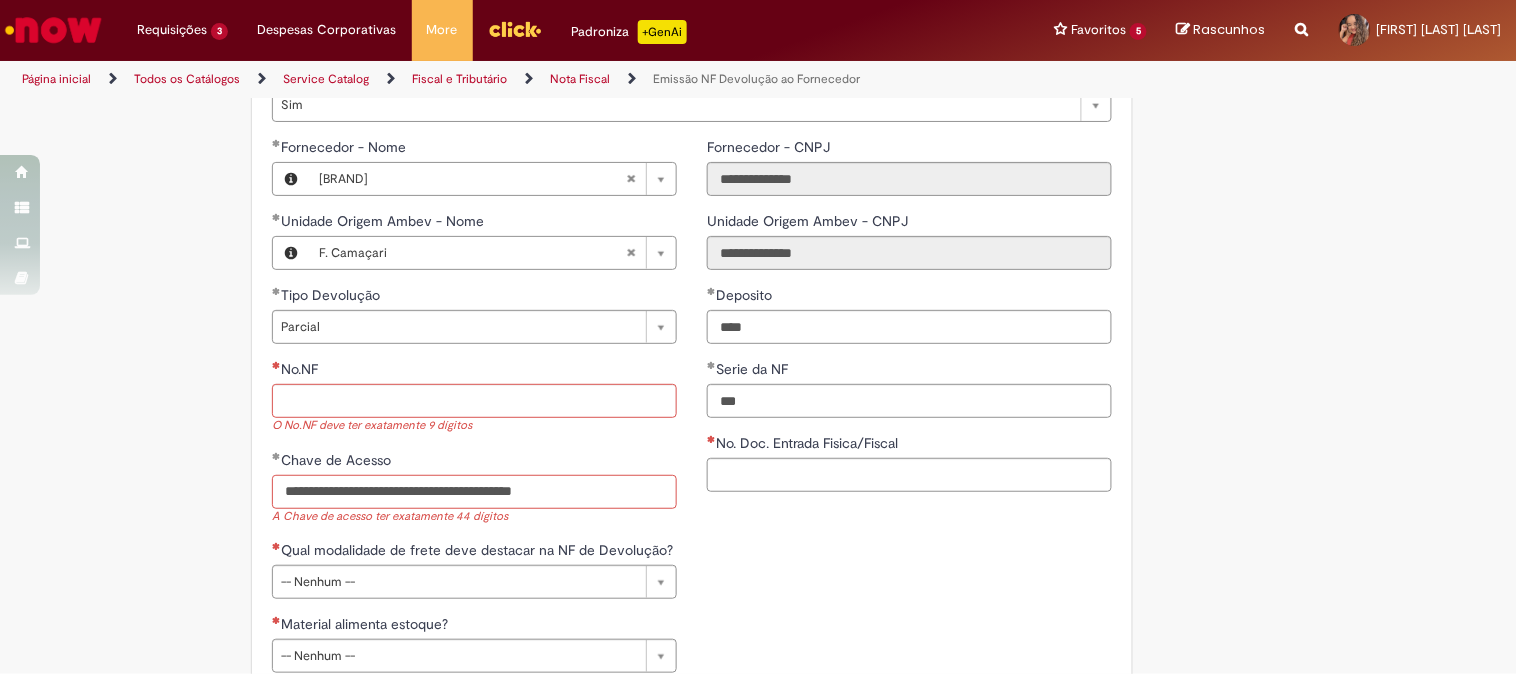 click on "**********" at bounding box center [474, 492] 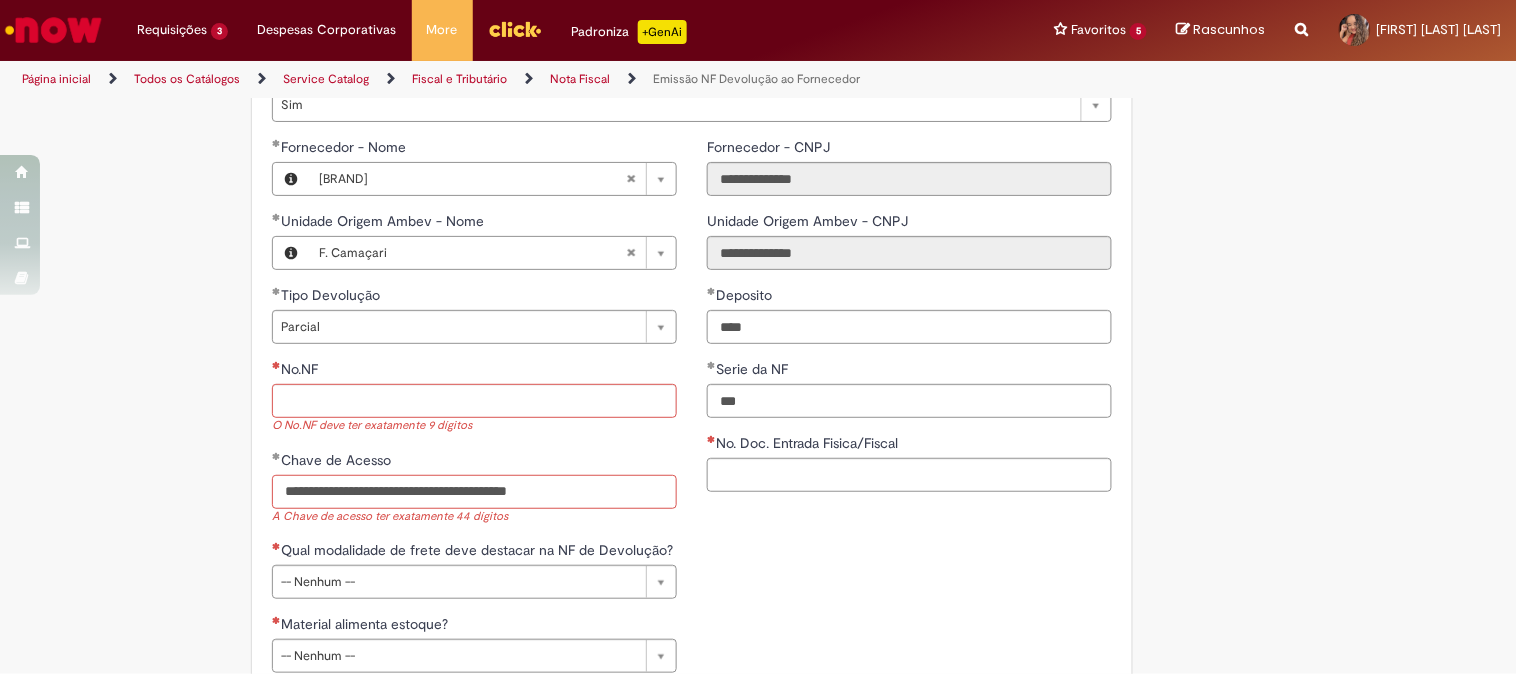 click on "**********" at bounding box center (474, 492) 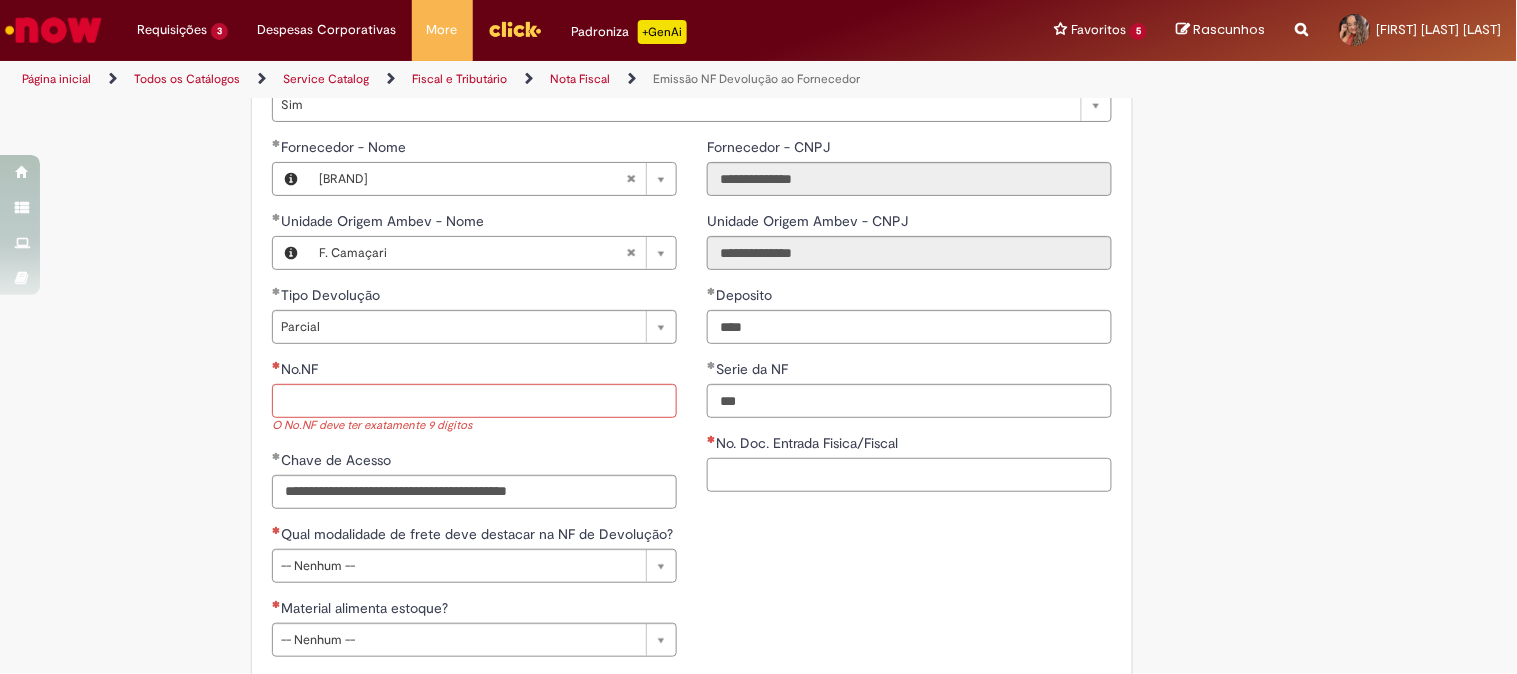 click on "No. Doc. Entrada Fisica/Fiscal" at bounding box center (909, 475) 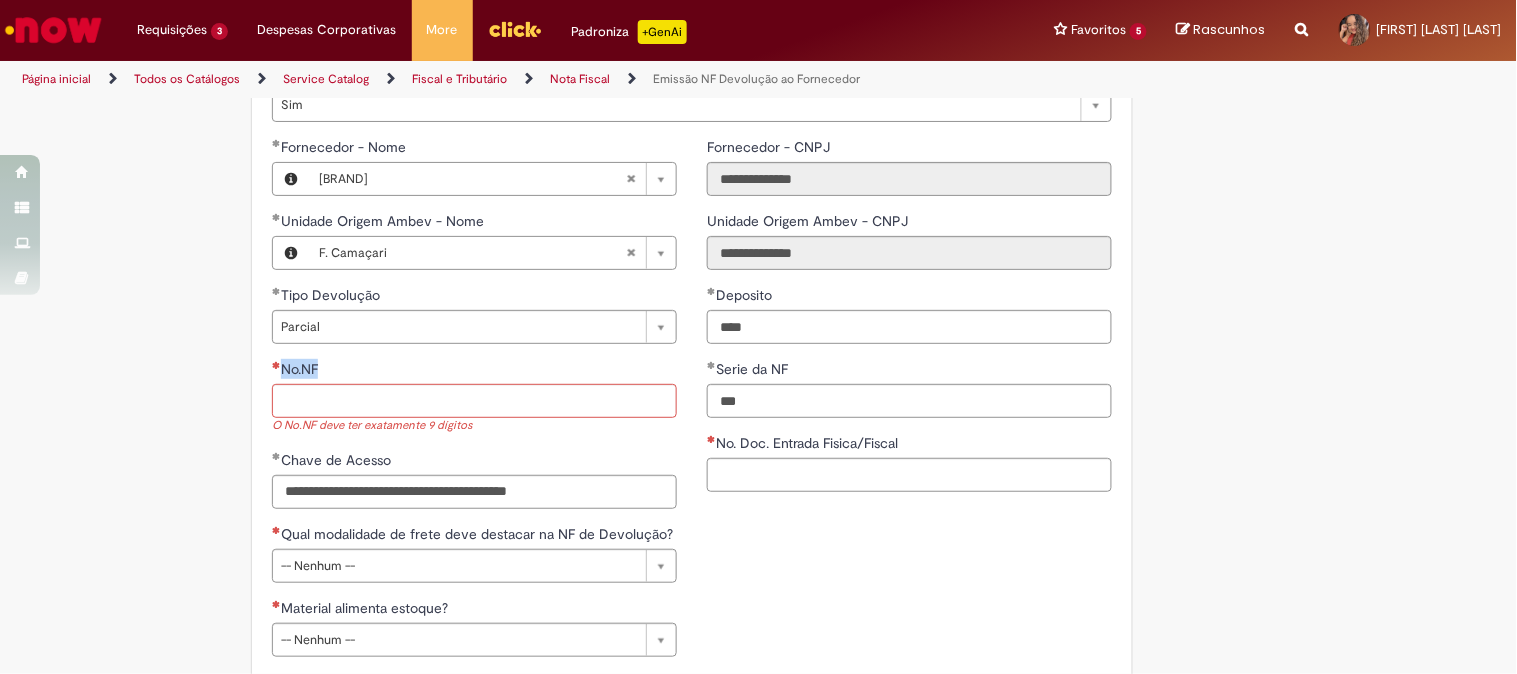 drag, startPoint x: 278, startPoint y: 368, endPoint x: 313, endPoint y: 371, distance: 35.128338 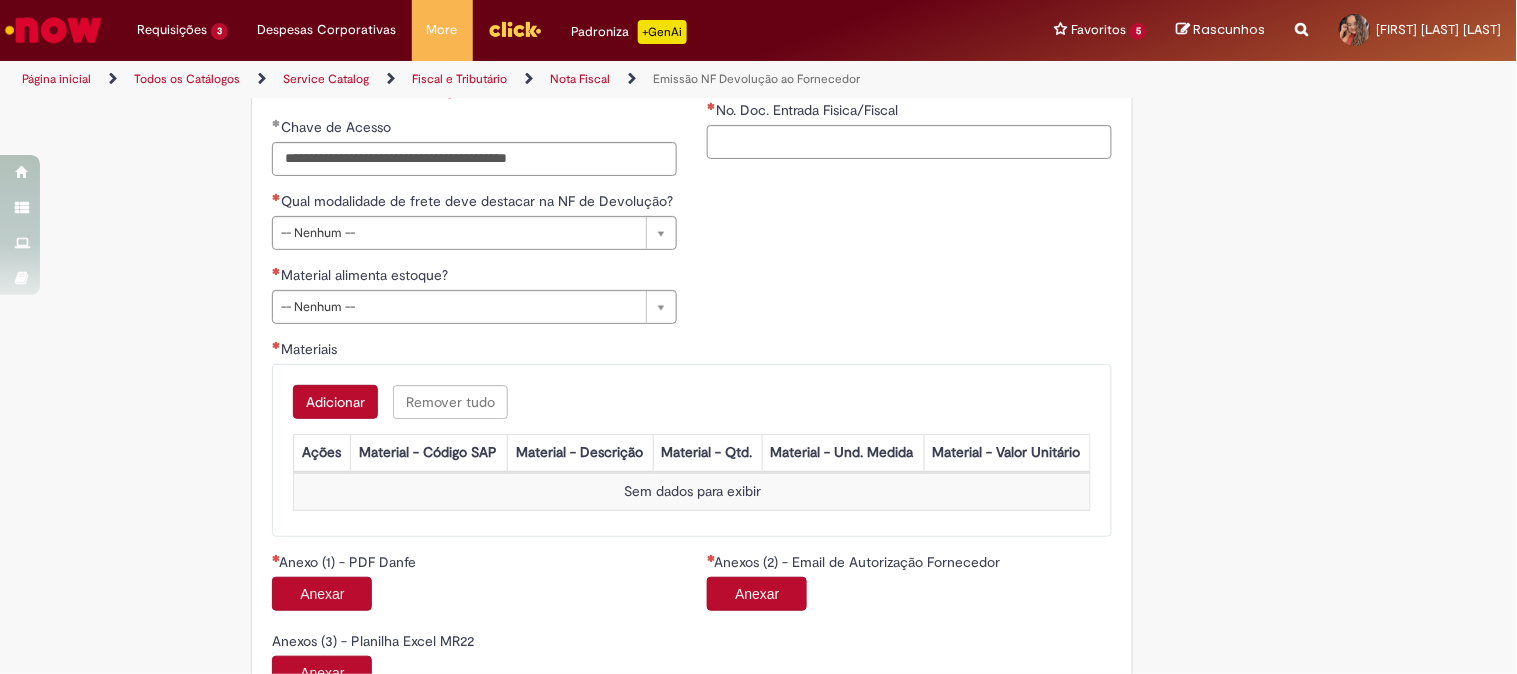 scroll, scrollTop: 1222, scrollLeft: 0, axis: vertical 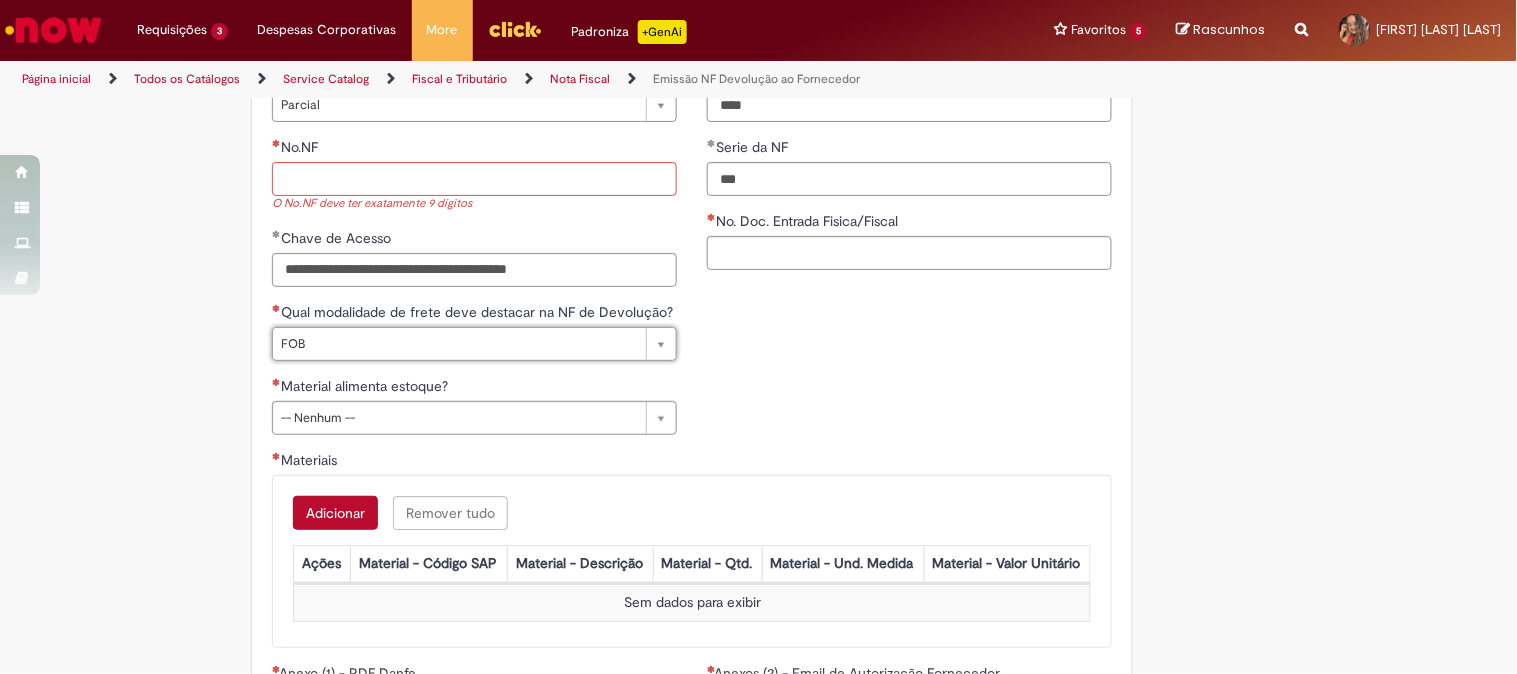 type on "***" 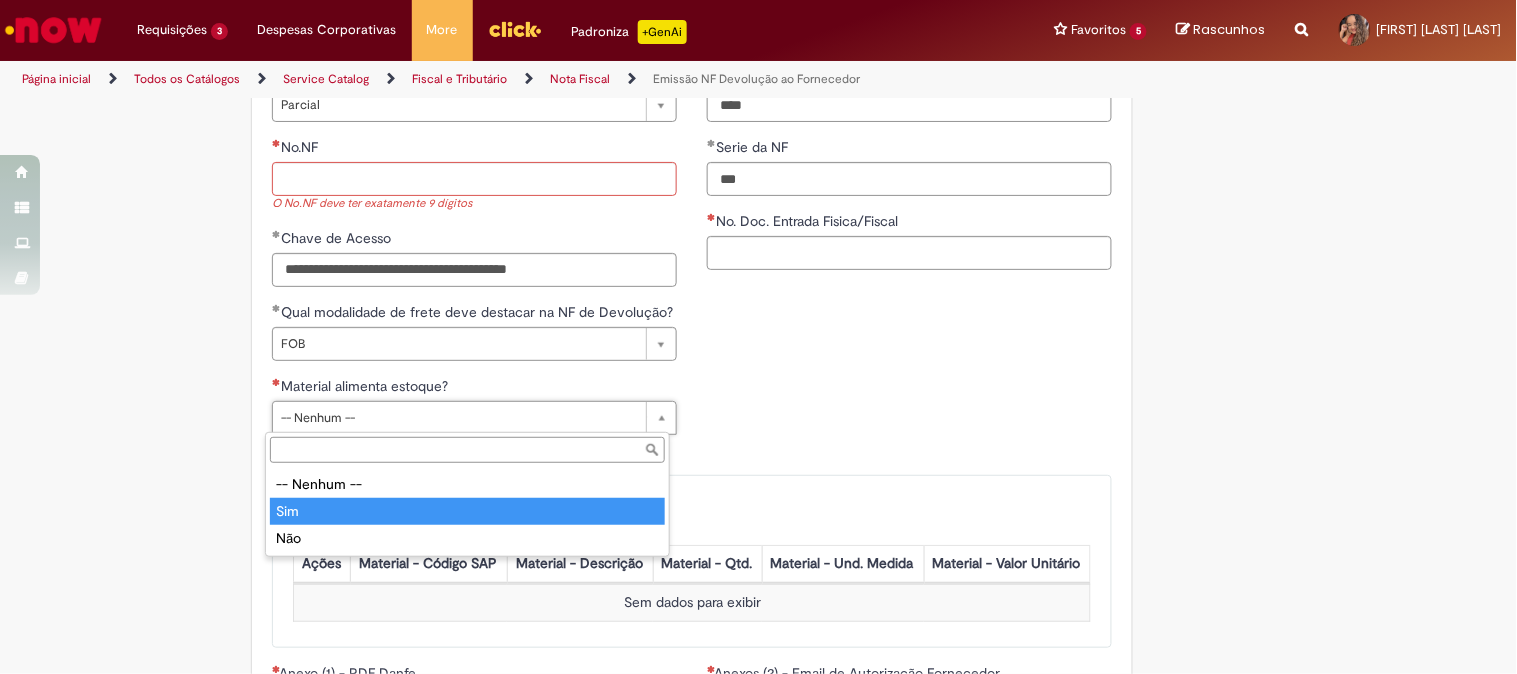 type on "***" 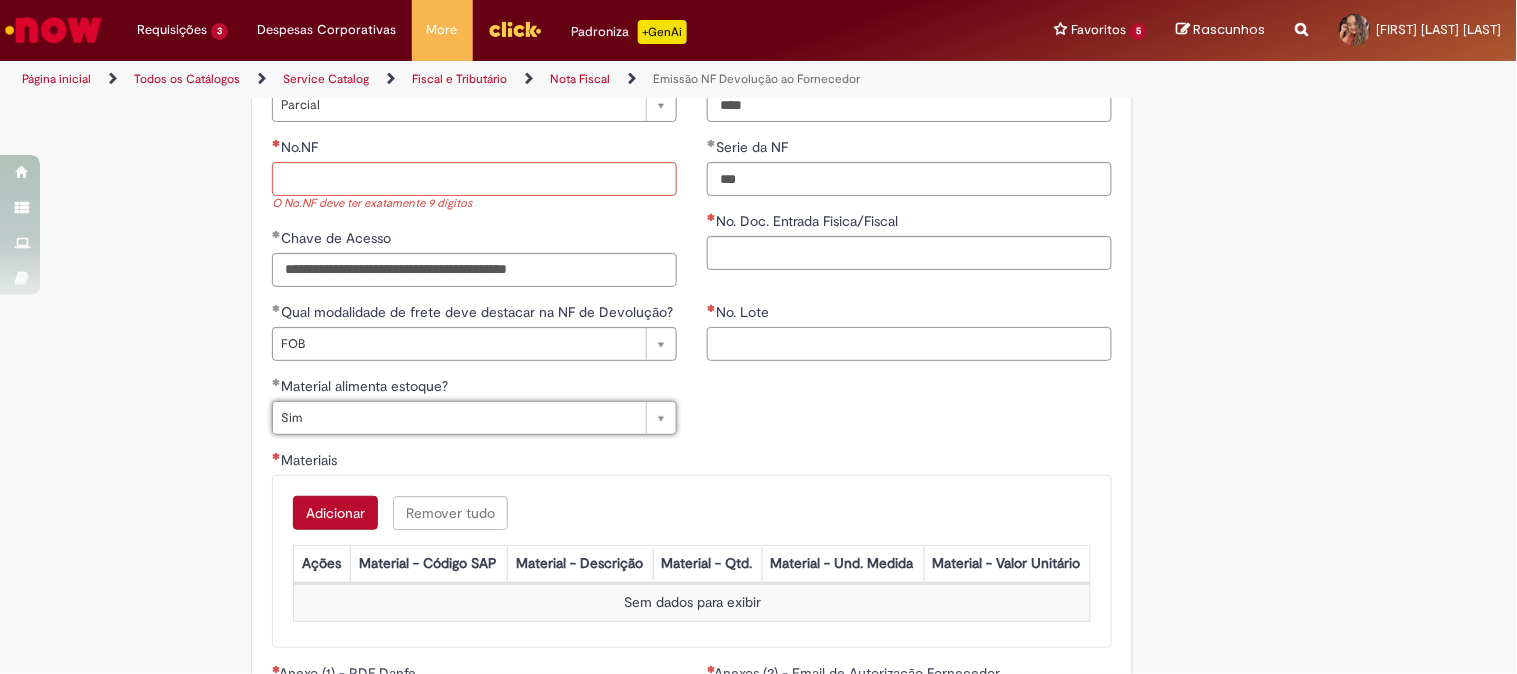 click on "No. Lote" at bounding box center [909, 344] 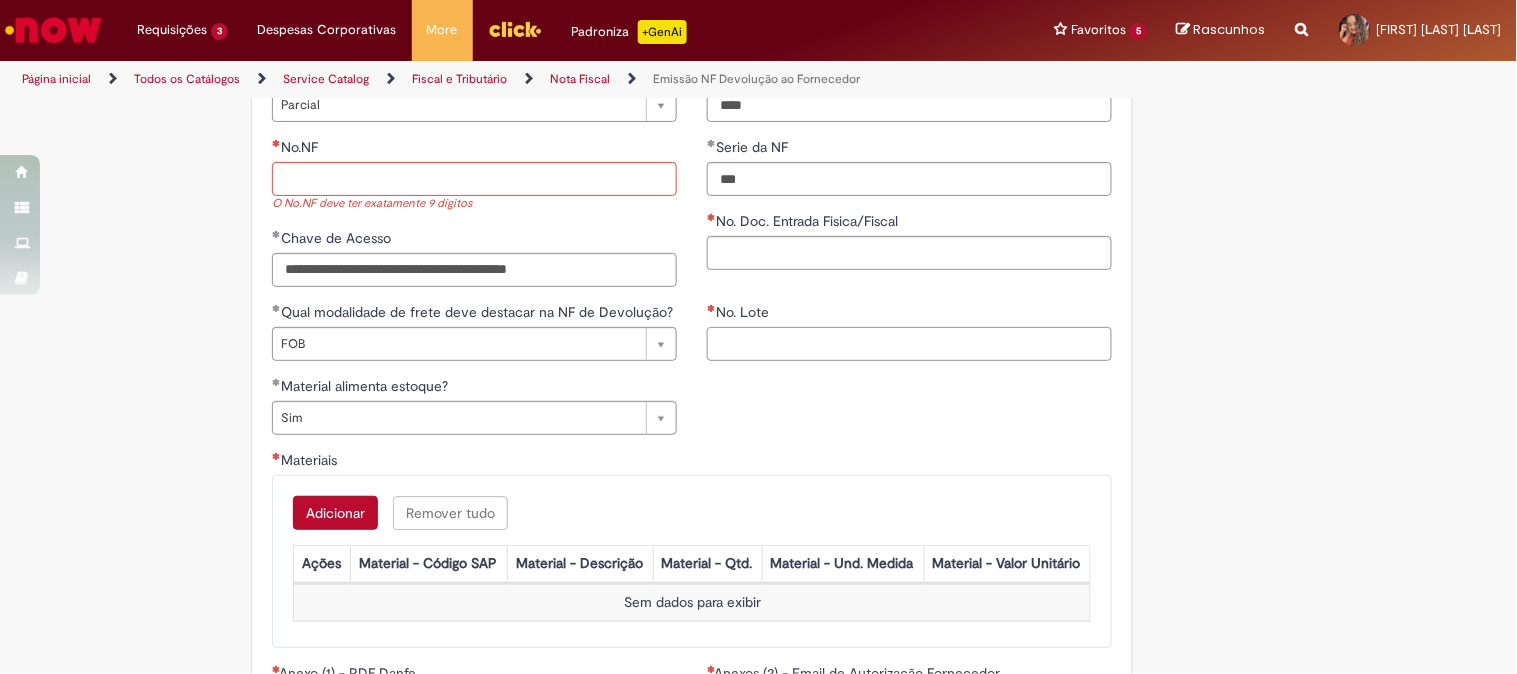 paste on "**********" 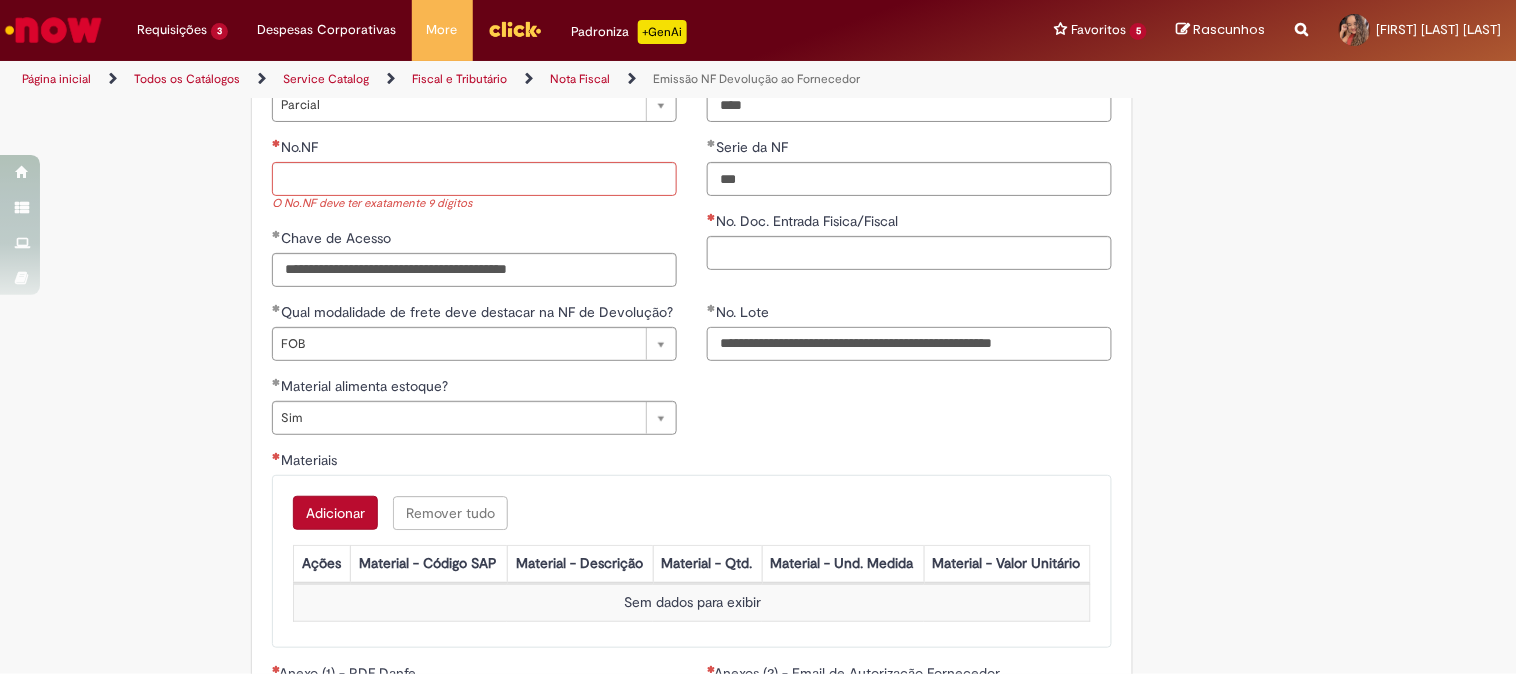 drag, startPoint x: 1080, startPoint y: 342, endPoint x: 548, endPoint y: 334, distance: 532.0601 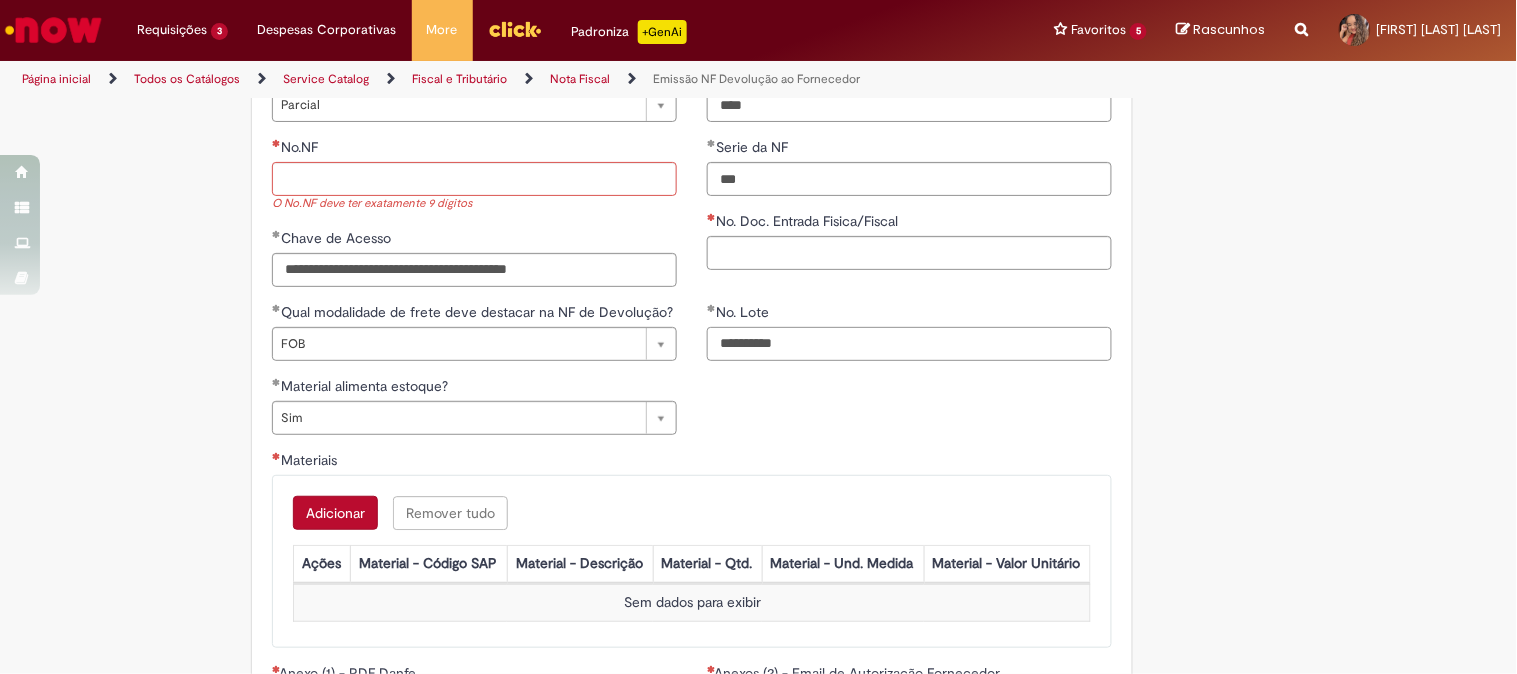 type on "**********" 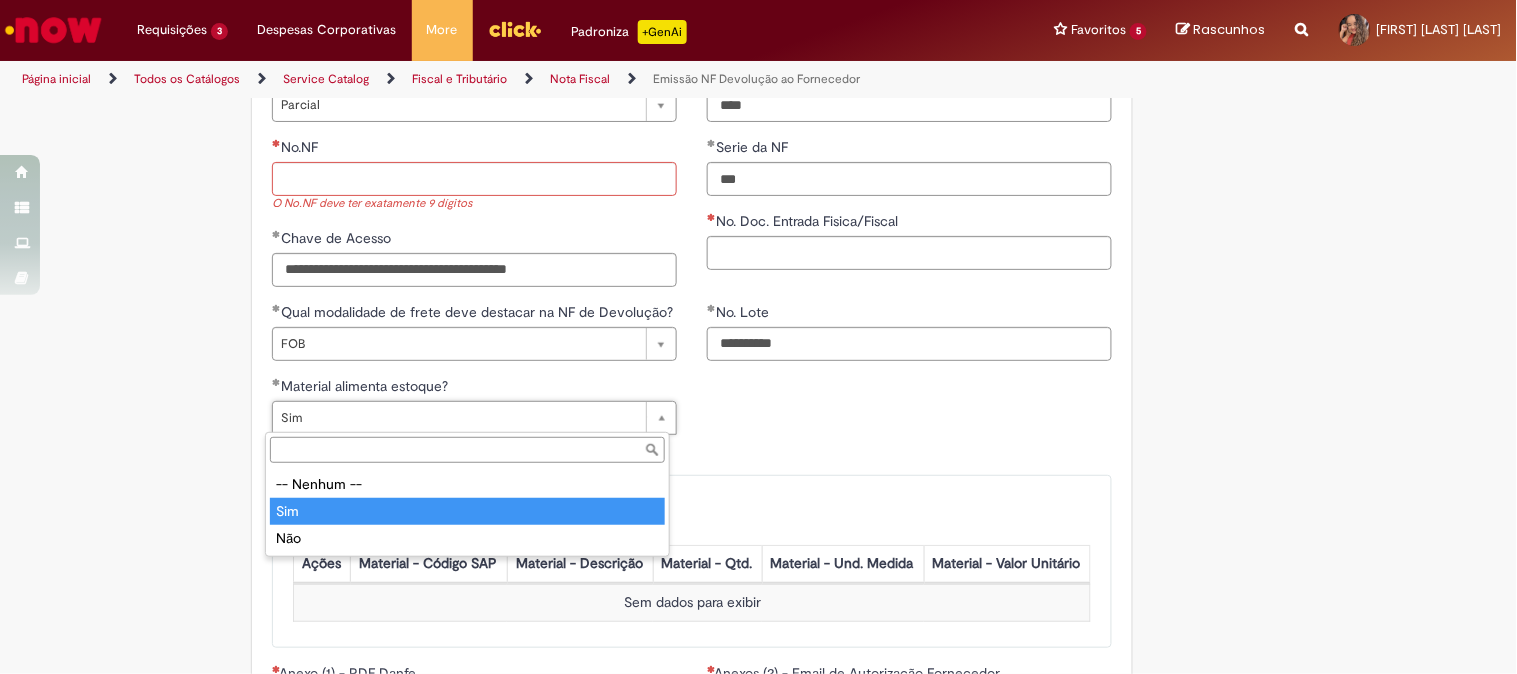 type on "***" 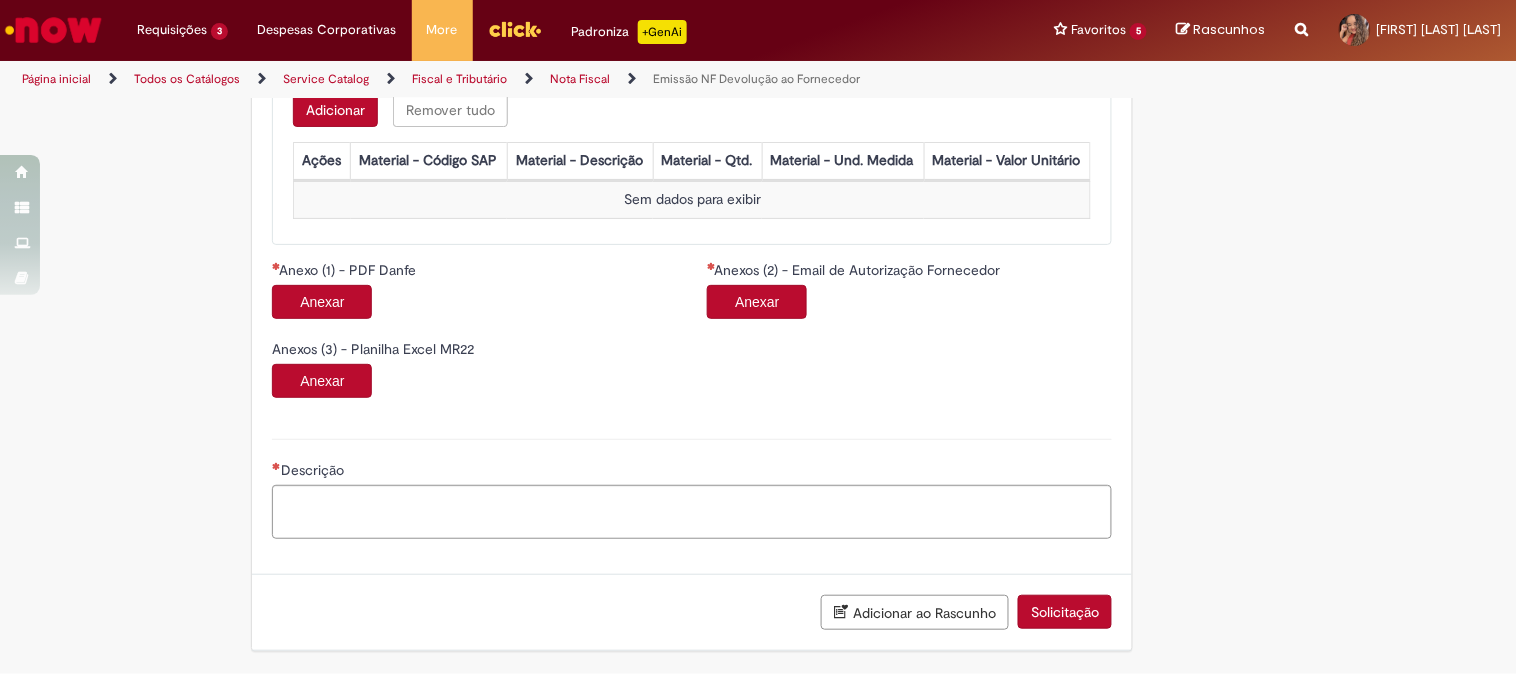 scroll, scrollTop: 1516, scrollLeft: 0, axis: vertical 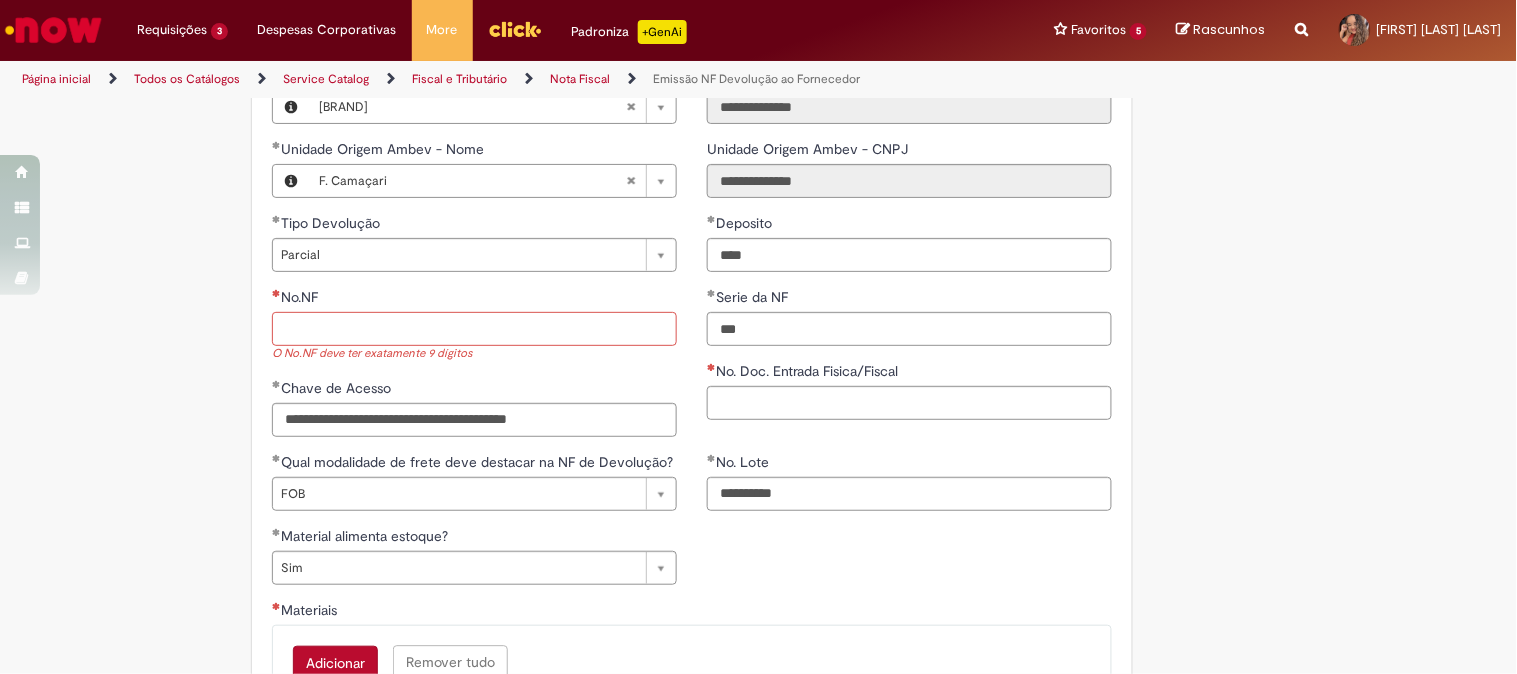 click on "No.NF" at bounding box center [474, 329] 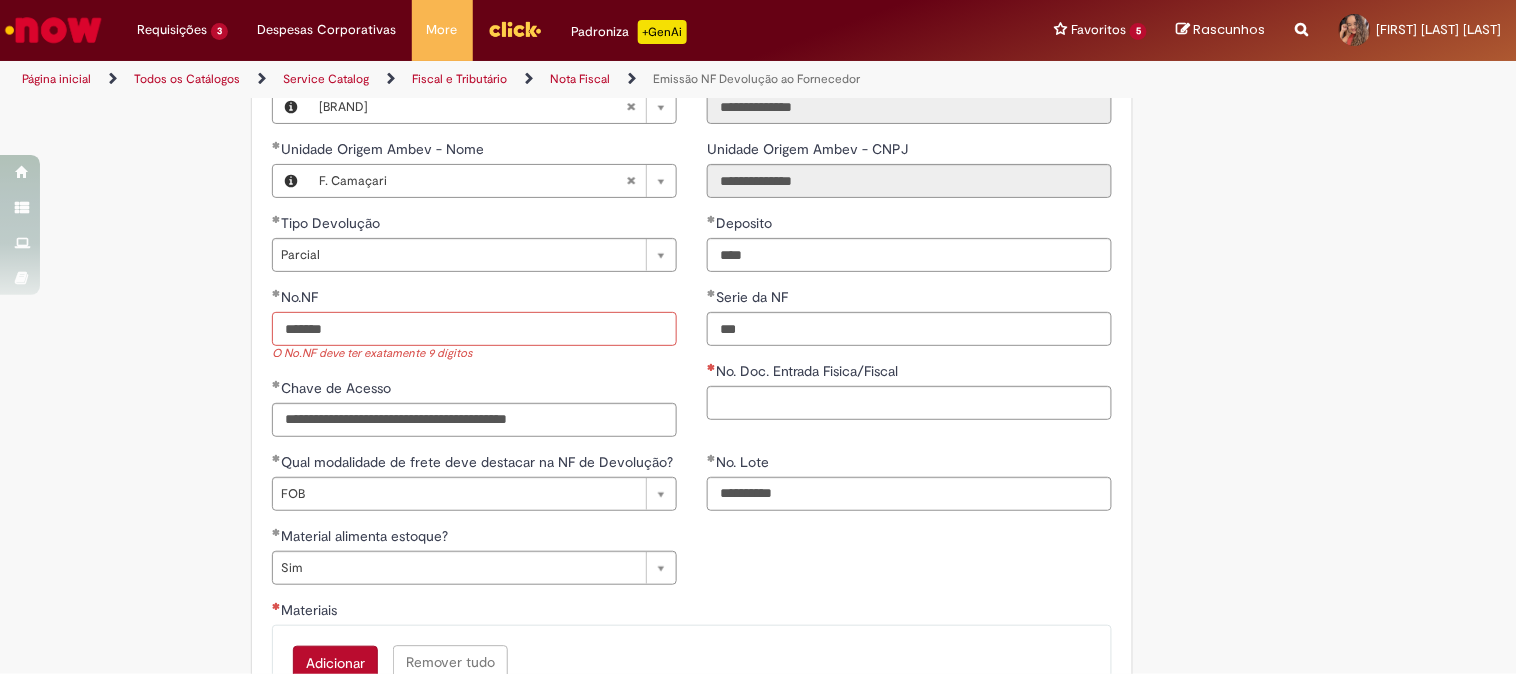 type on "*******" 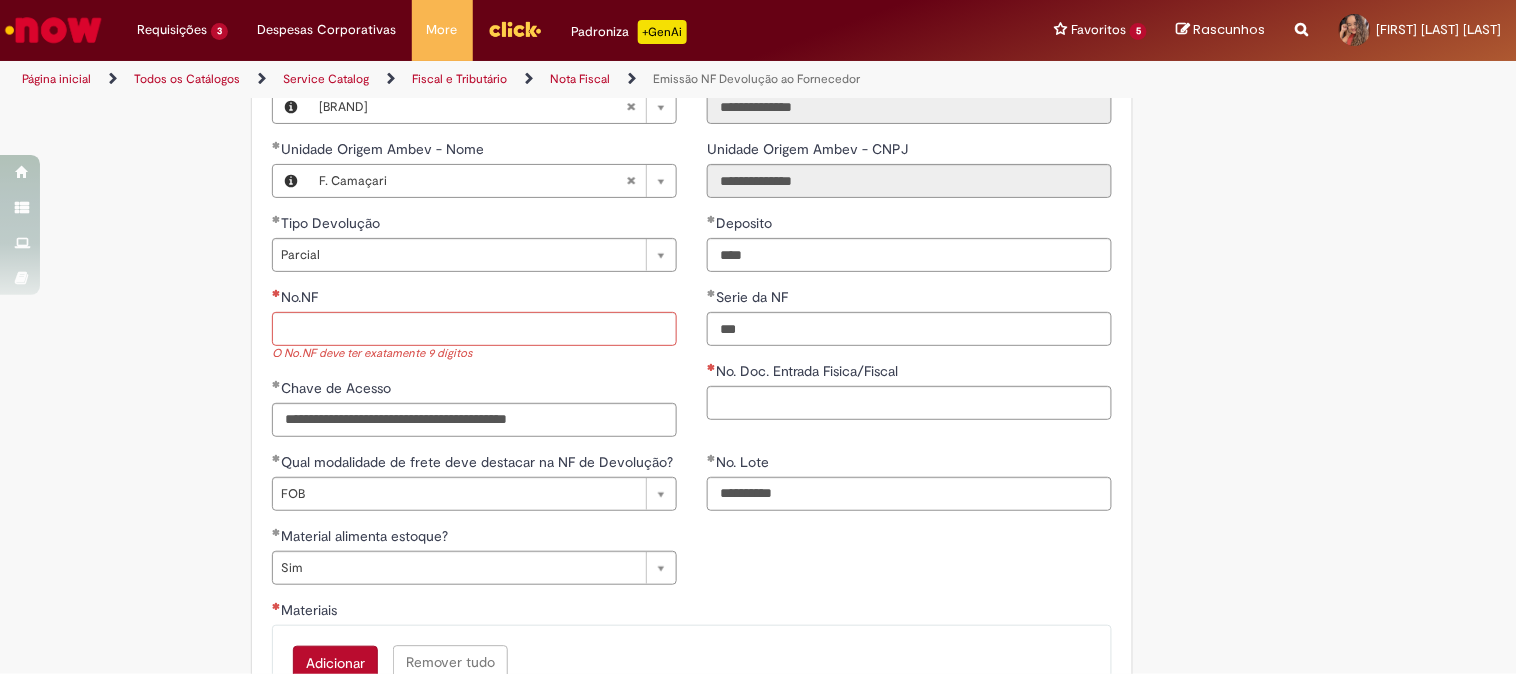 click on "Tire dúvidas com LupiAssist    +GenAI
Oi! Eu sou LupiAssist, uma Inteligência Artificial Generativa em constante aprendizado   Meu conteúdo é monitorado para trazer uma melhor experiência
Dúvidas comuns:
Só mais um instante, estou consultando nossas bases de conhecimento  e escrevendo a melhor resposta pra você!
Title
Lorem ipsum dolor sit amet    Fazer uma nova pergunta
Gerei esta resposta utilizando IA Generativa em conjunto com os nossos padrões. Em caso de divergência, os documentos oficiais prevalecerão.
Saiba mais em:
Ou ligue para:
E aí, te ajudei?
Sim, obrigado!" at bounding box center (758, 127) 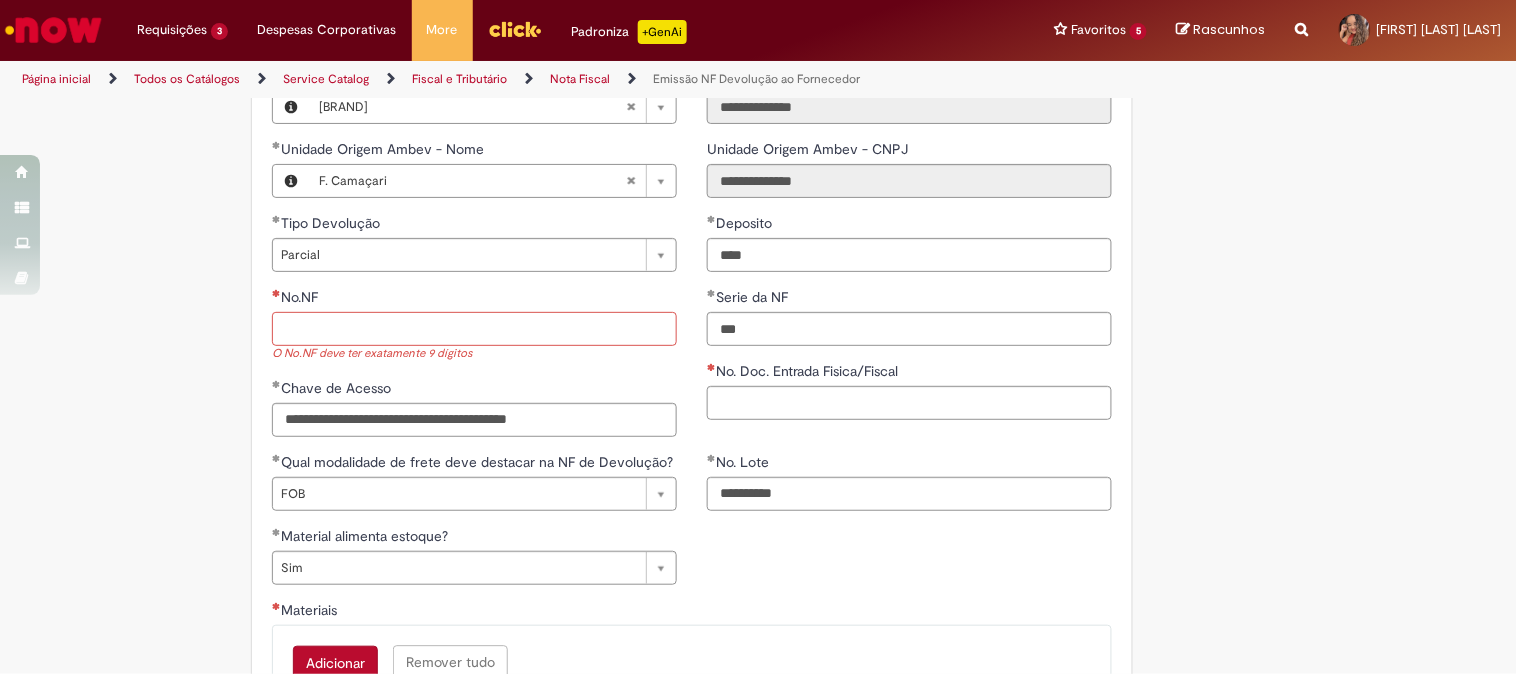 click on "No.NF" at bounding box center (474, 329) 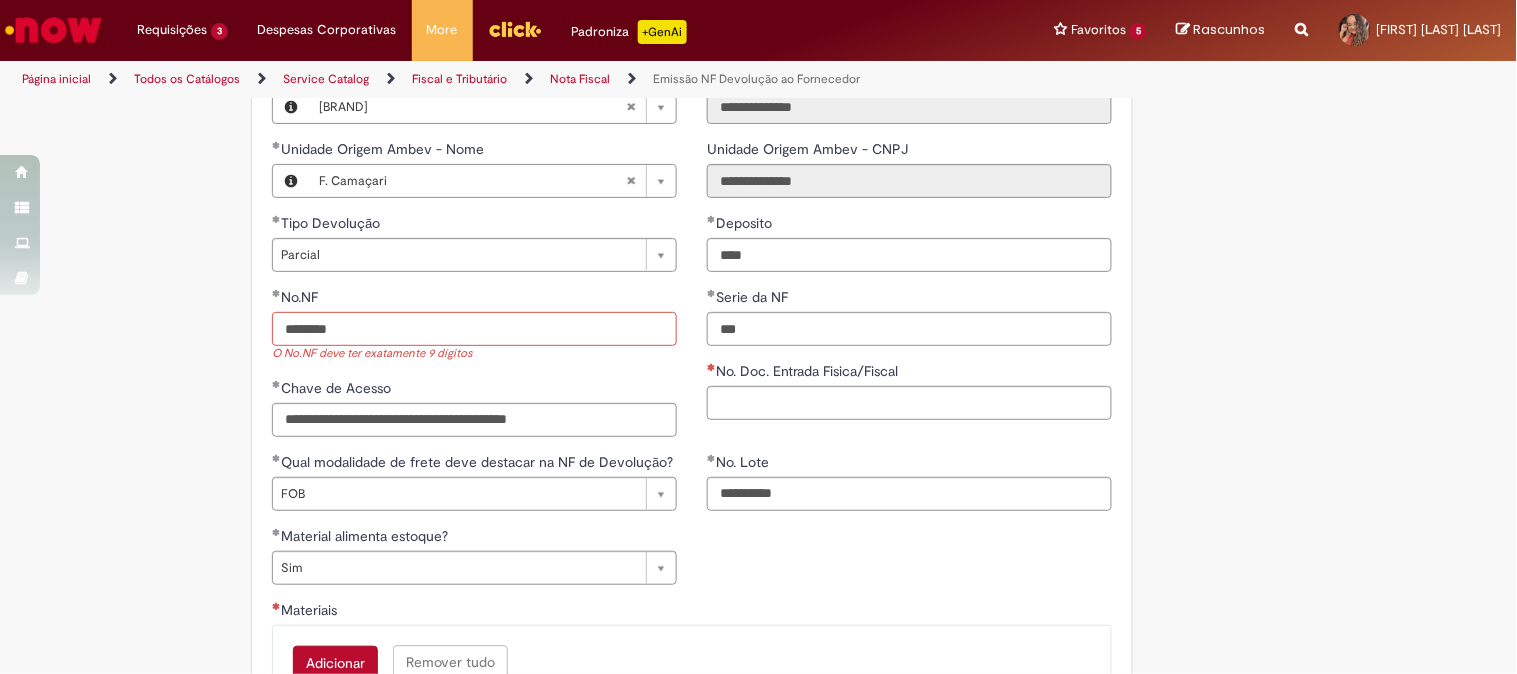 type on "********" 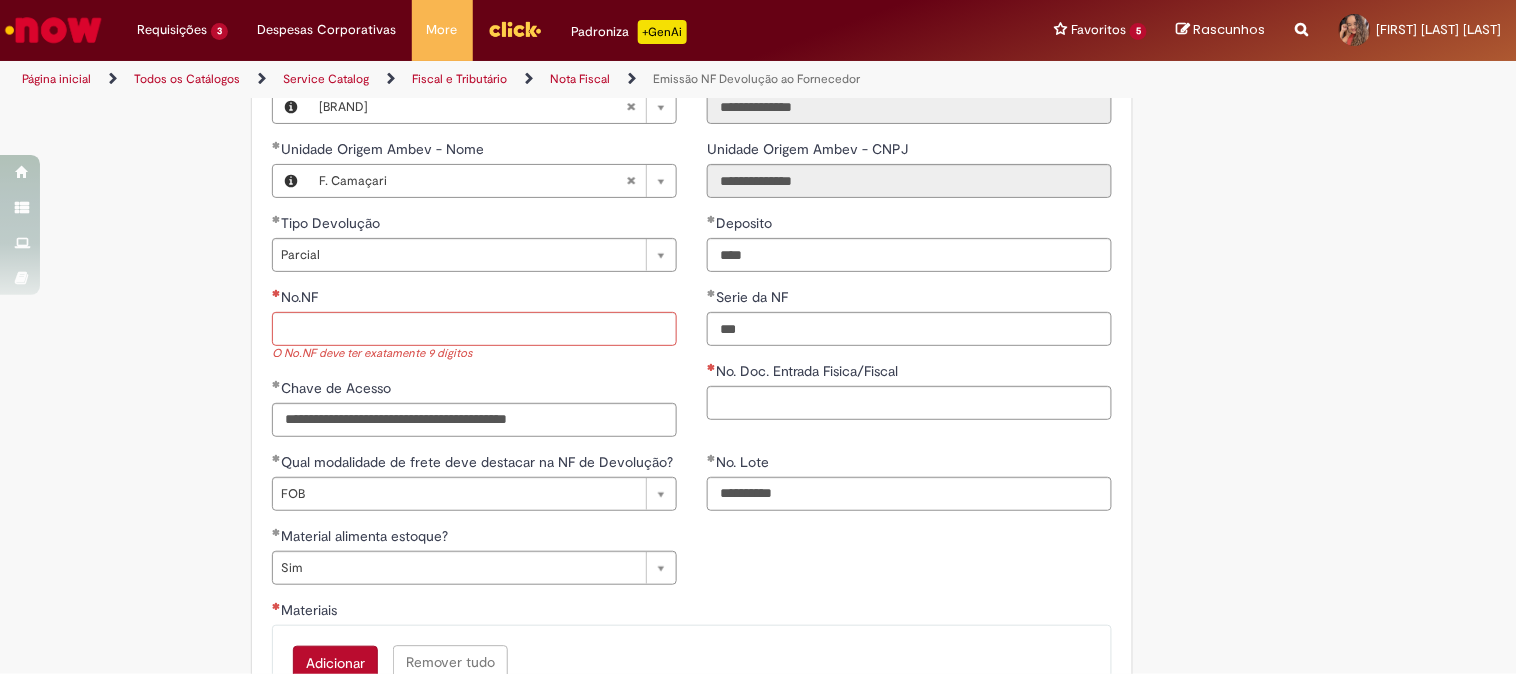 click on "**********" at bounding box center [661, 127] 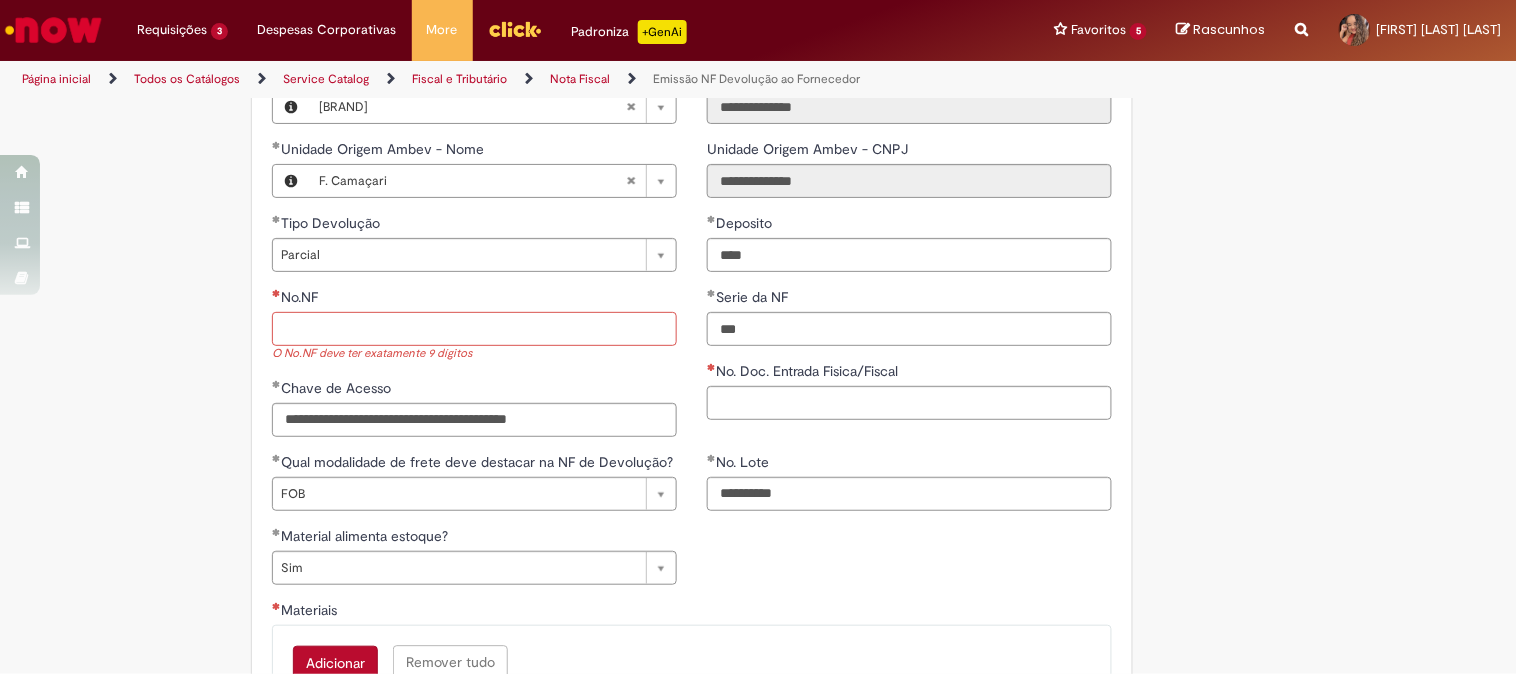click on "No.NF" at bounding box center [474, 329] 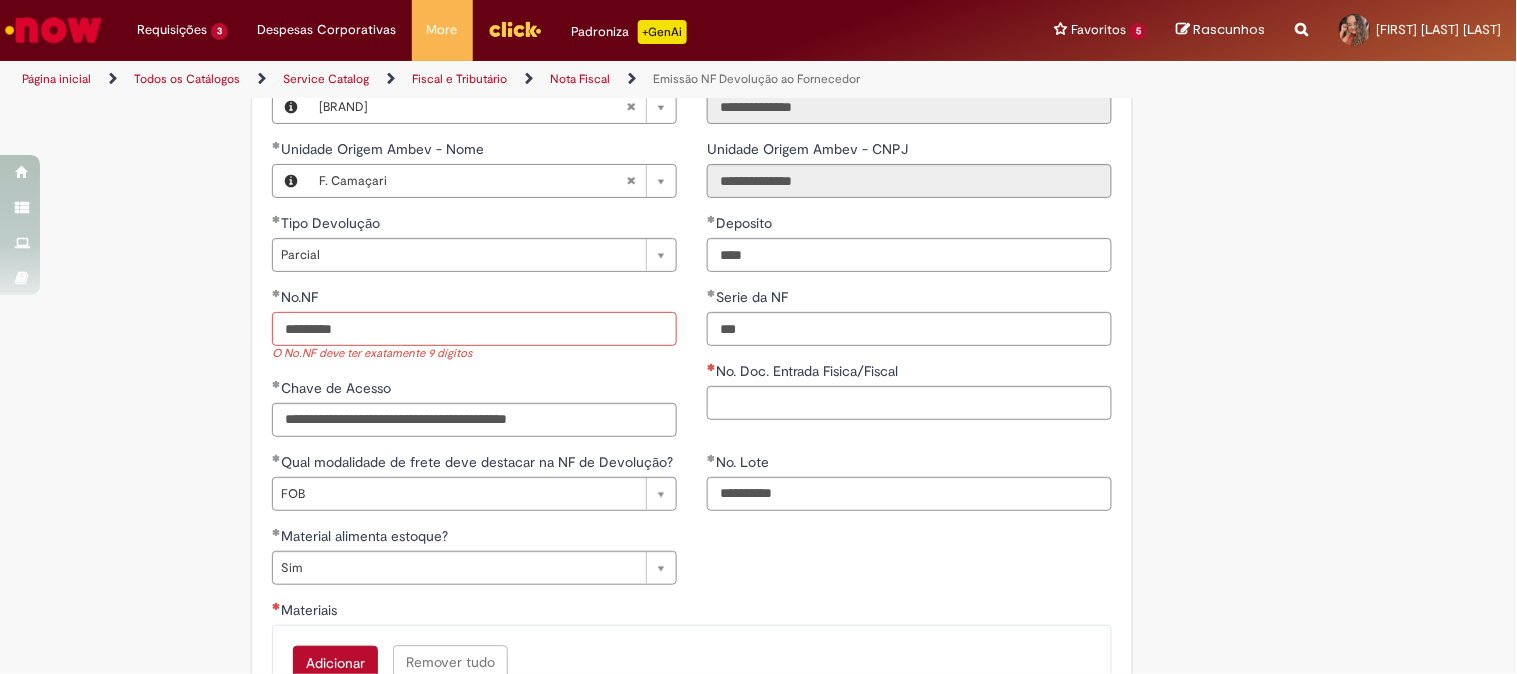 type on "*********" 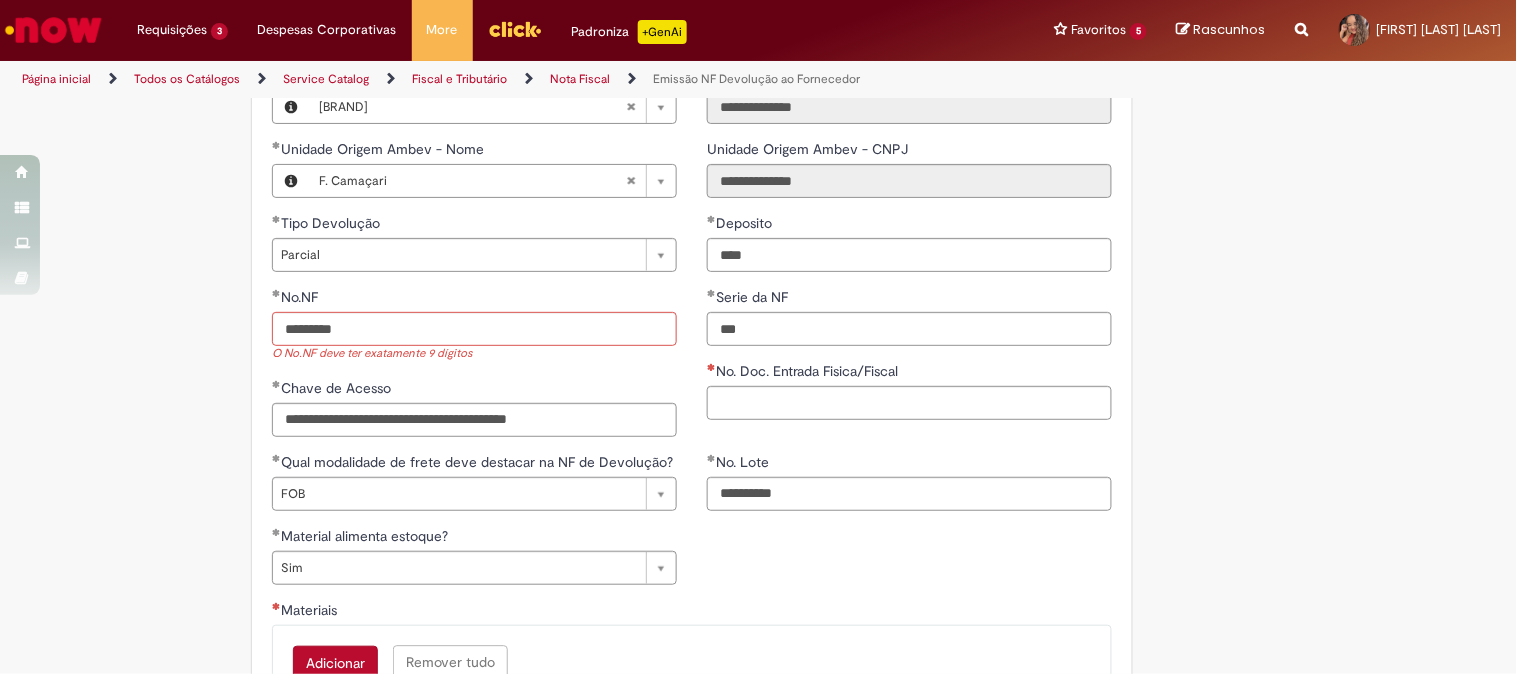 click on "**********" at bounding box center (661, 127) 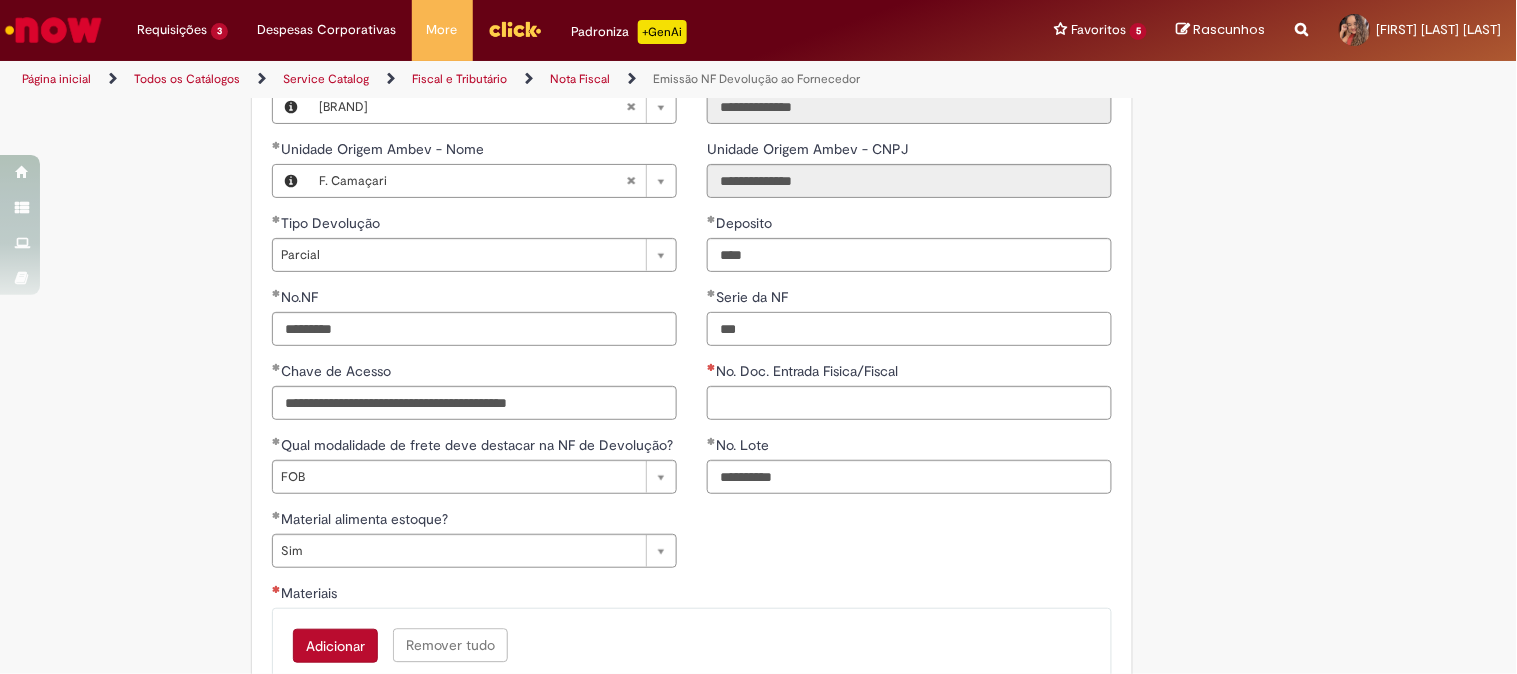 click on "***" at bounding box center (909, 329) 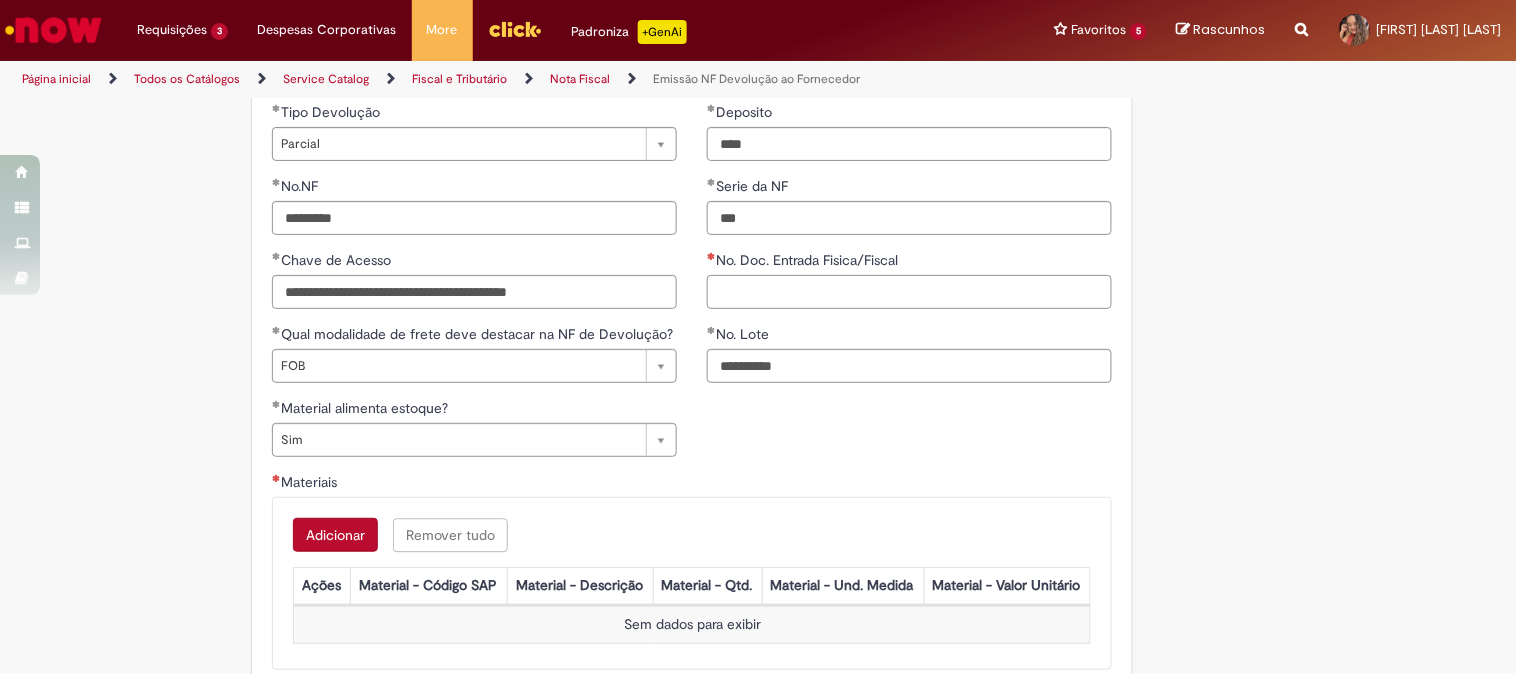 click on "No. Doc. Entrada Fisica/Fiscal" at bounding box center (909, 292) 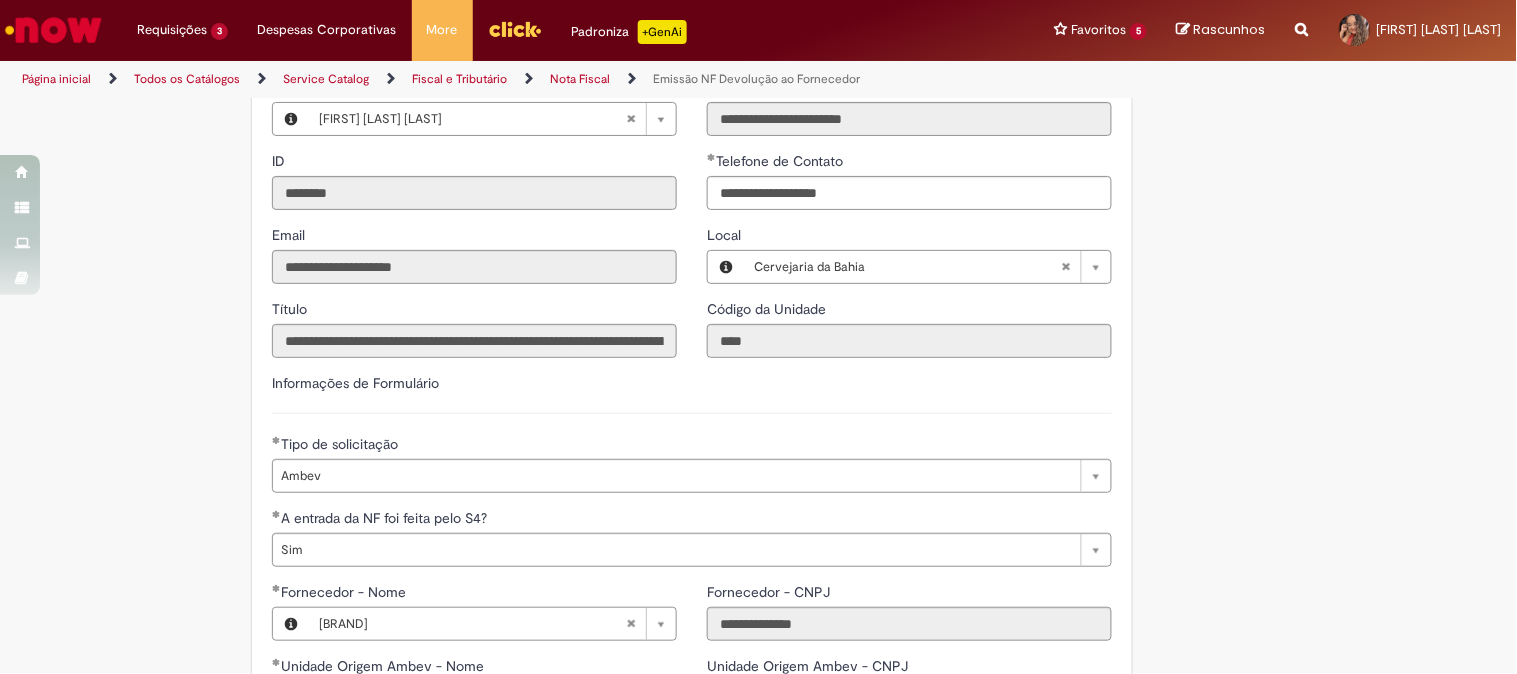 scroll, scrollTop: 0, scrollLeft: 0, axis: both 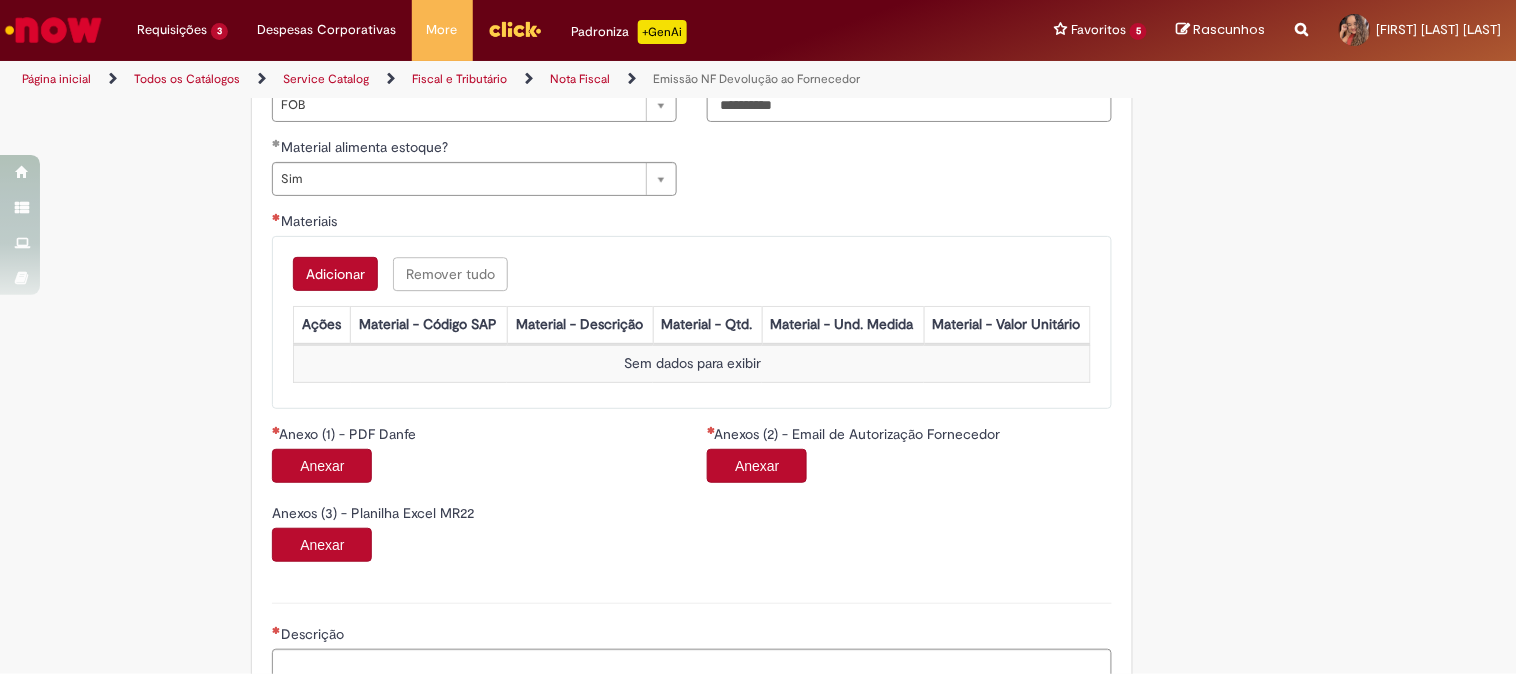 click on "Anexar" at bounding box center (757, 466) 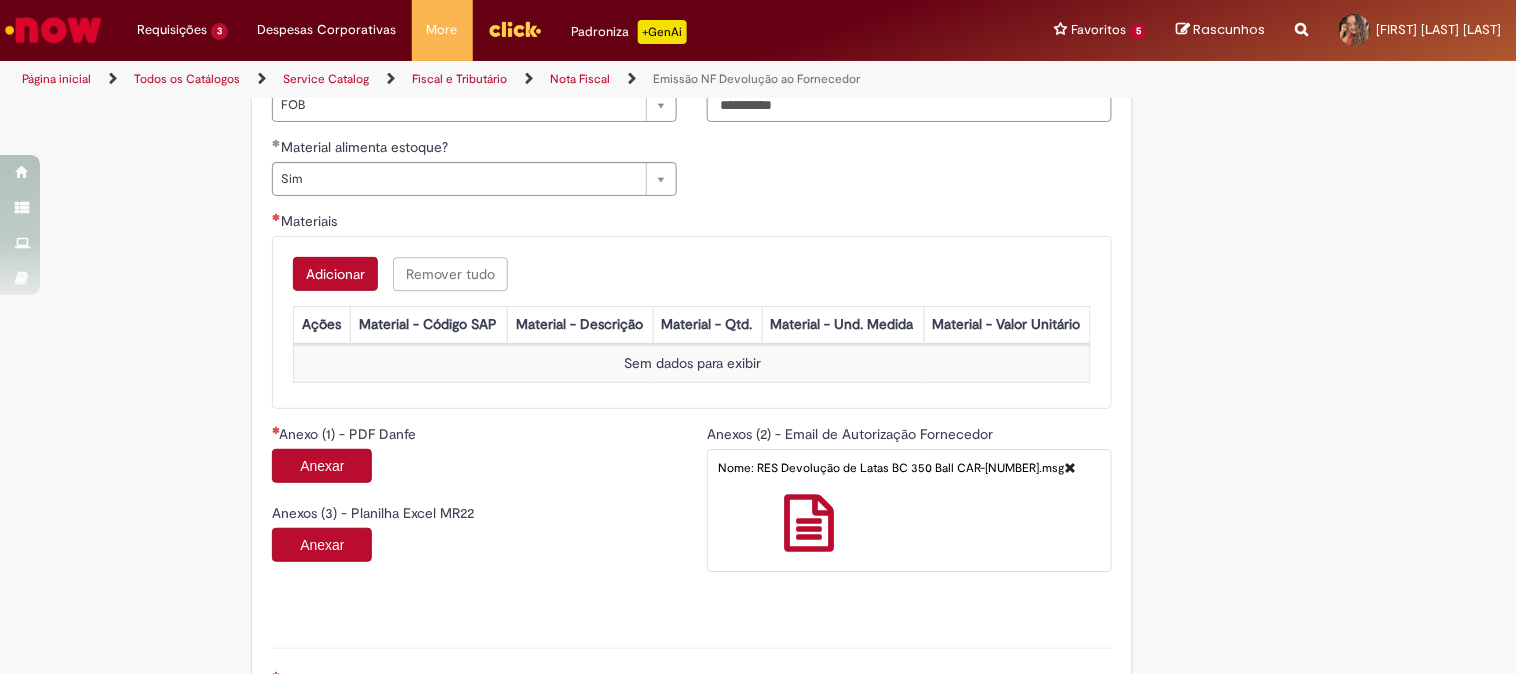 click on "Anexar" at bounding box center [322, 466] 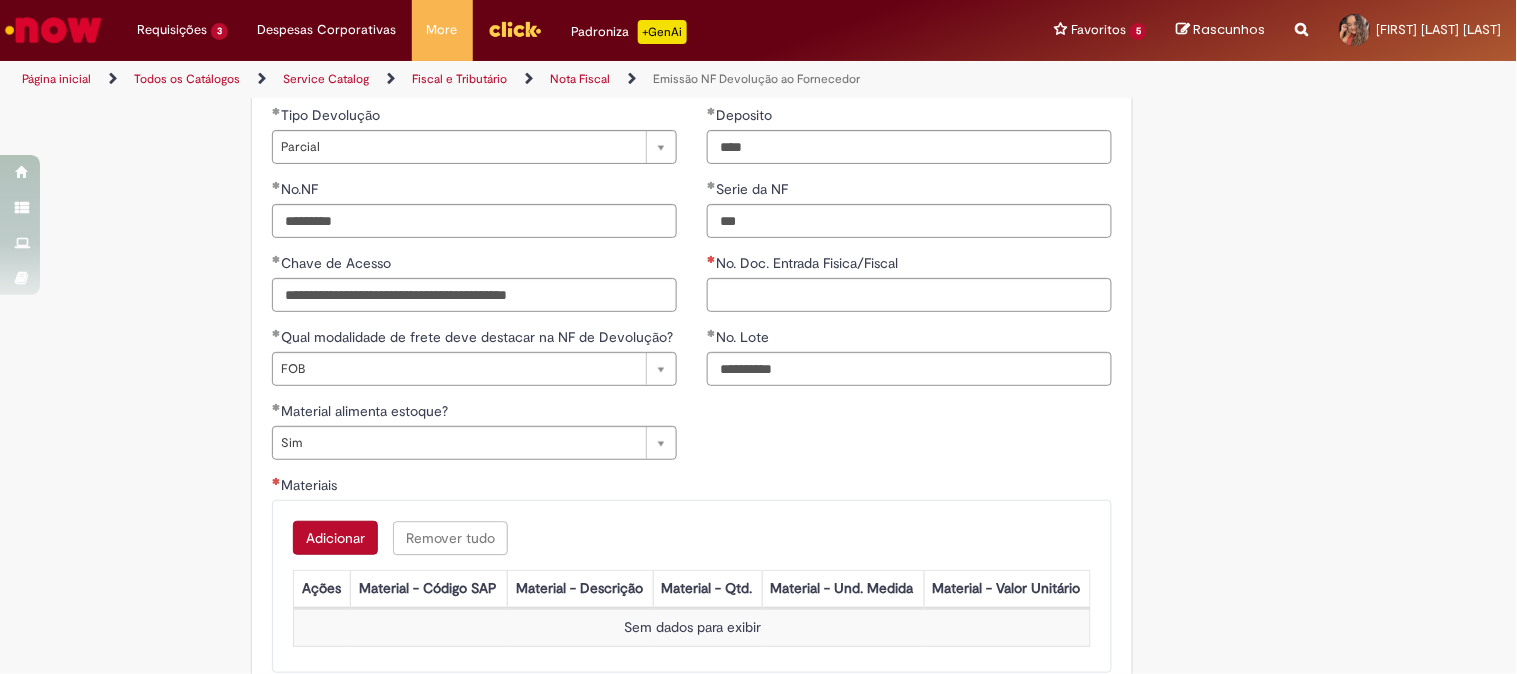 scroll, scrollTop: 1068, scrollLeft: 0, axis: vertical 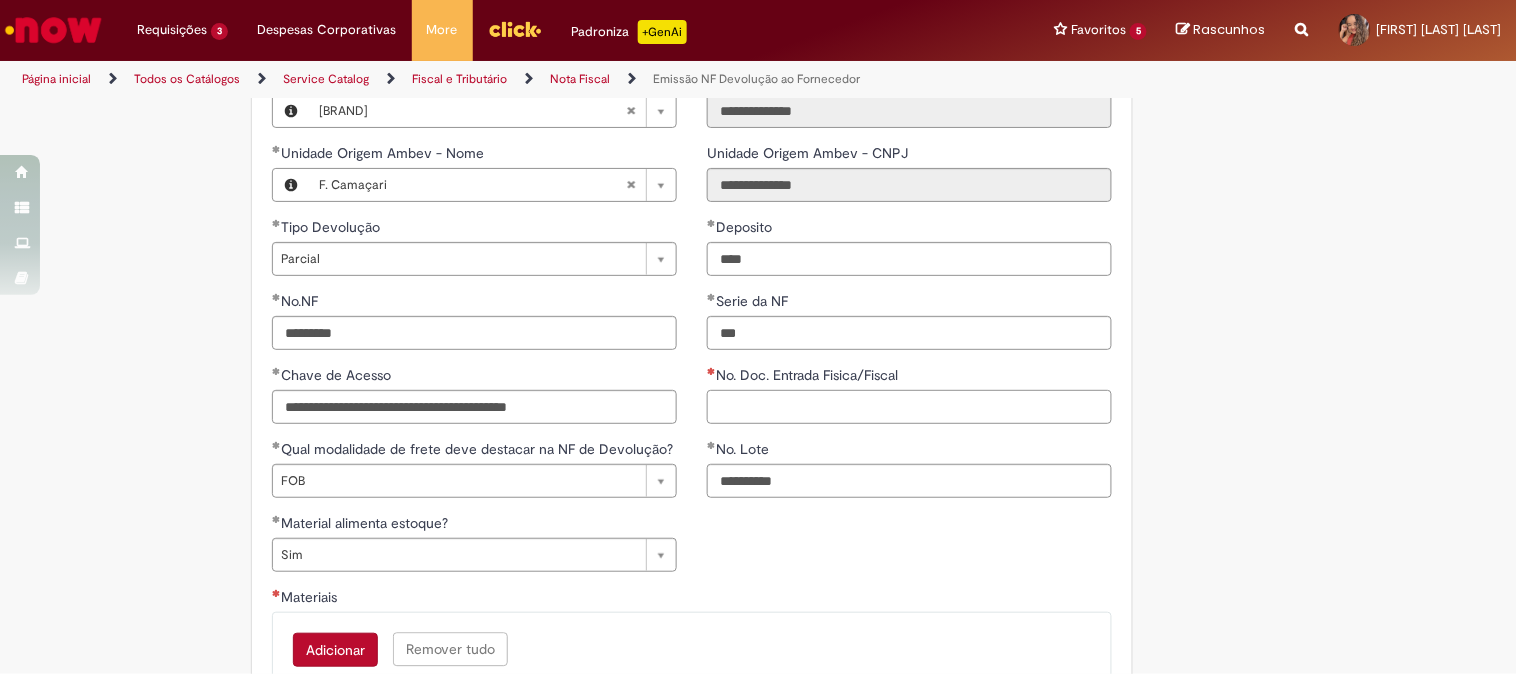 click on "No. Doc. Entrada Fisica/Fiscal" at bounding box center [909, 407] 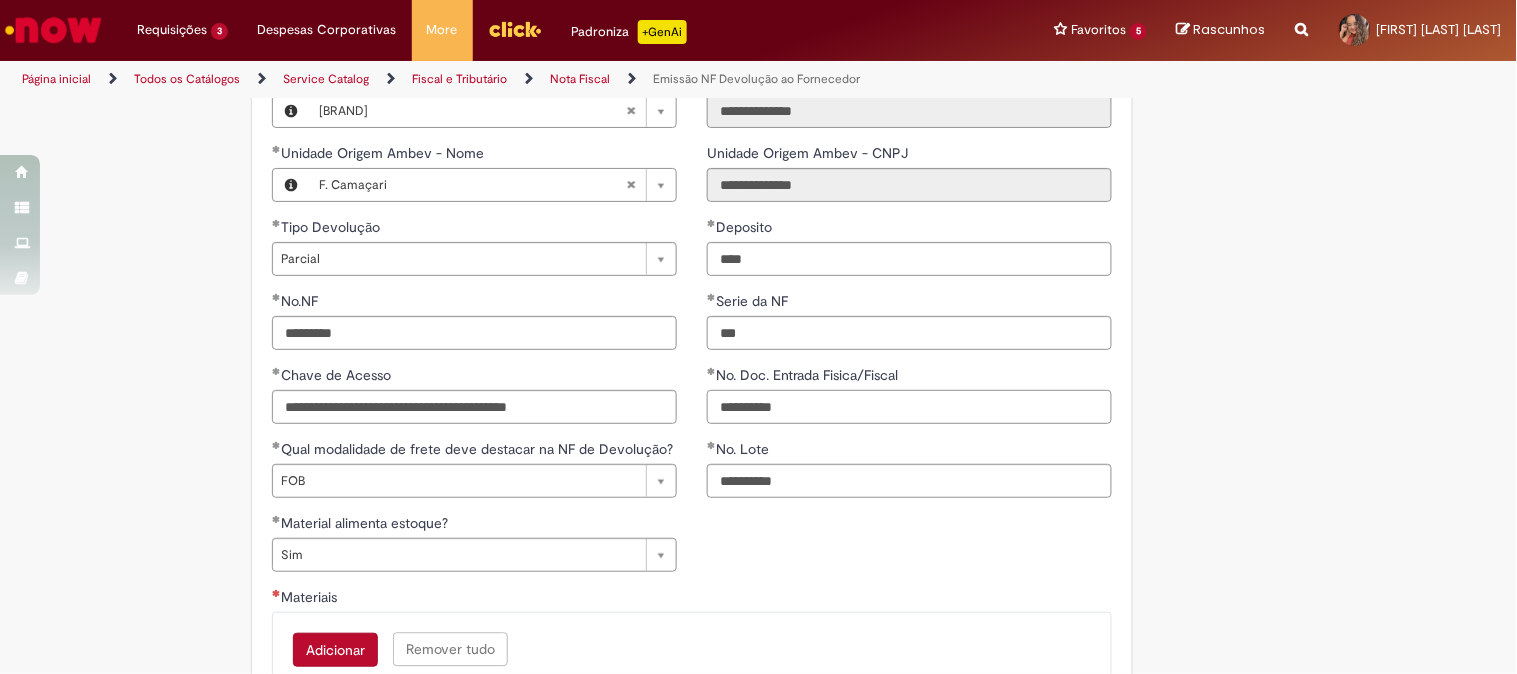 type on "**********" 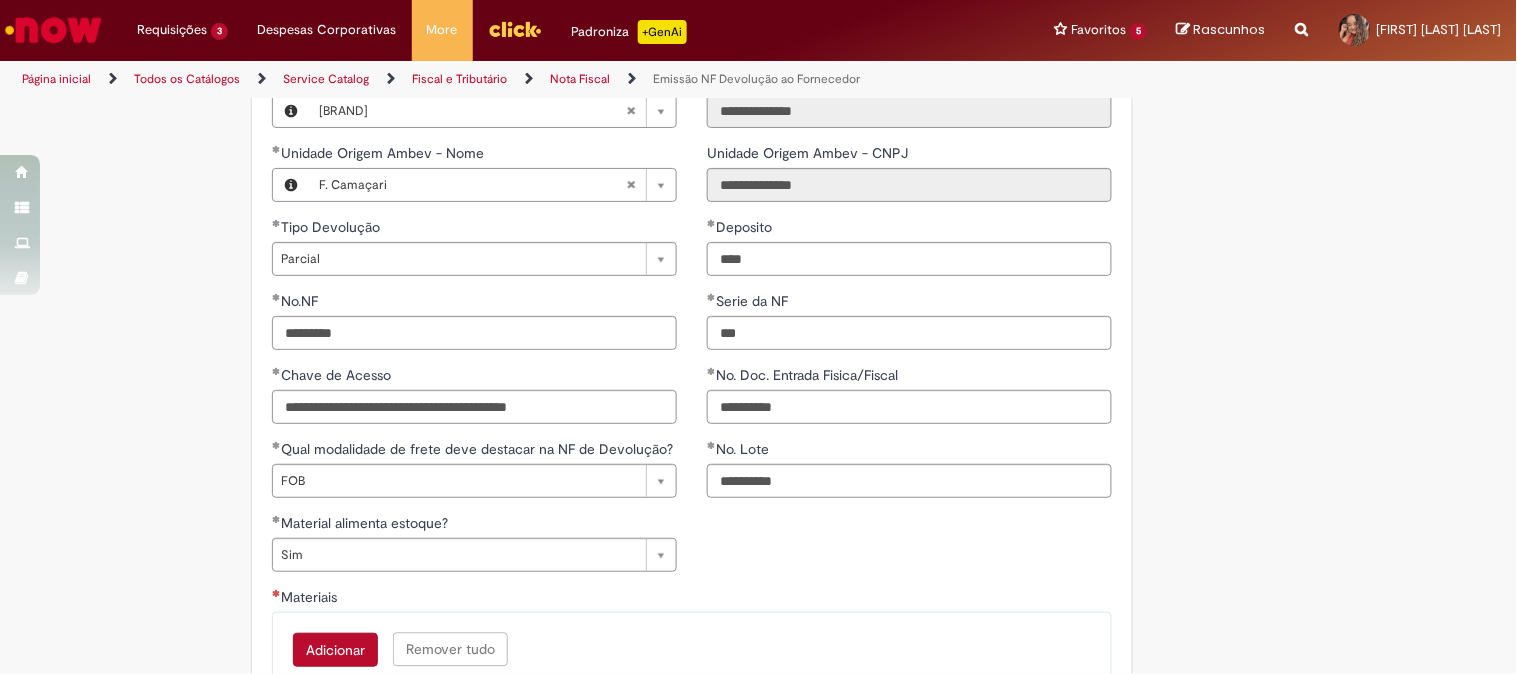 click on "**********" at bounding box center (759, 185) 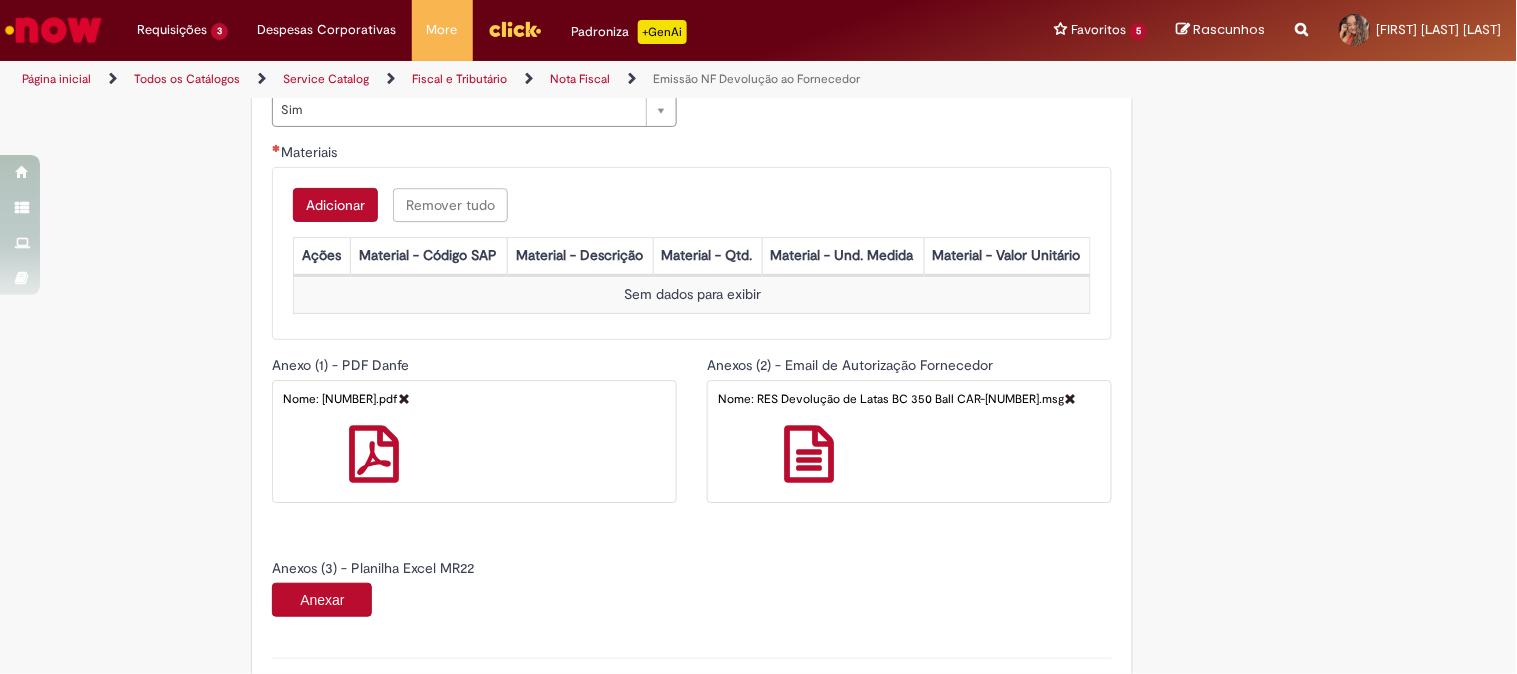 scroll, scrollTop: 1735, scrollLeft: 0, axis: vertical 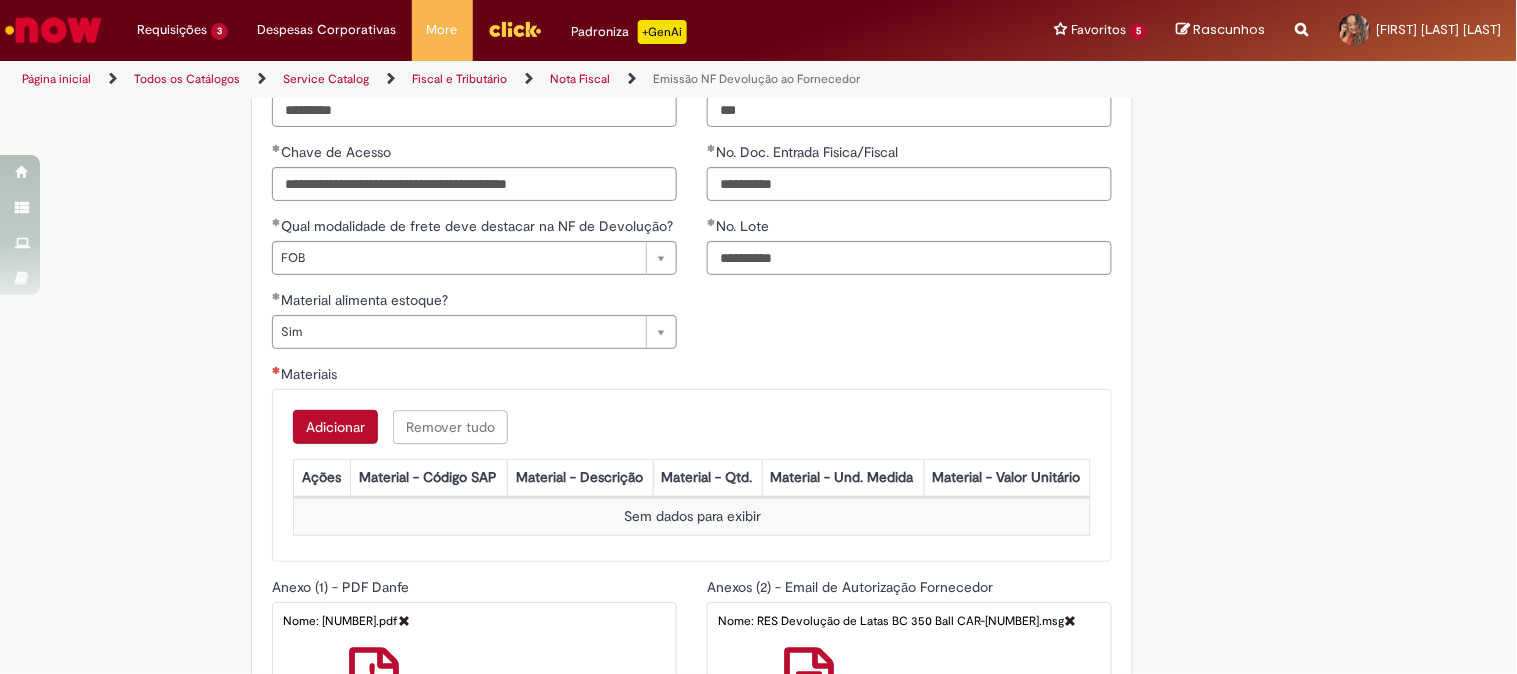 click on "Adicionar" at bounding box center [335, 427] 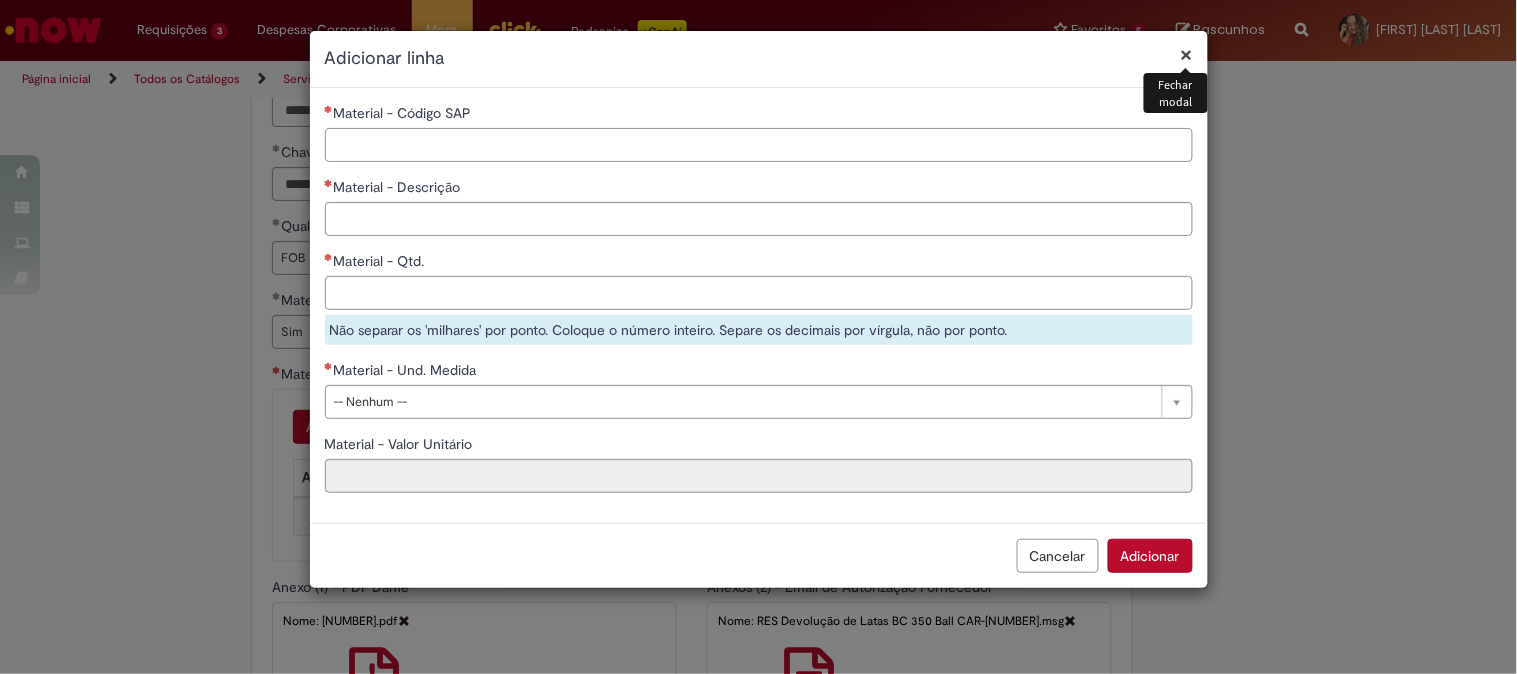 click on "Material - Código SAP" at bounding box center (759, 145) 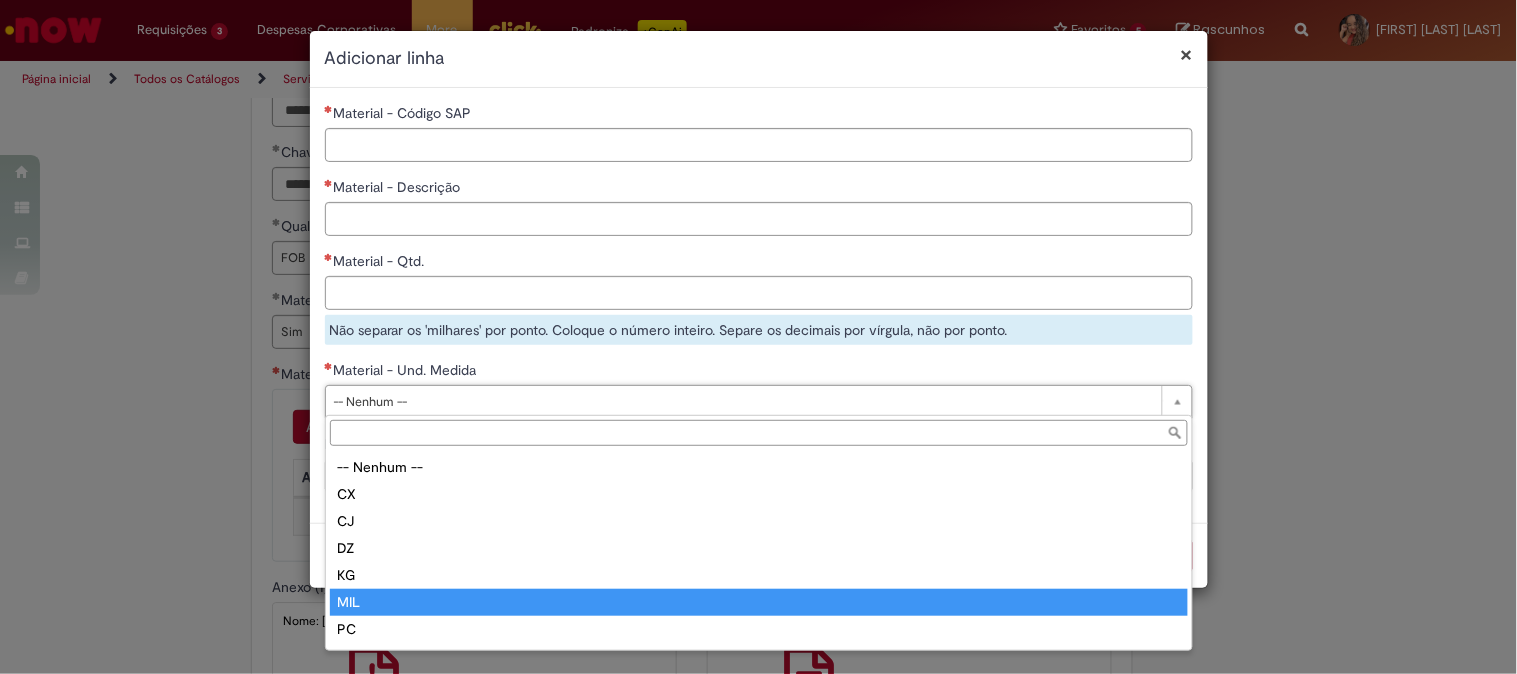 scroll, scrollTop: 51, scrollLeft: 0, axis: vertical 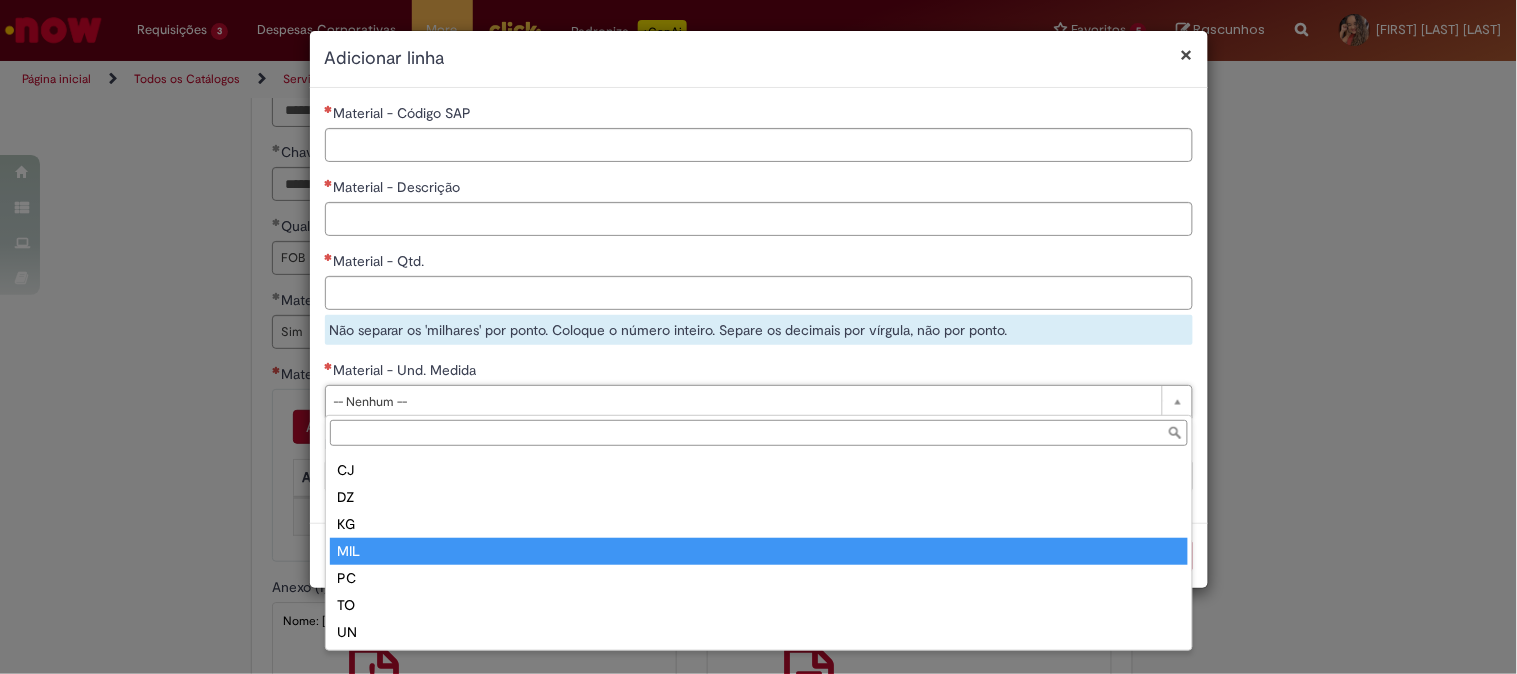 type on "***" 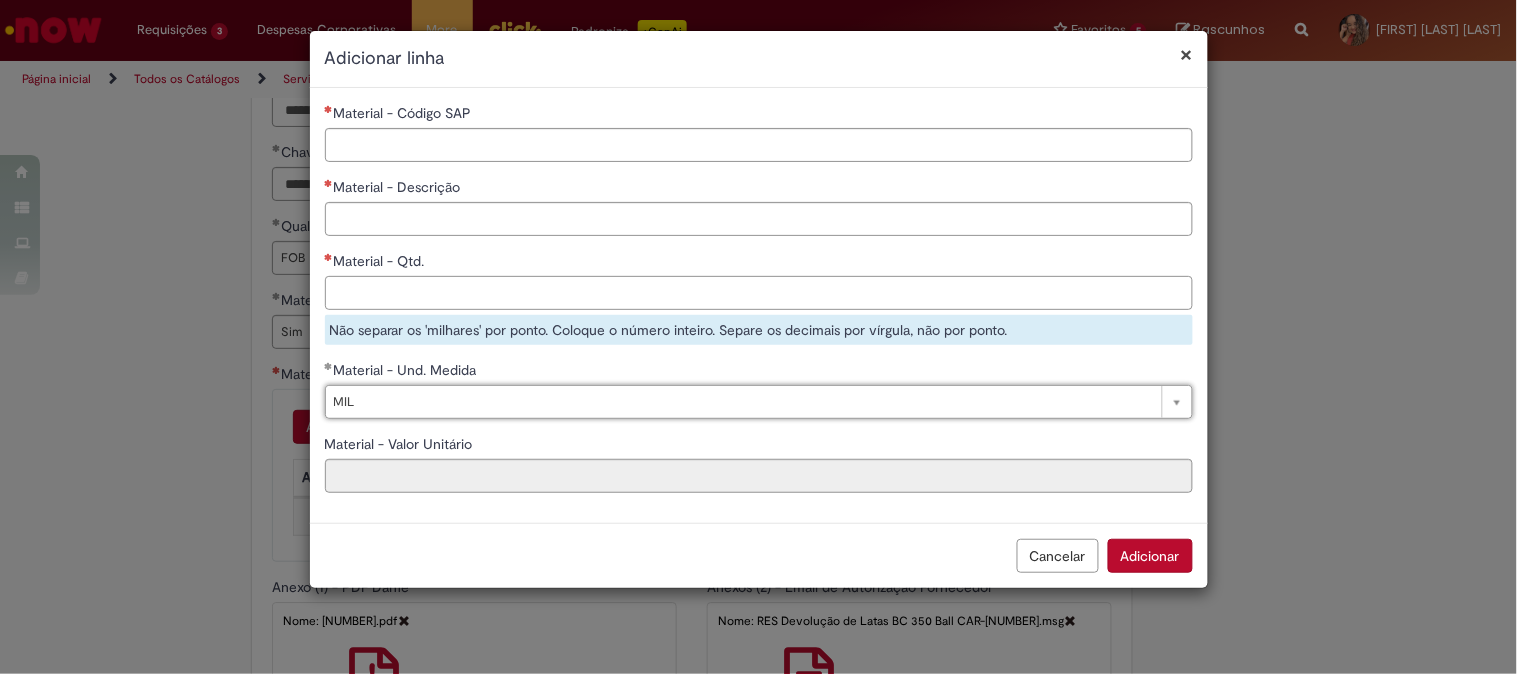 click on "Material - Qtd." at bounding box center (759, 293) 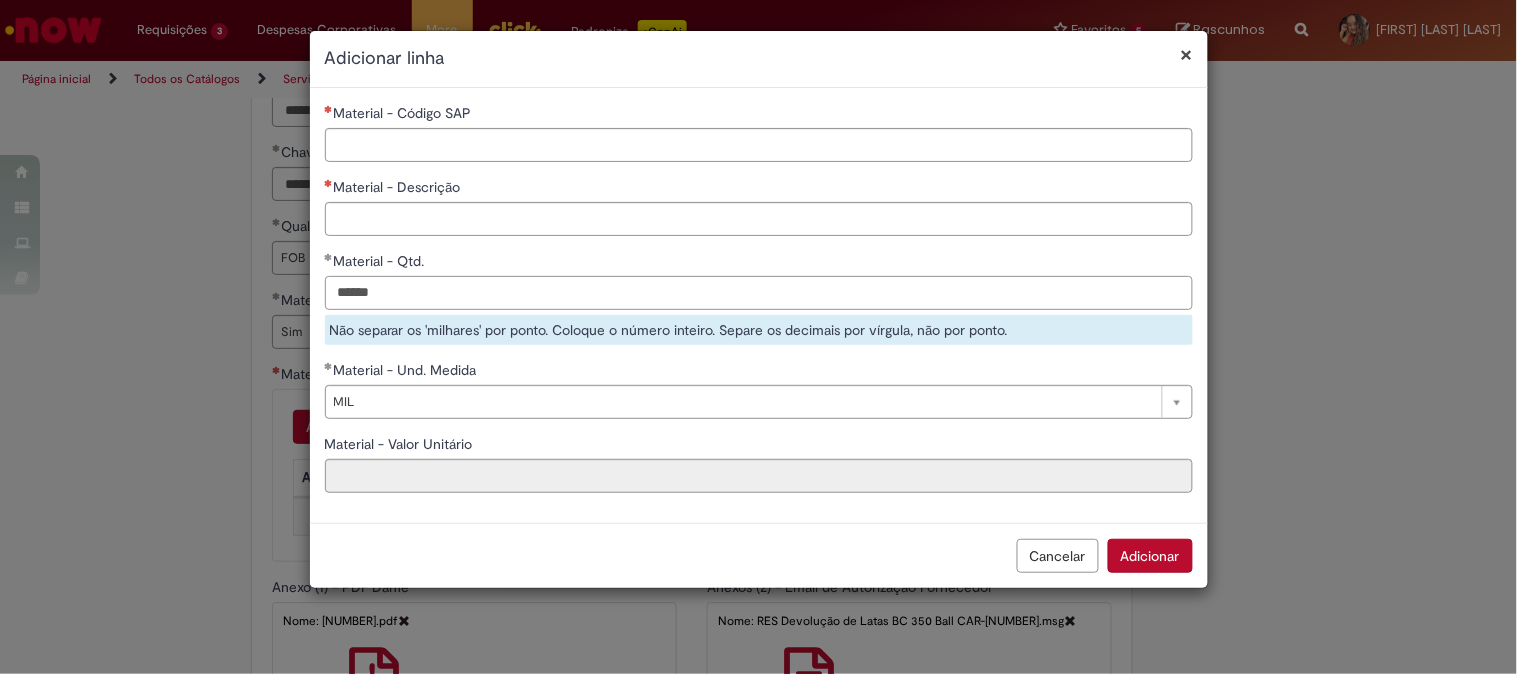 type on "******" 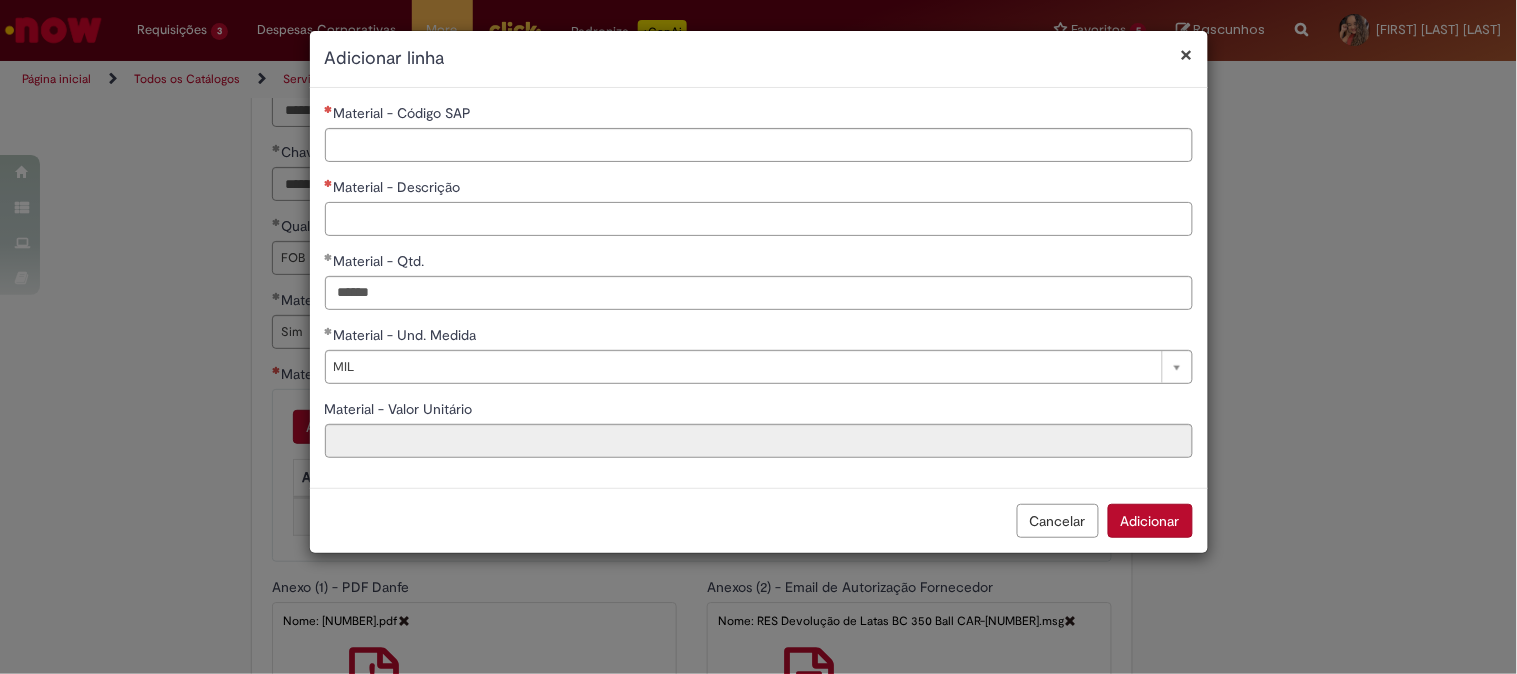 click on "Material - Descrição" at bounding box center (759, 219) 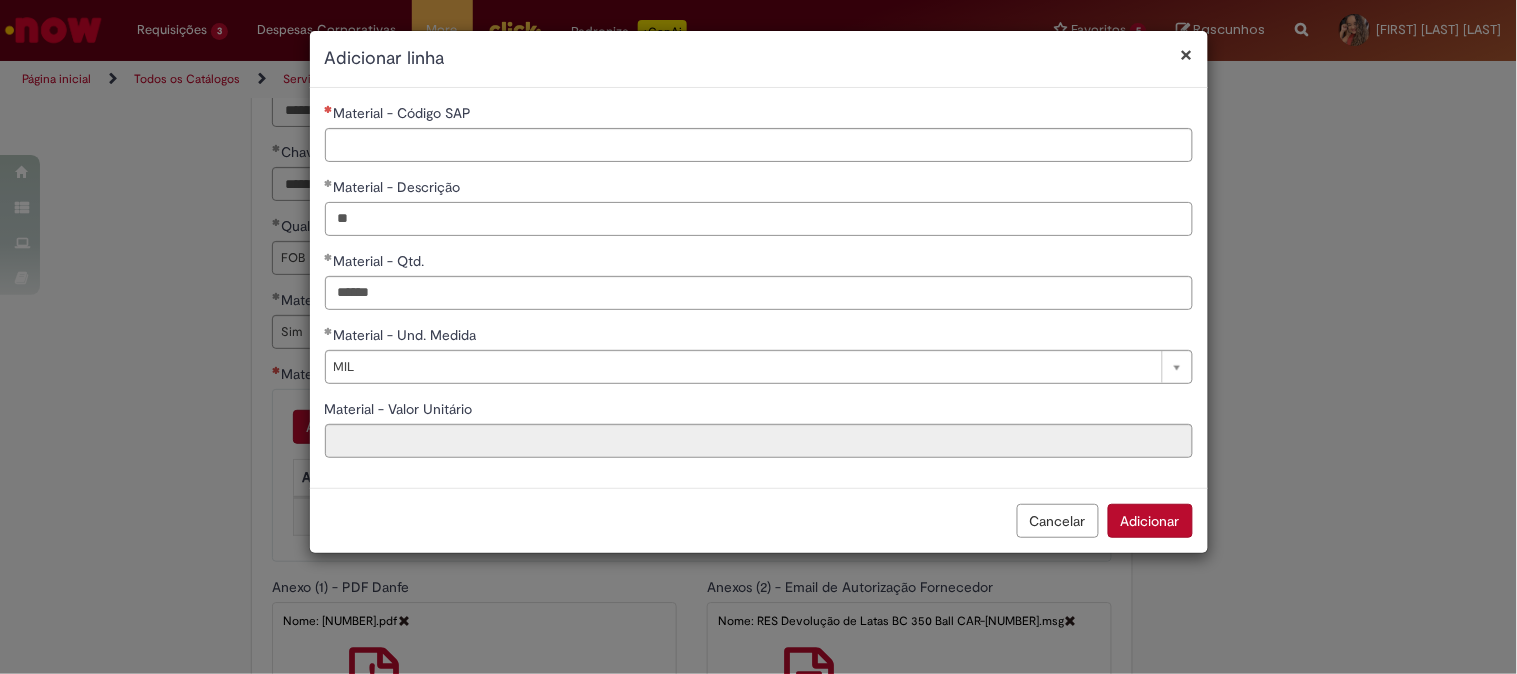 type on "*" 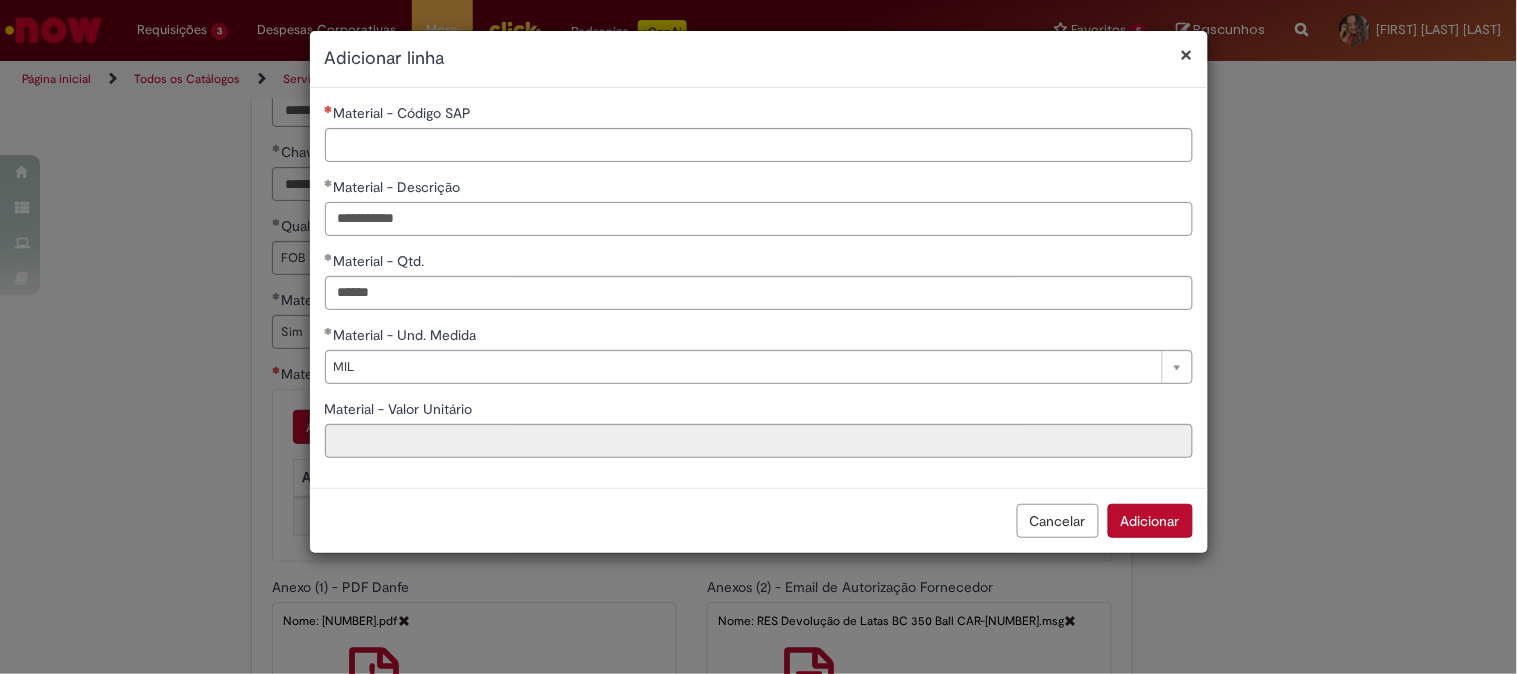 type on "**********" 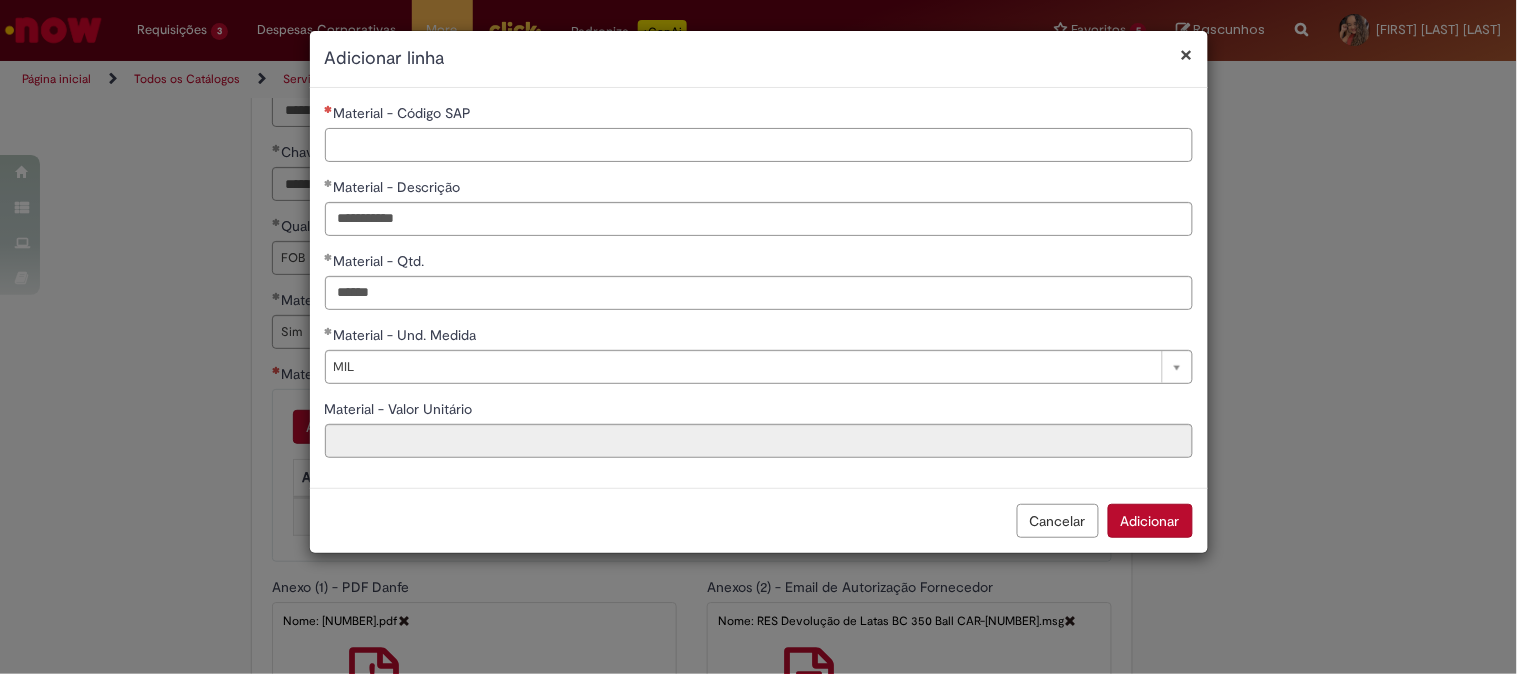 click on "Material - Código SAP" at bounding box center (759, 145) 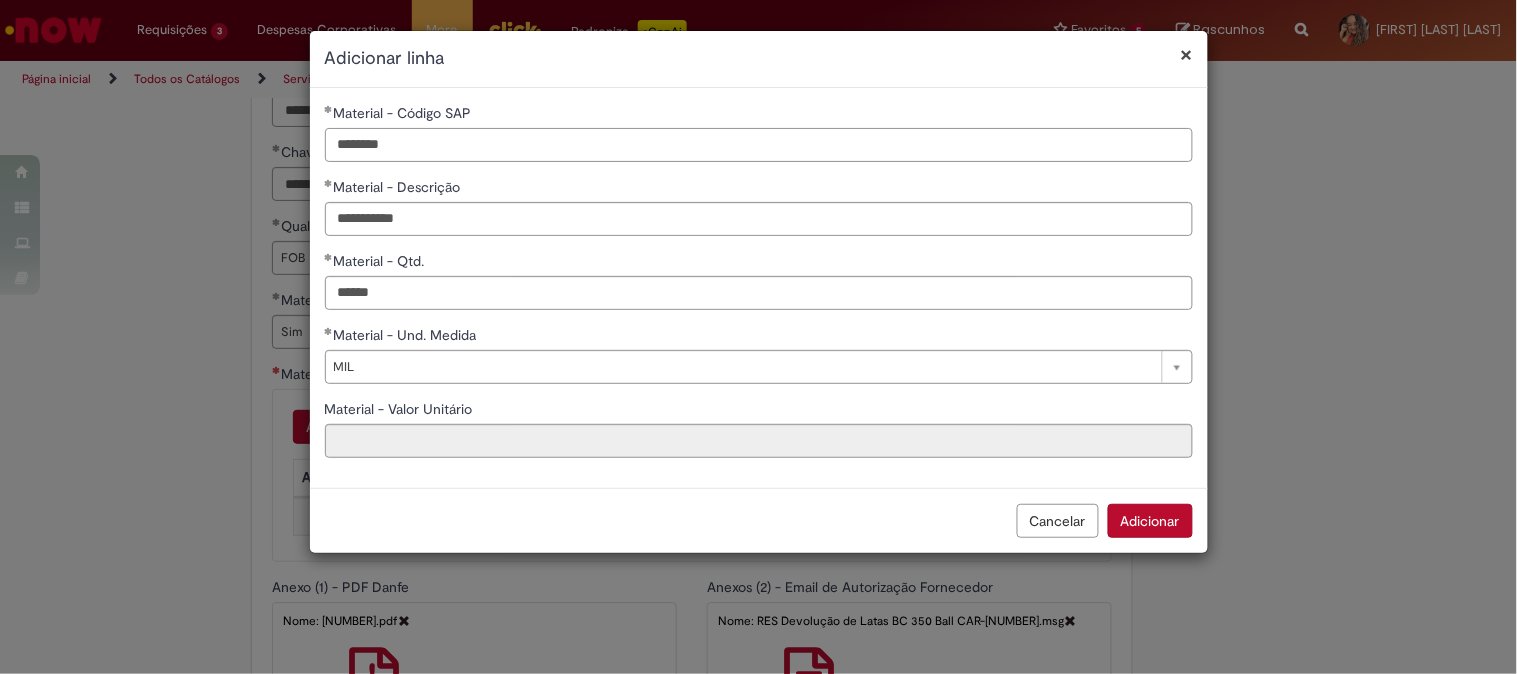 drag, startPoint x: 424, startPoint y: 145, endPoint x: 177, endPoint y: 145, distance: 247 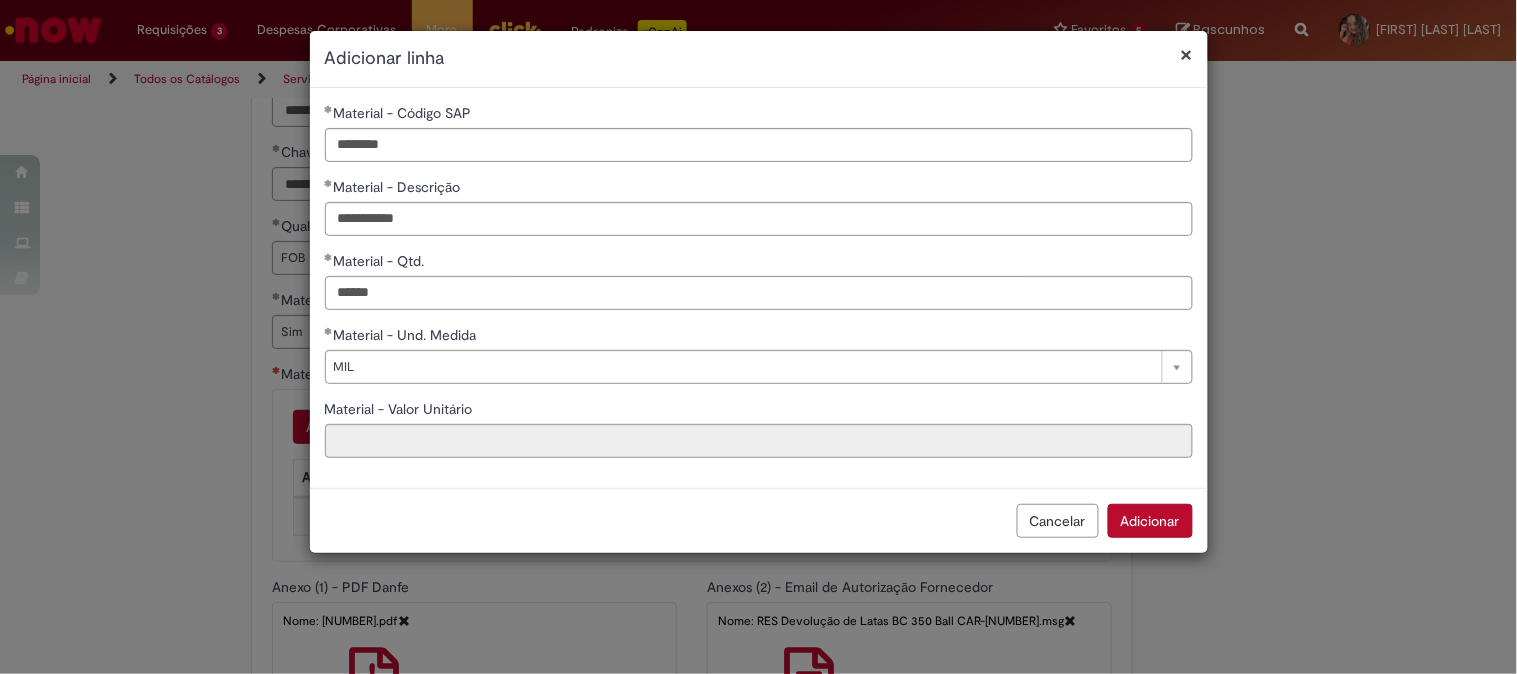 click on "Material - Qtd." at bounding box center [759, 263] 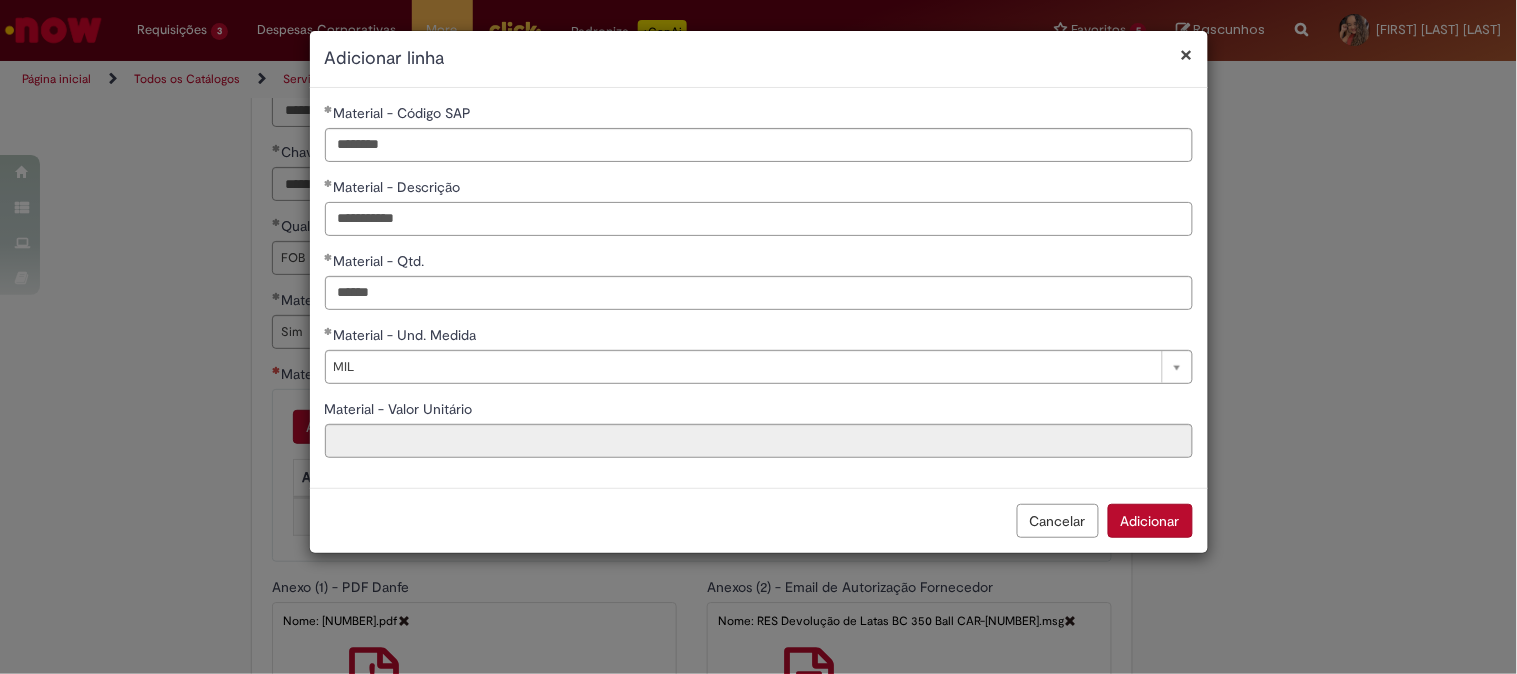 click on "**********" at bounding box center [759, 219] 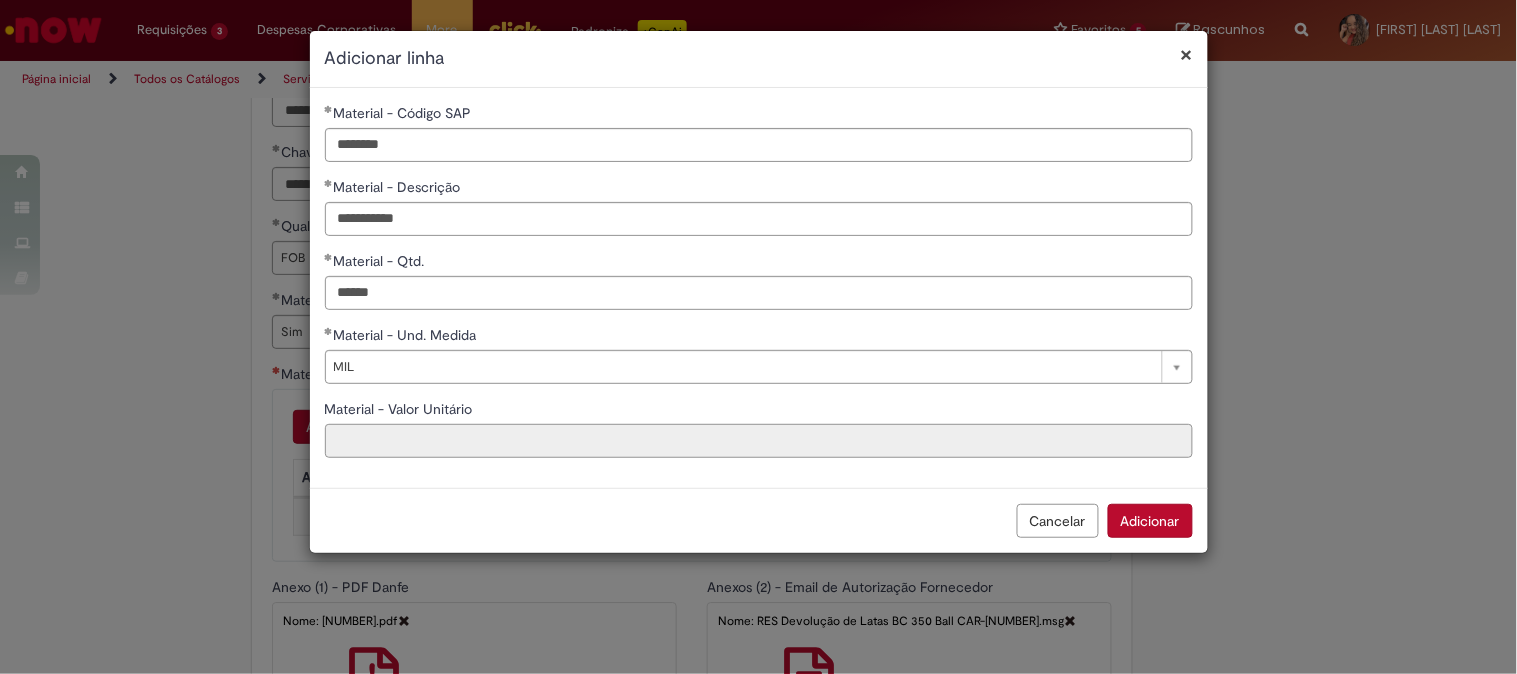 click on "Material - Valor Unitário" at bounding box center [759, 441] 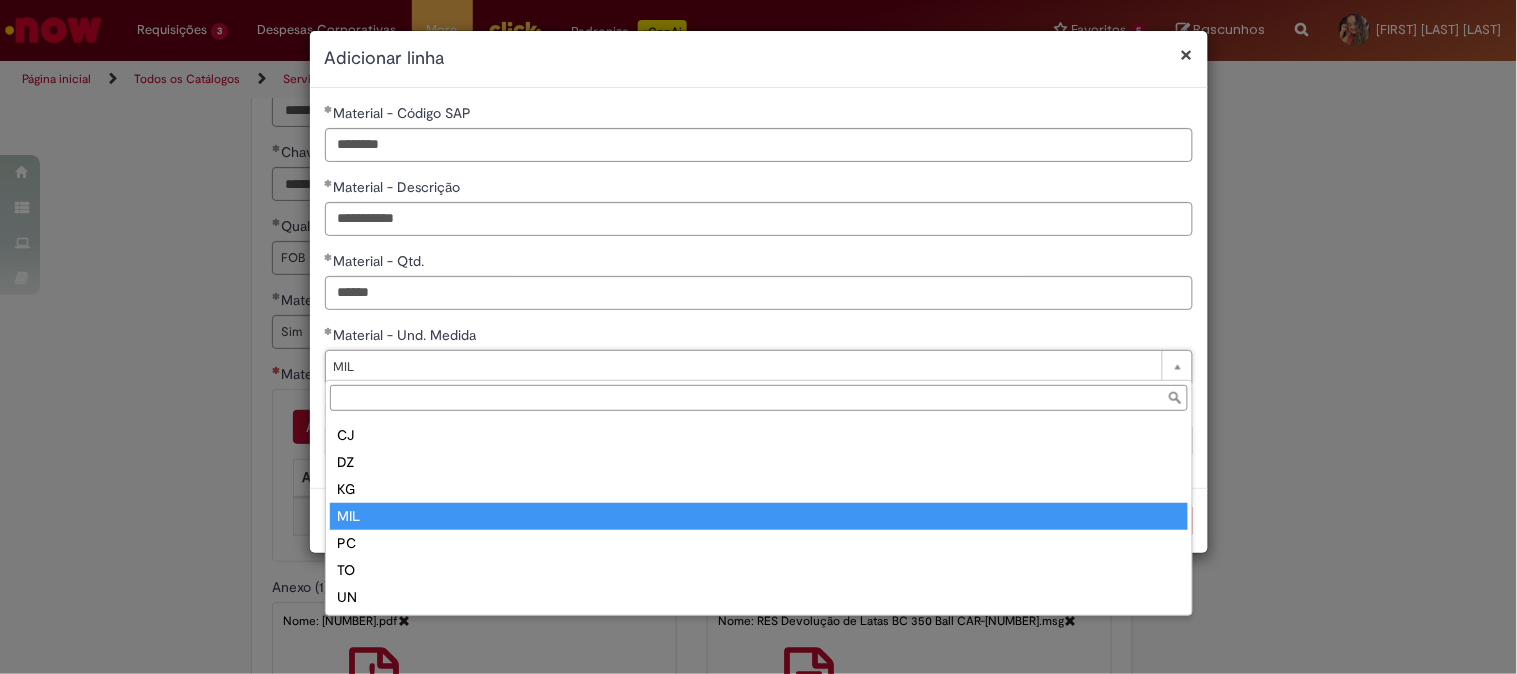 type on "***" 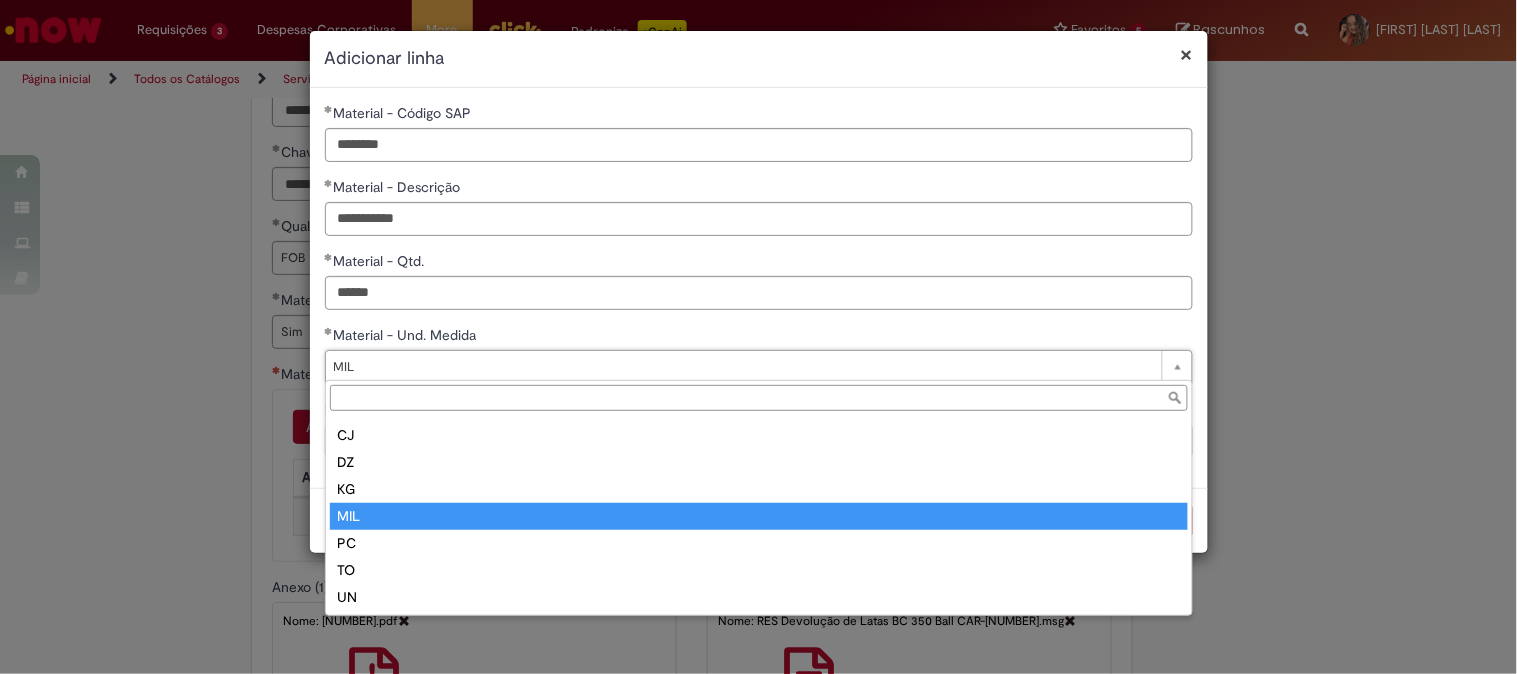 scroll, scrollTop: 0, scrollLeft: 22, axis: horizontal 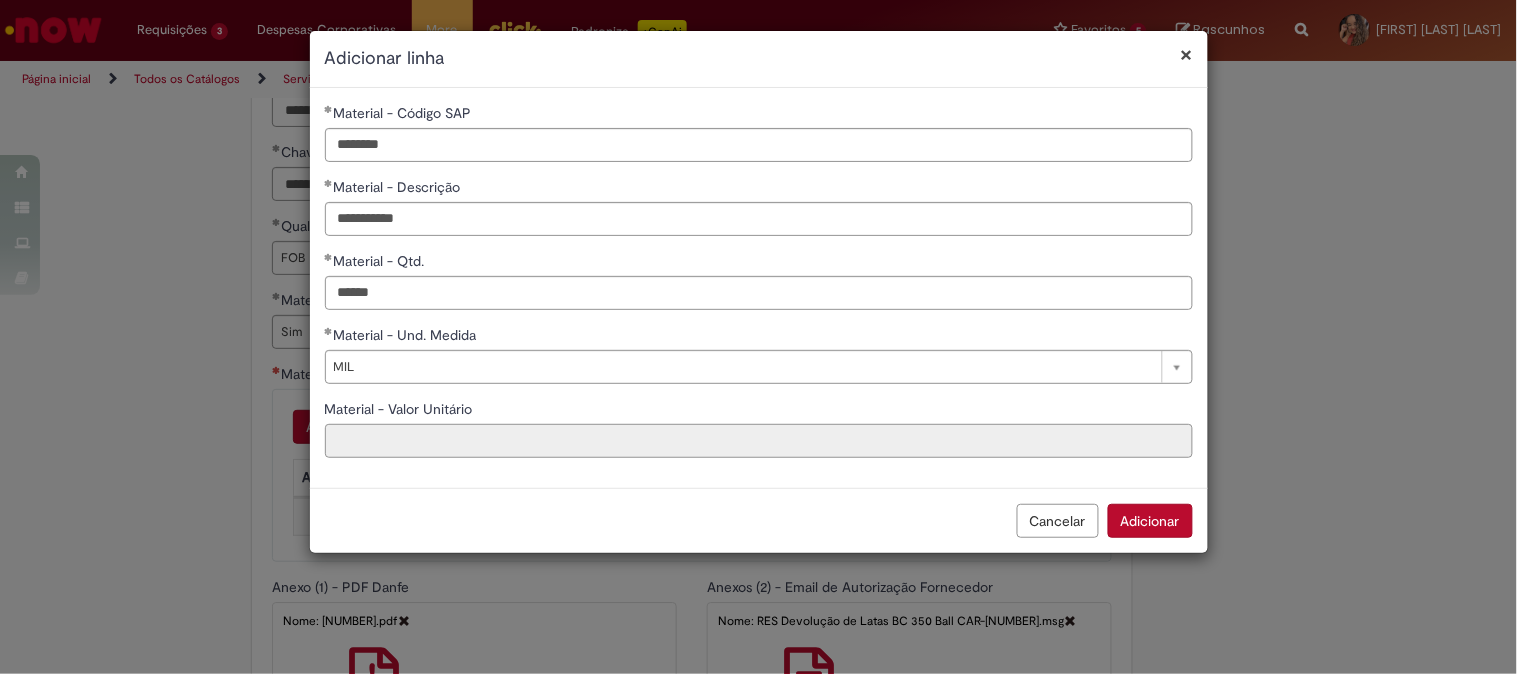 click on "Material - Valor Unitário" at bounding box center (759, 441) 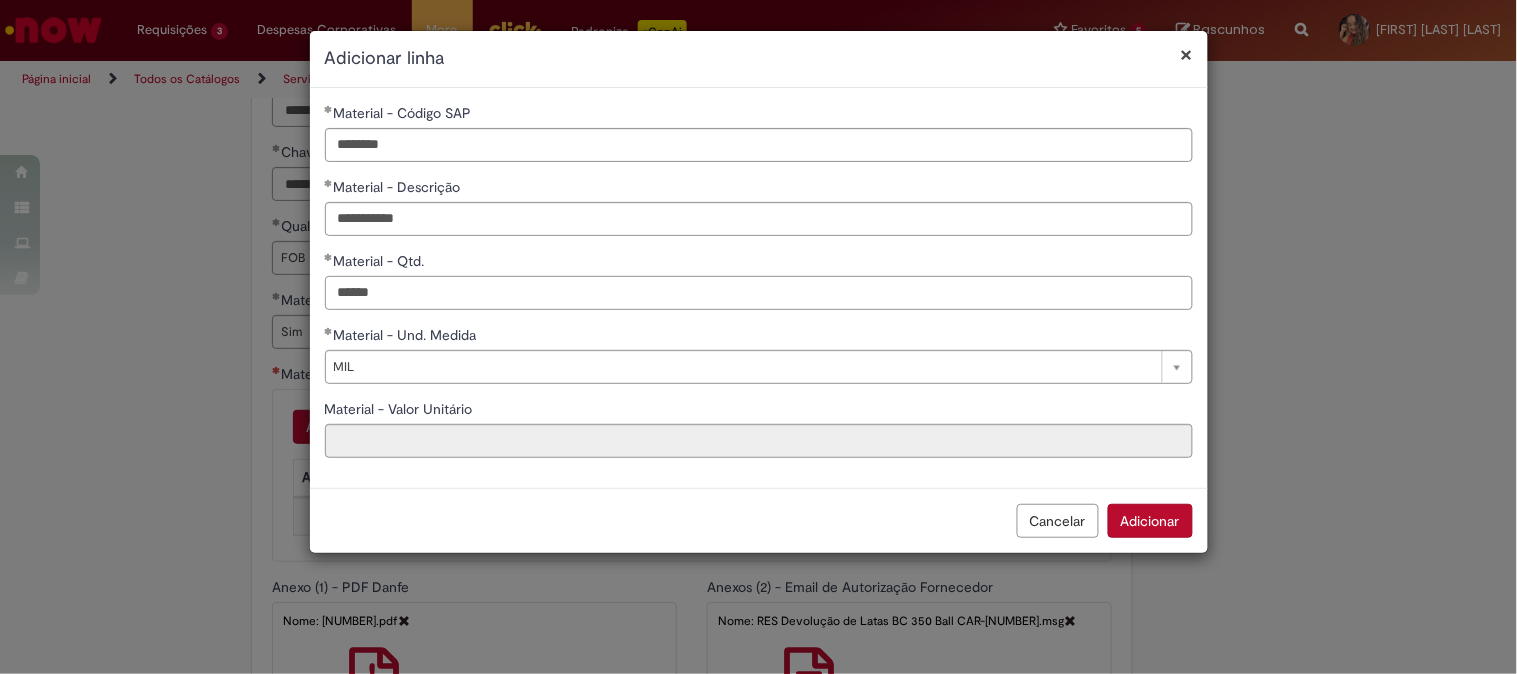 click on "******" at bounding box center [759, 293] 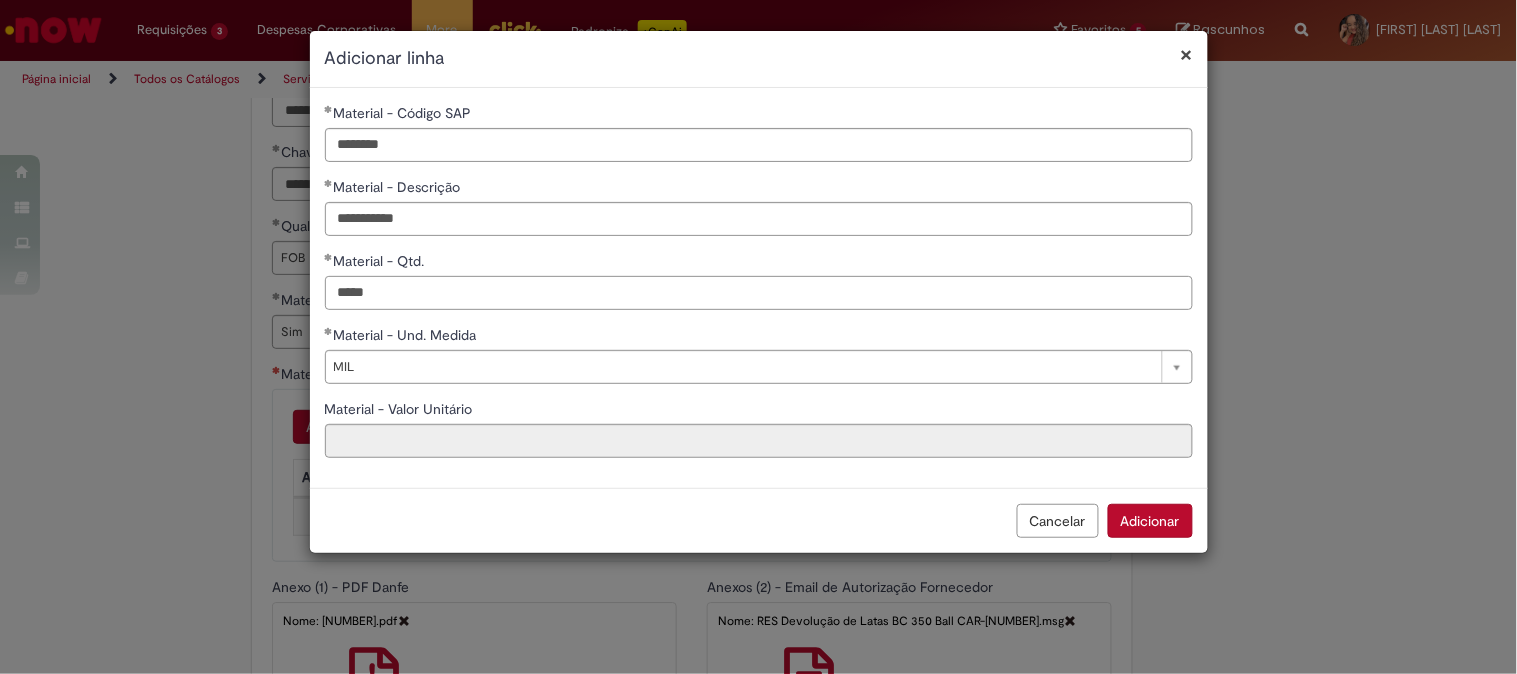 type on "******" 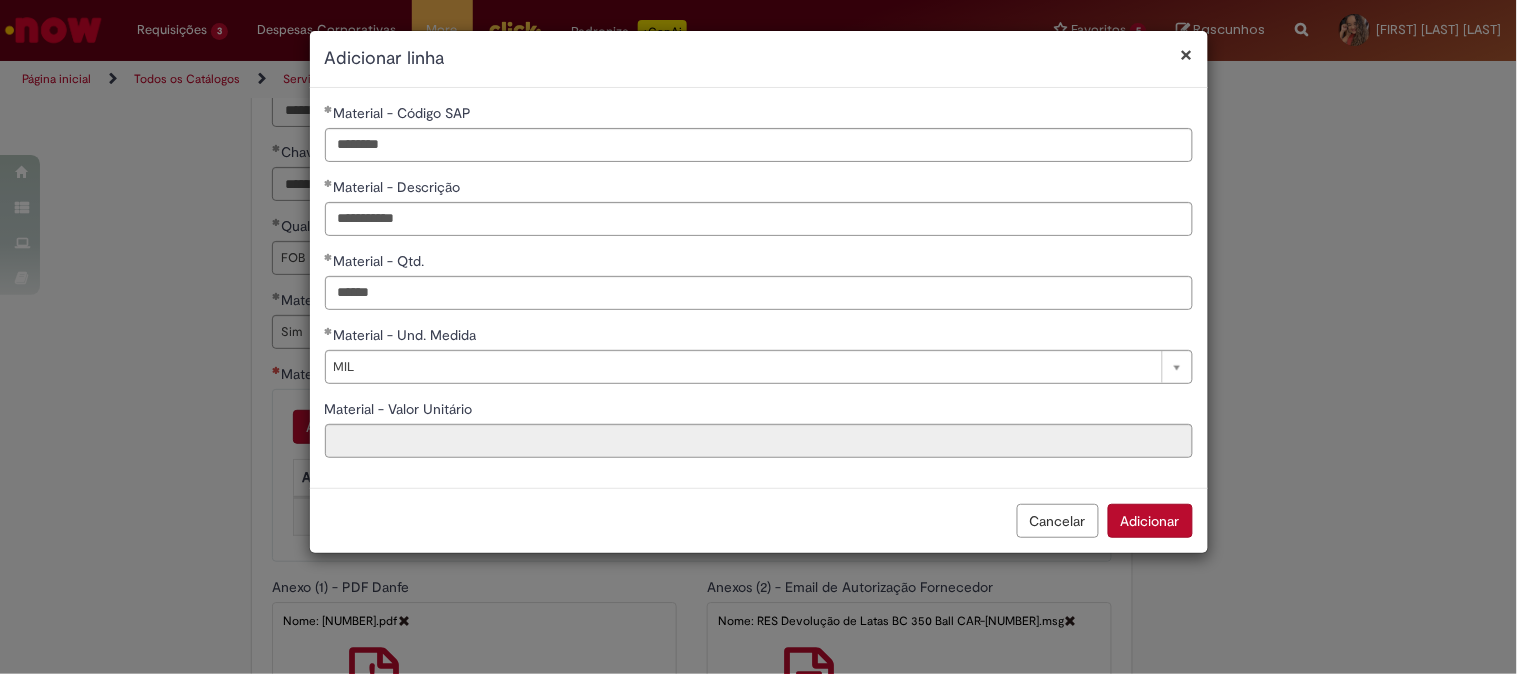 click on "Adicionar" at bounding box center (1150, 521) 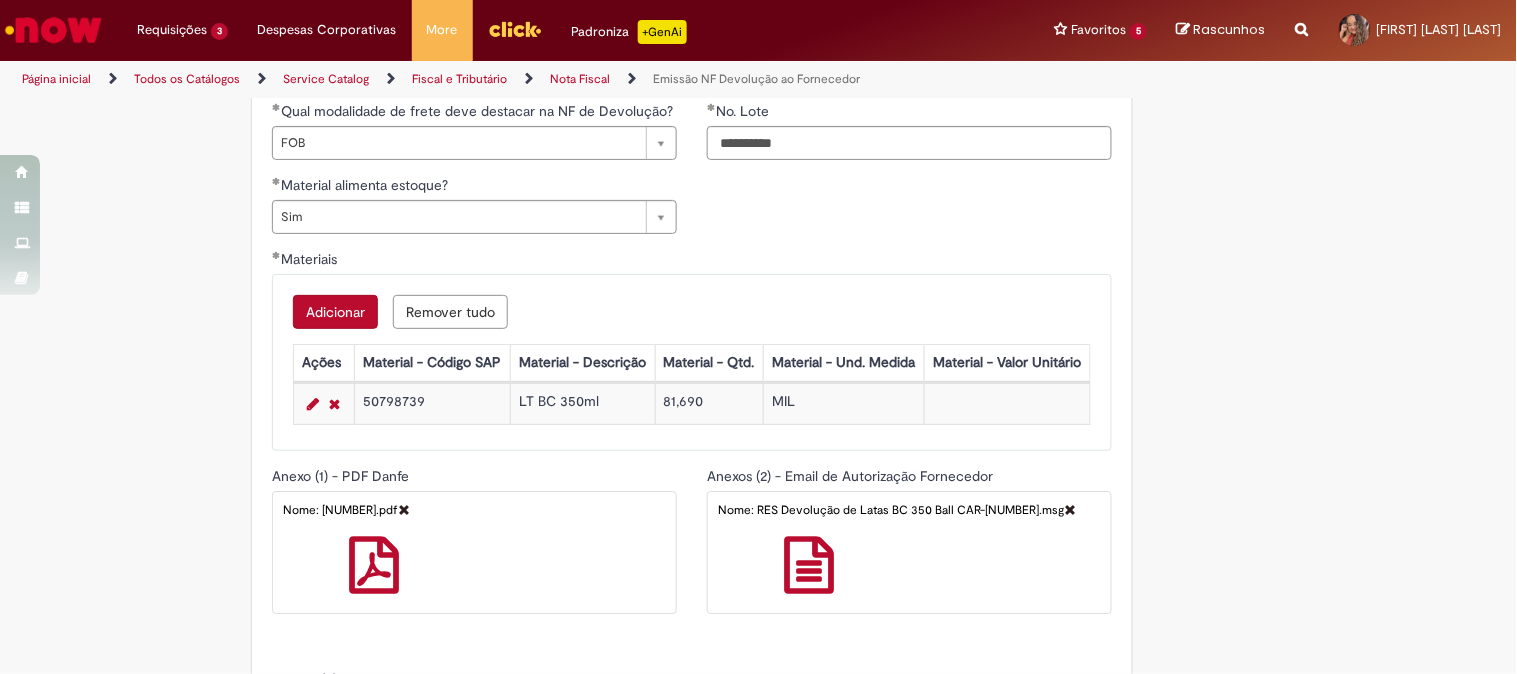 scroll, scrollTop: 1740, scrollLeft: 0, axis: vertical 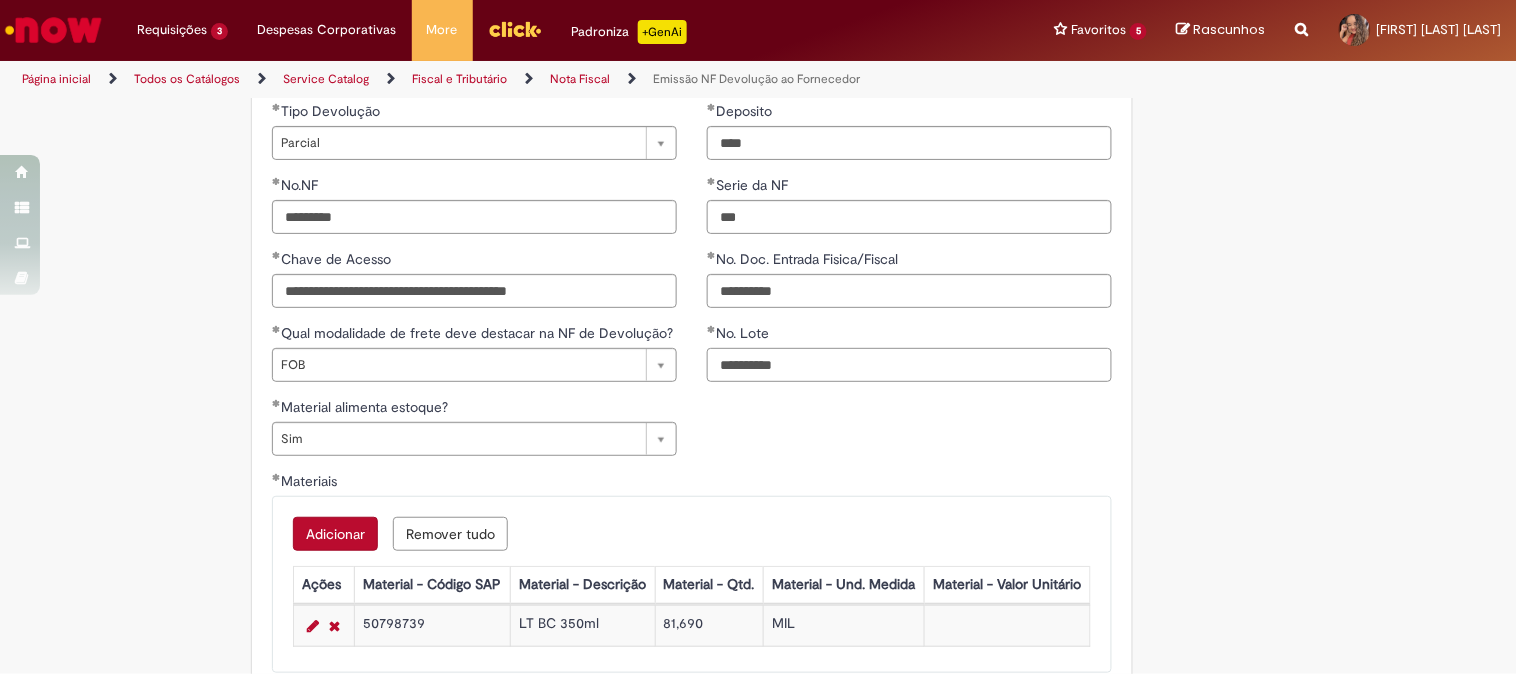 drag, startPoint x: 805, startPoint y: 353, endPoint x: 563, endPoint y: 354, distance: 242.00206 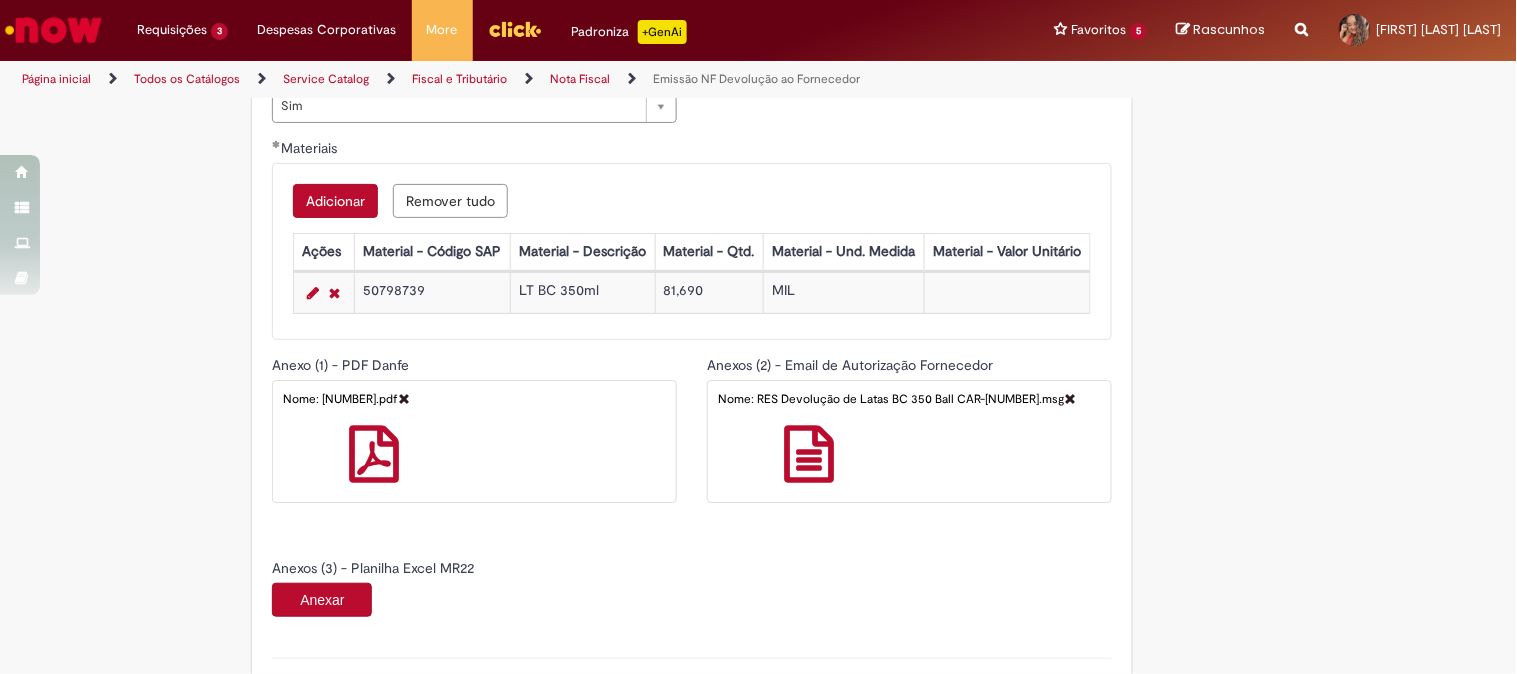 scroll, scrollTop: 1628, scrollLeft: 0, axis: vertical 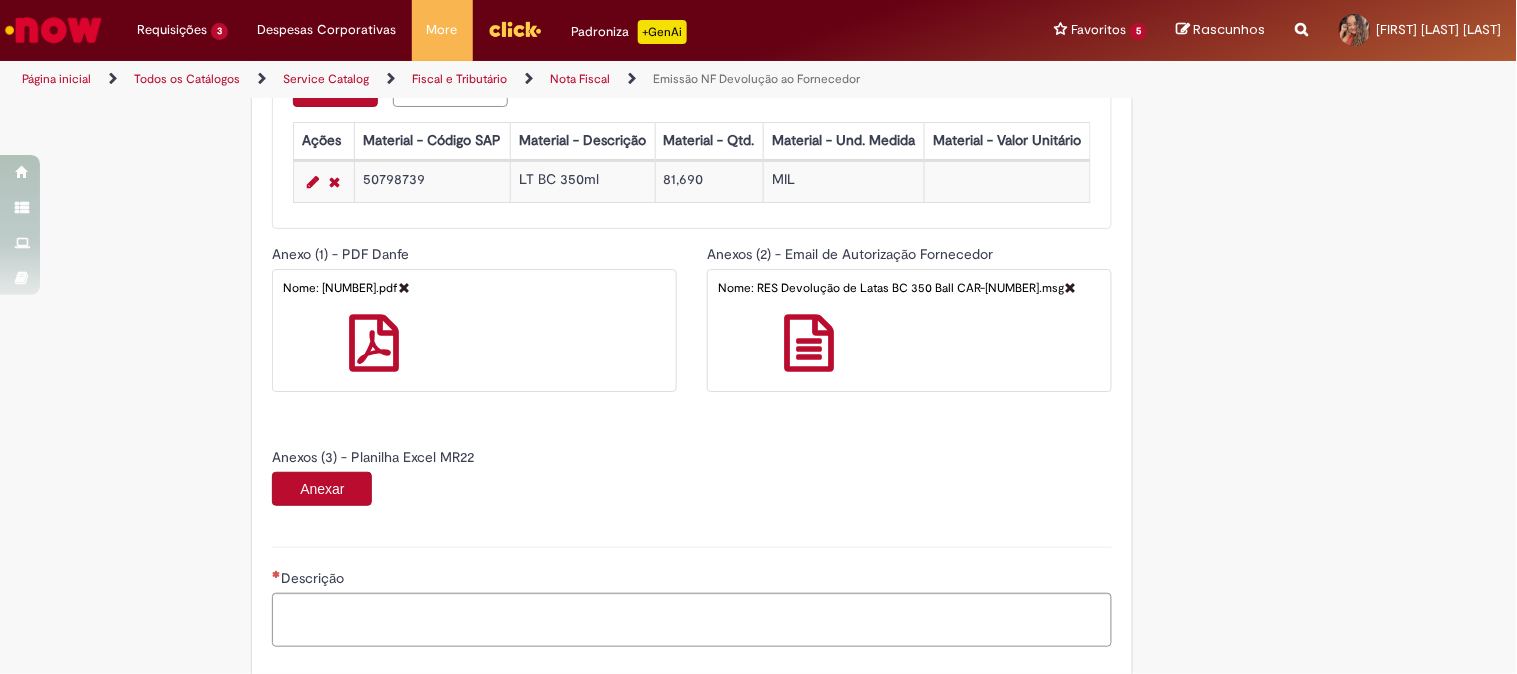 drag, startPoint x: 353, startPoint y: 498, endPoint x: 332, endPoint y: 533, distance: 40.81666 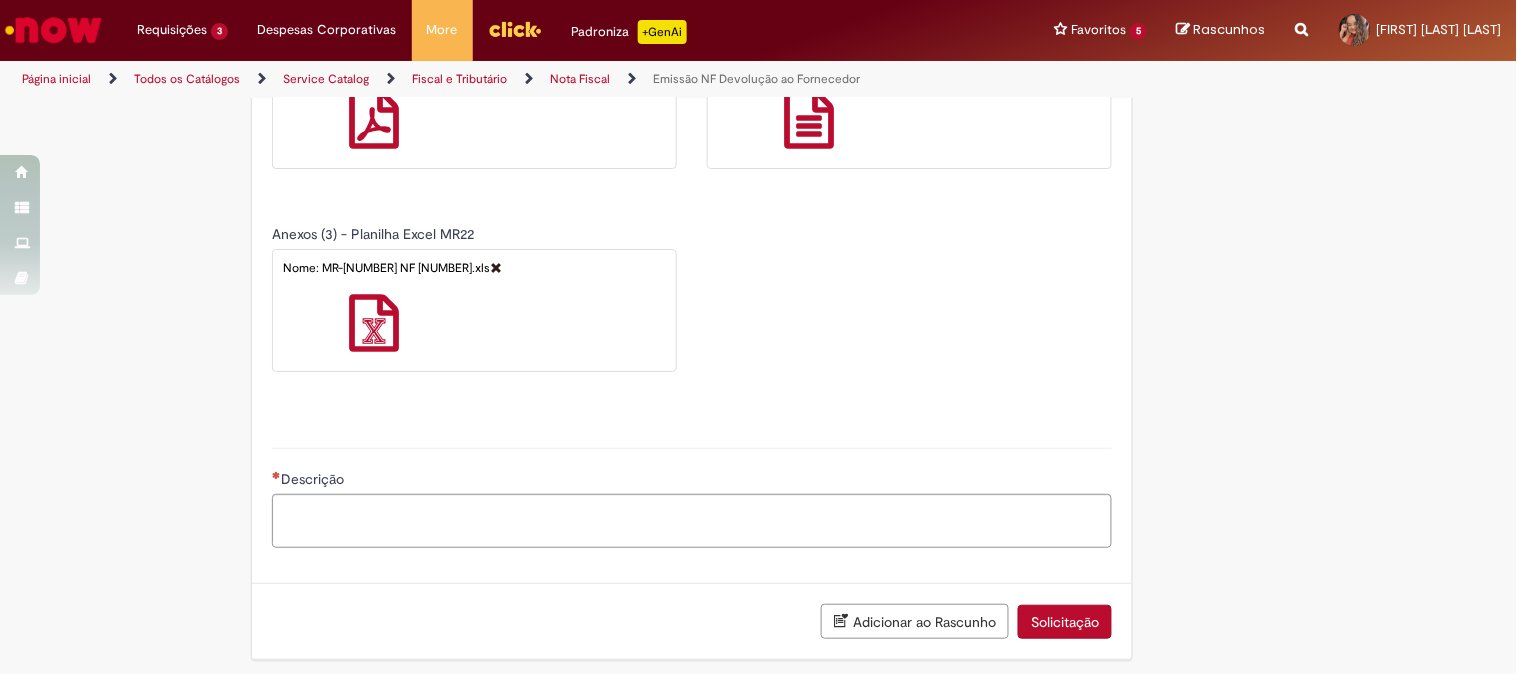 scroll, scrollTop: 1863, scrollLeft: 0, axis: vertical 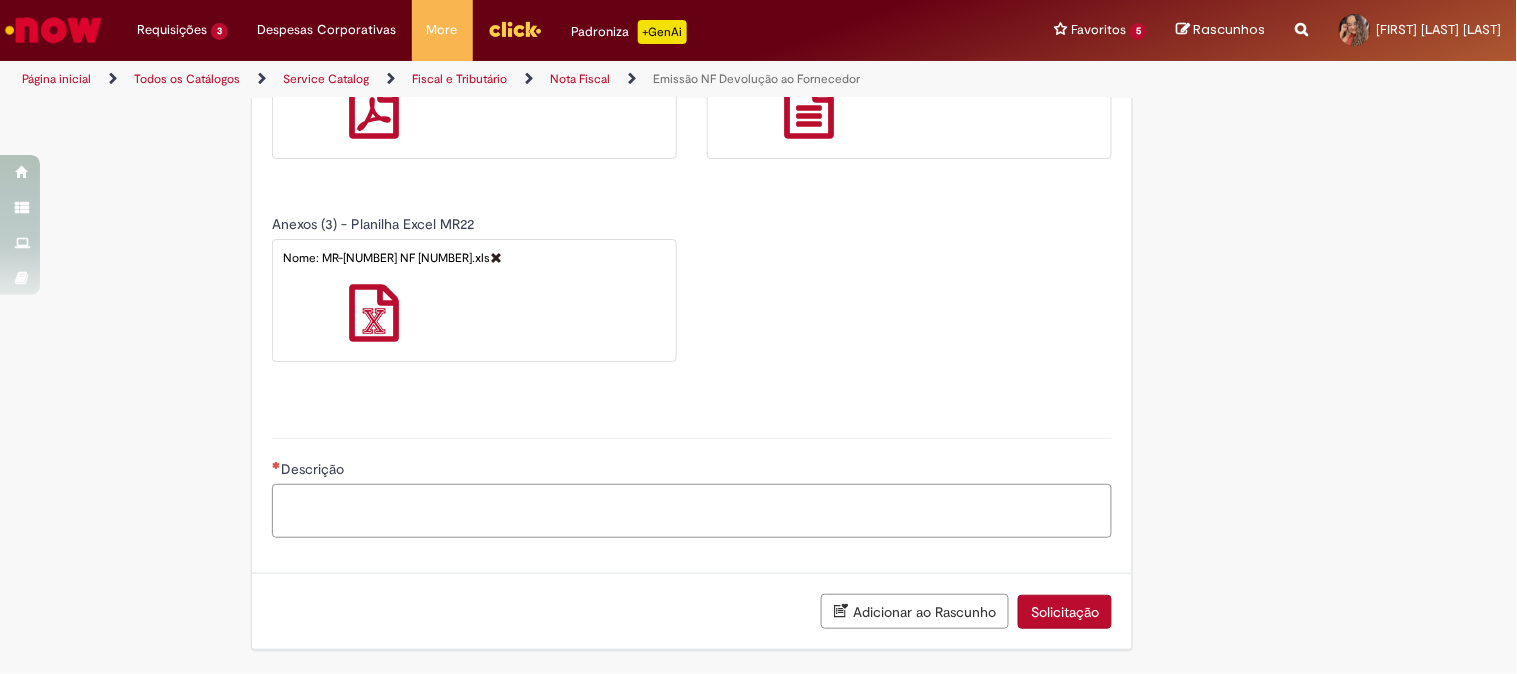 click on "Descrição" at bounding box center [692, 511] 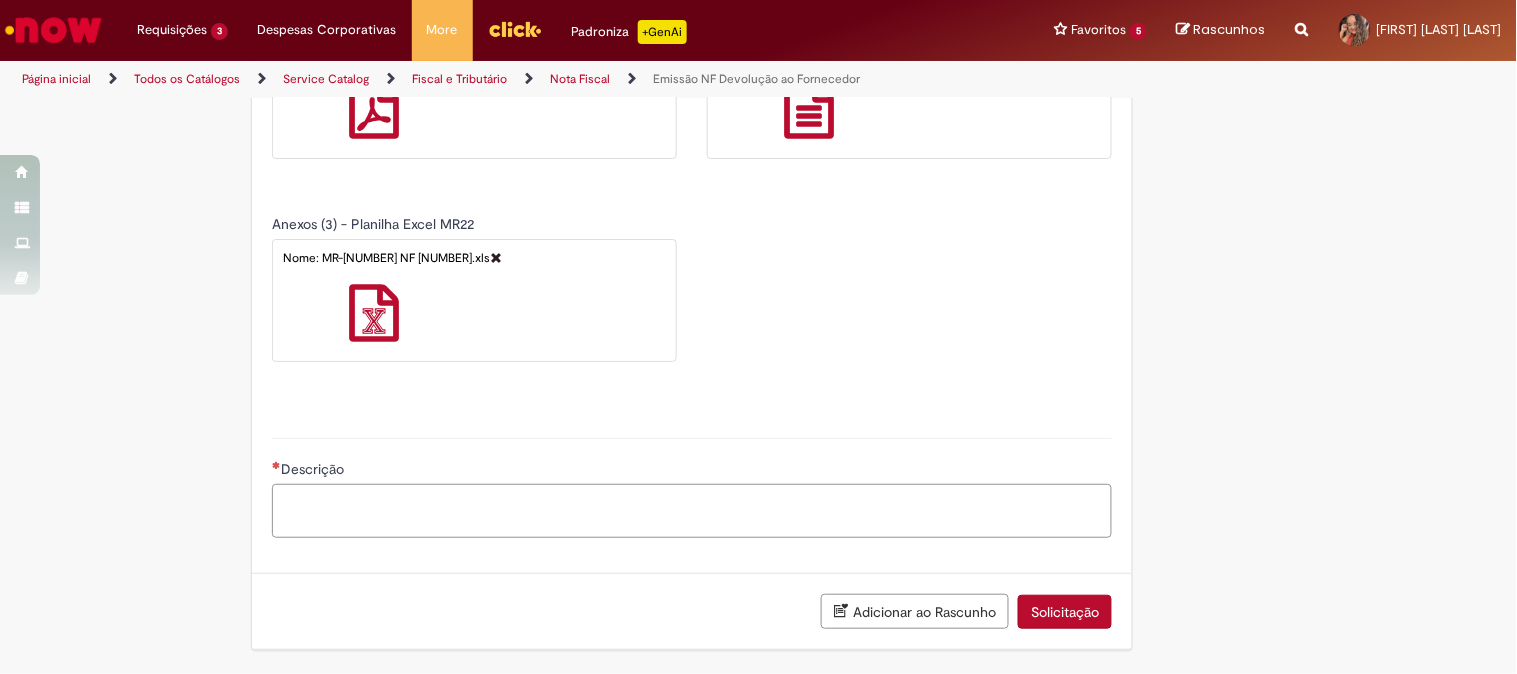 type on "*" 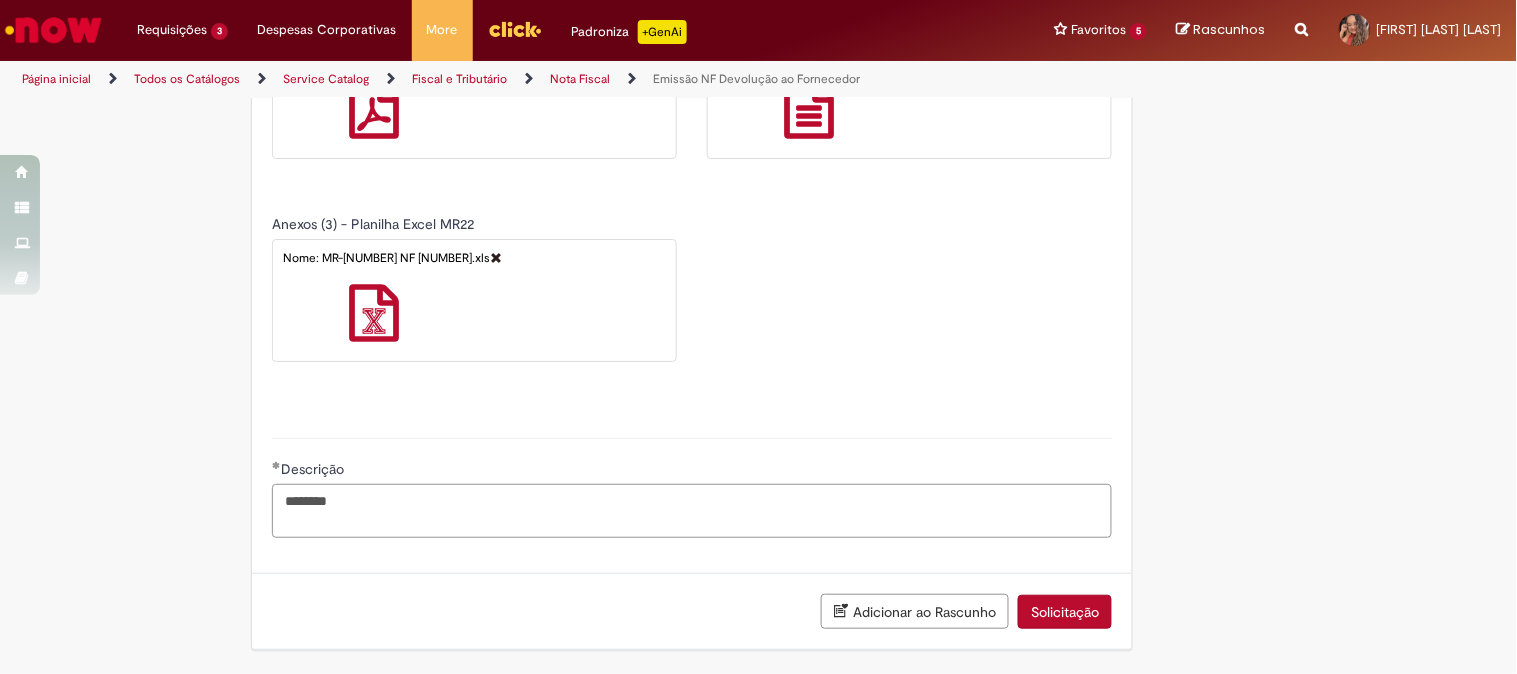 type on "********" 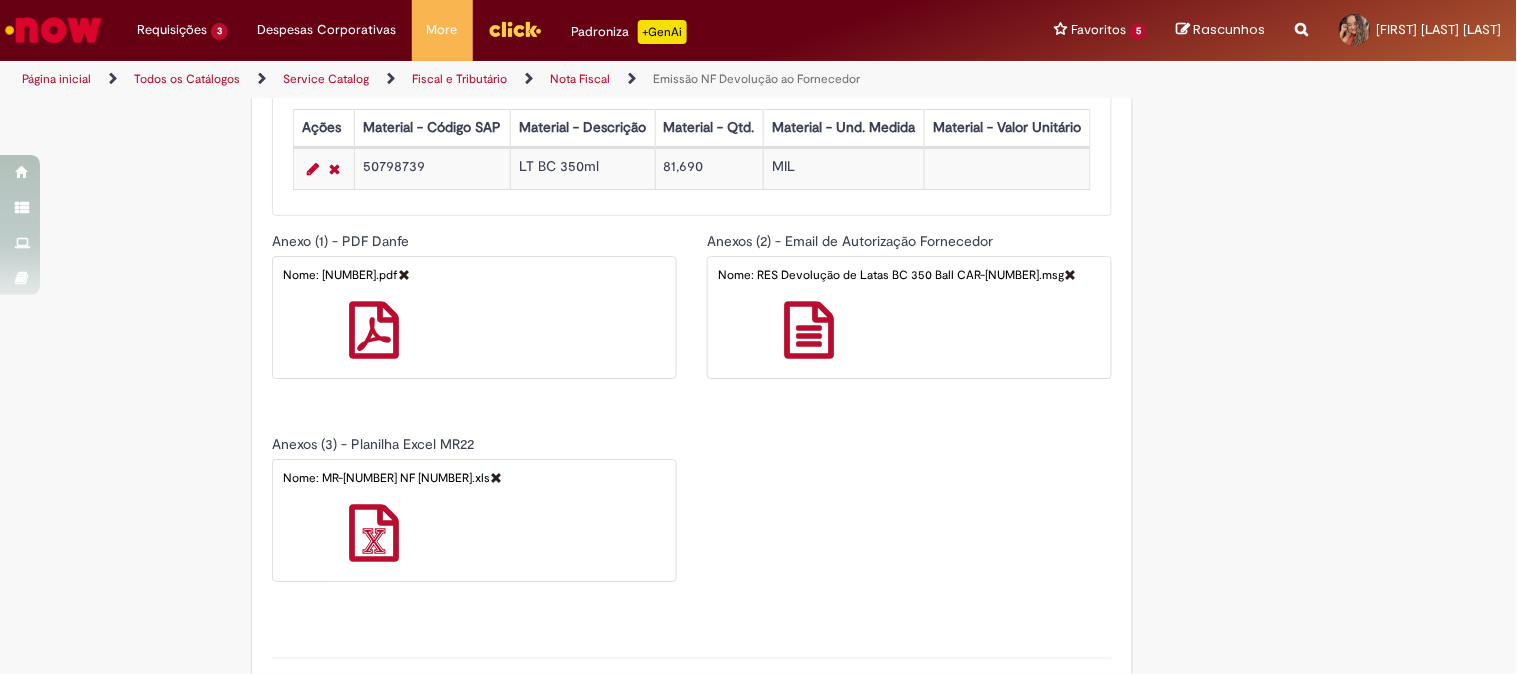 scroll, scrollTop: 1863, scrollLeft: 0, axis: vertical 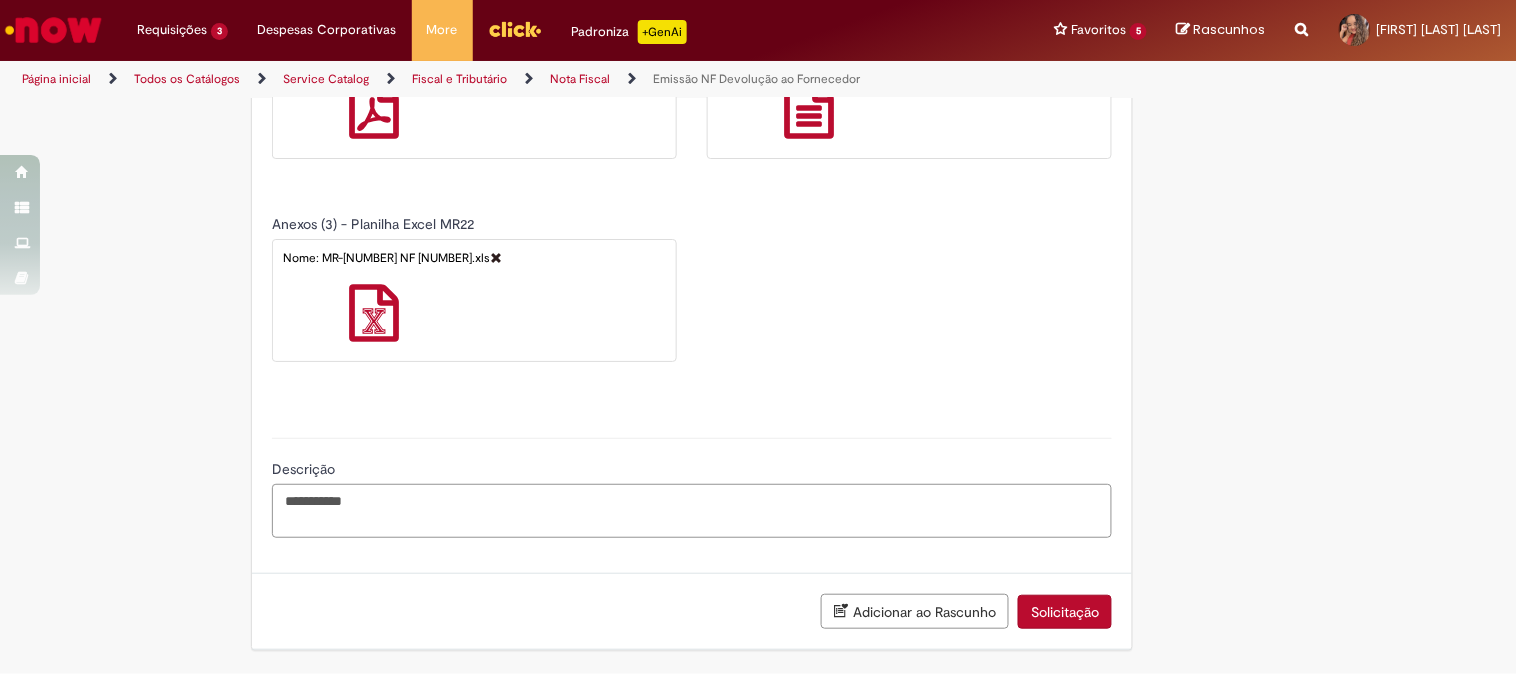 paste on "**********" 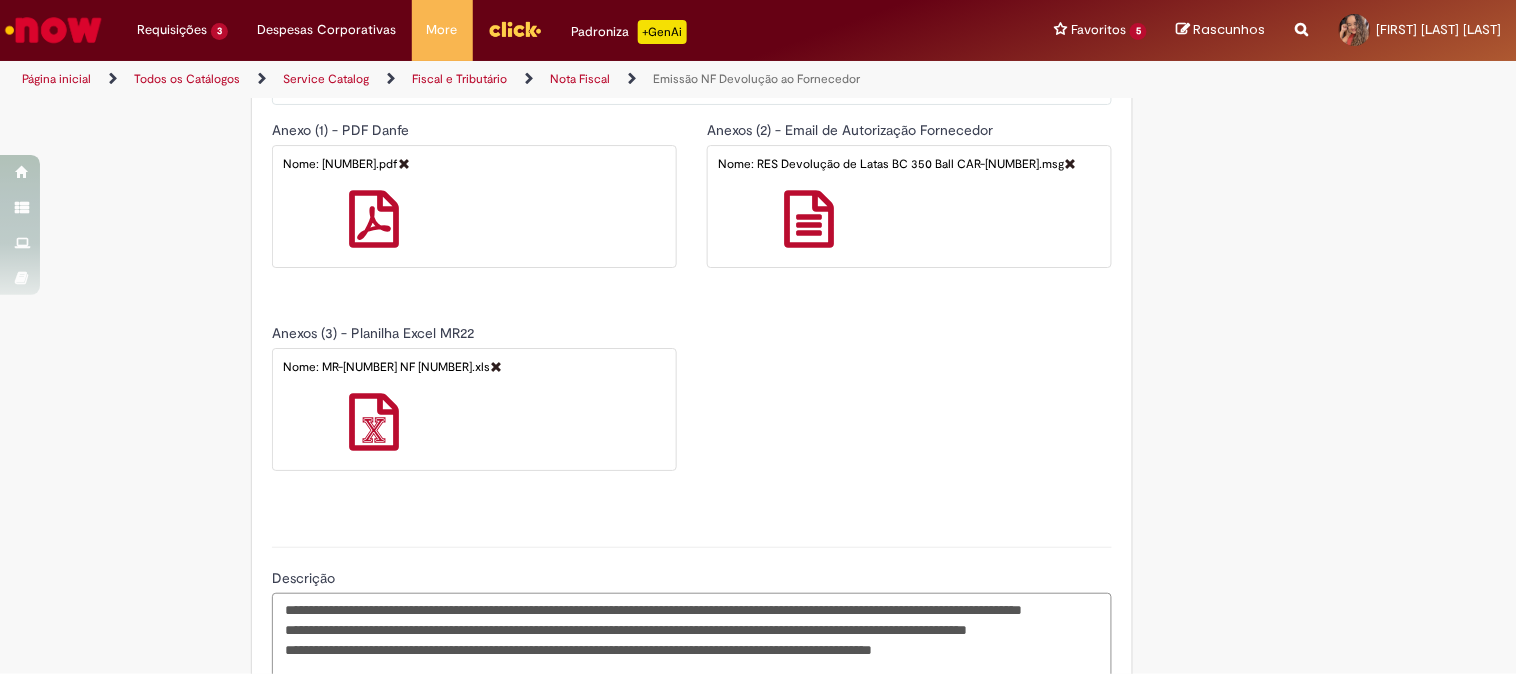 scroll, scrollTop: 1923, scrollLeft: 0, axis: vertical 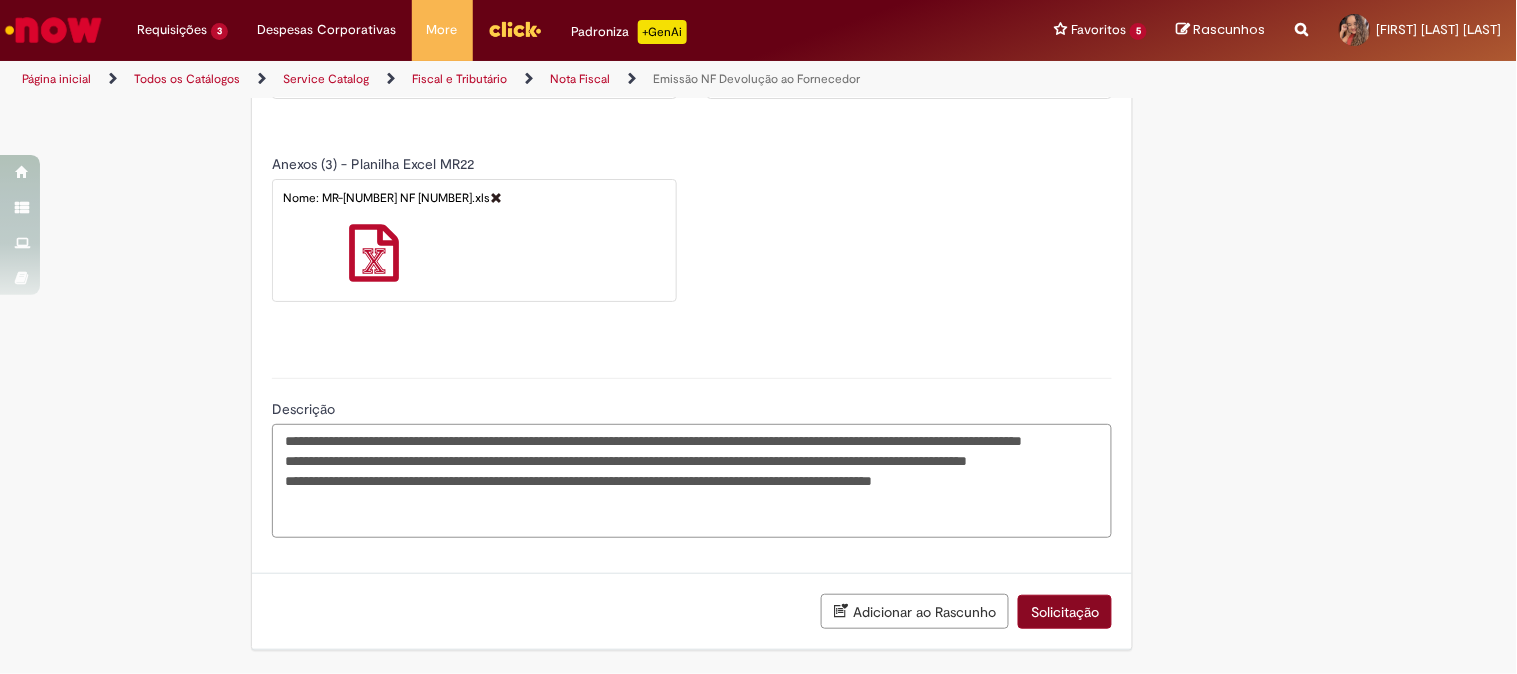 type on "**********" 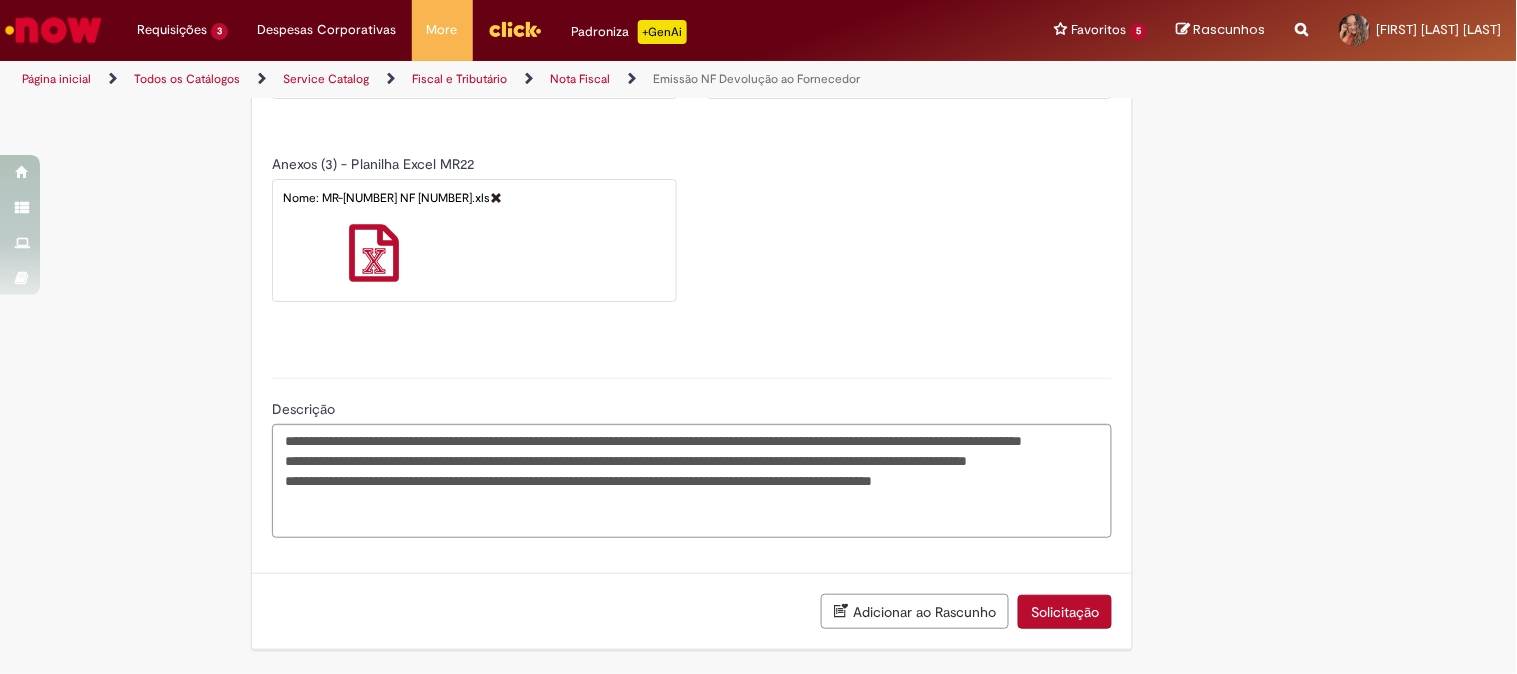 click on "Solicitação" at bounding box center [1065, 612] 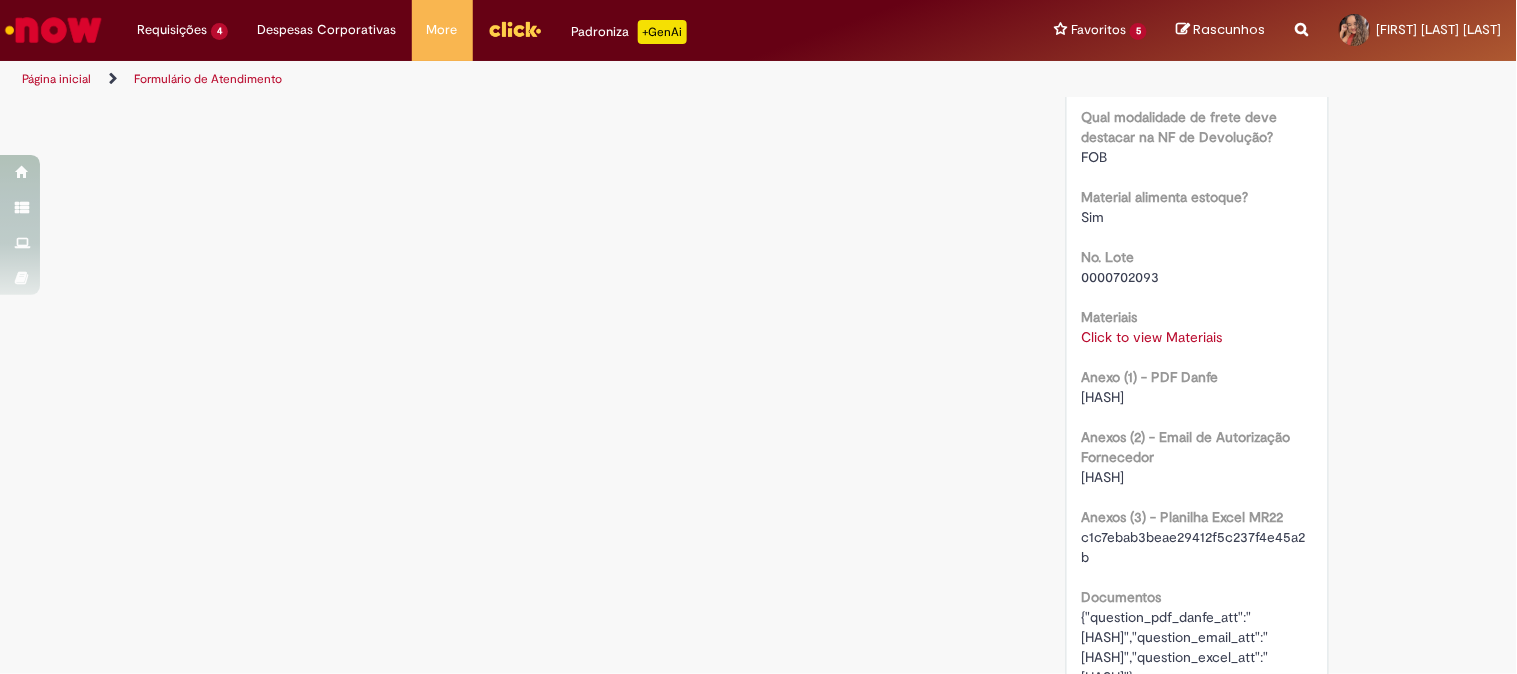 scroll, scrollTop: 0, scrollLeft: 0, axis: both 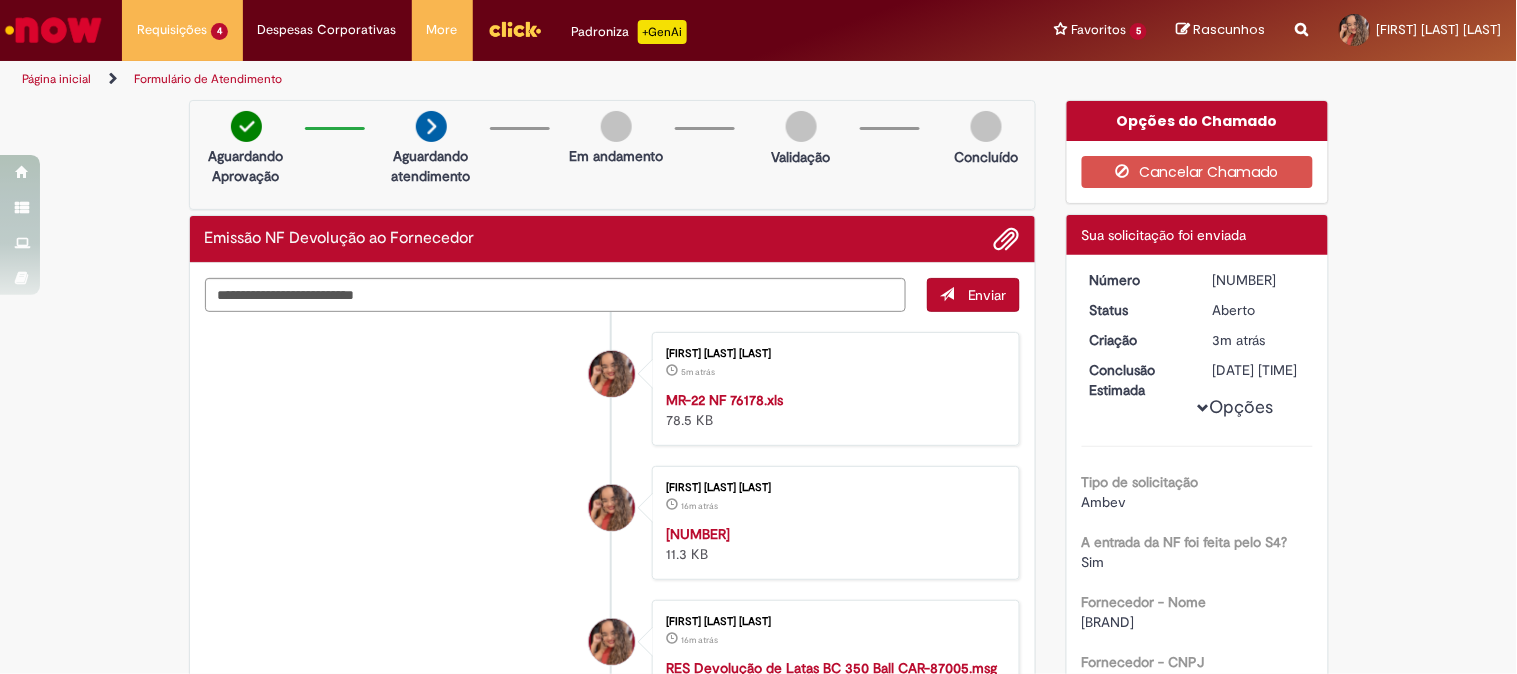 click on "[NUMBER]" at bounding box center [1259, 280] 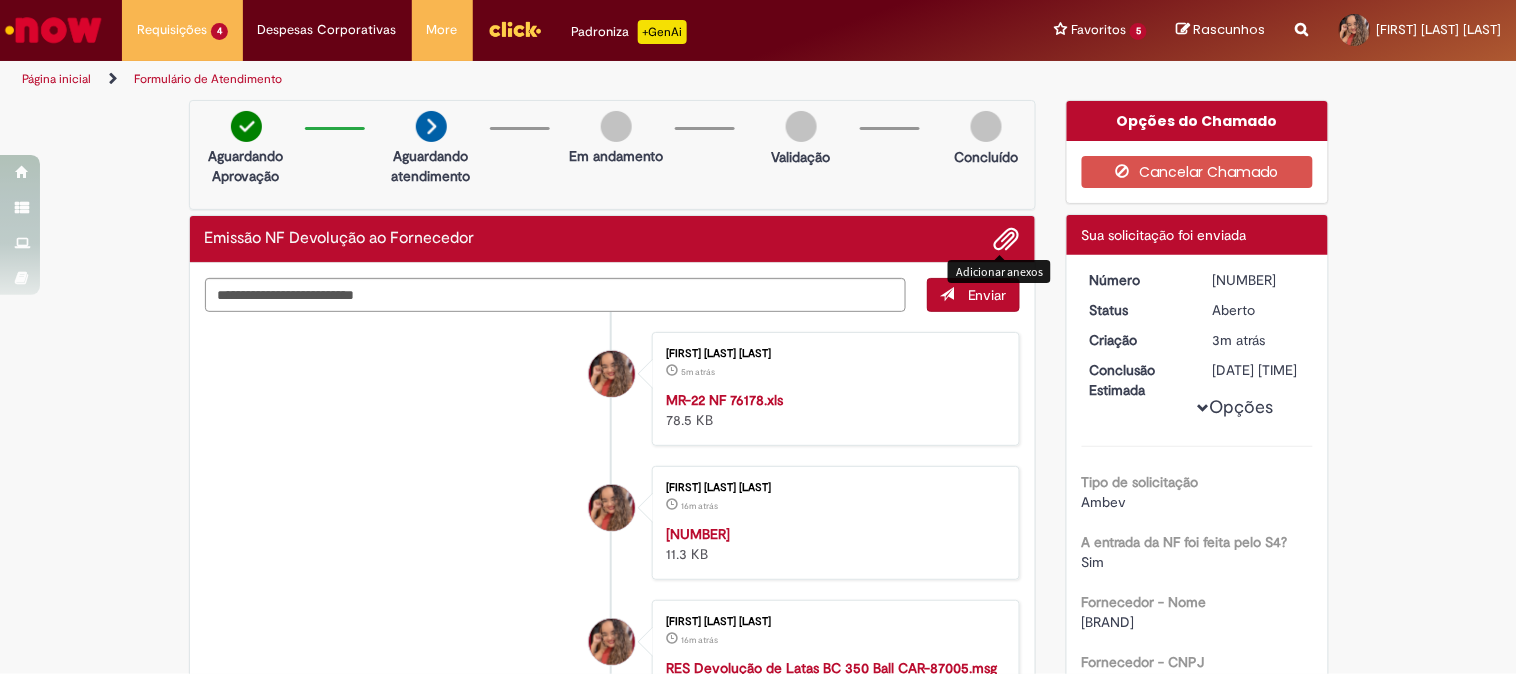 click at bounding box center (1007, 240) 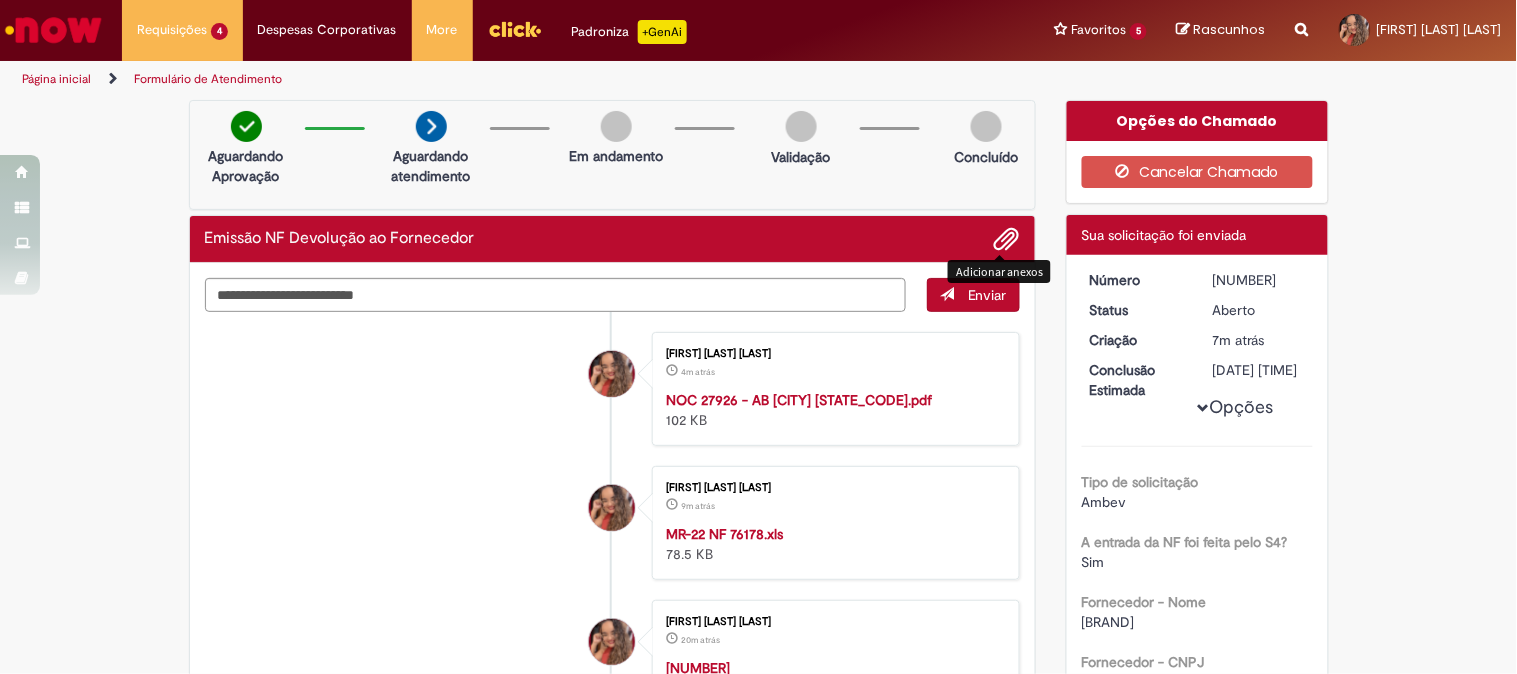 click on "[NUMBER]" at bounding box center (1259, 280) 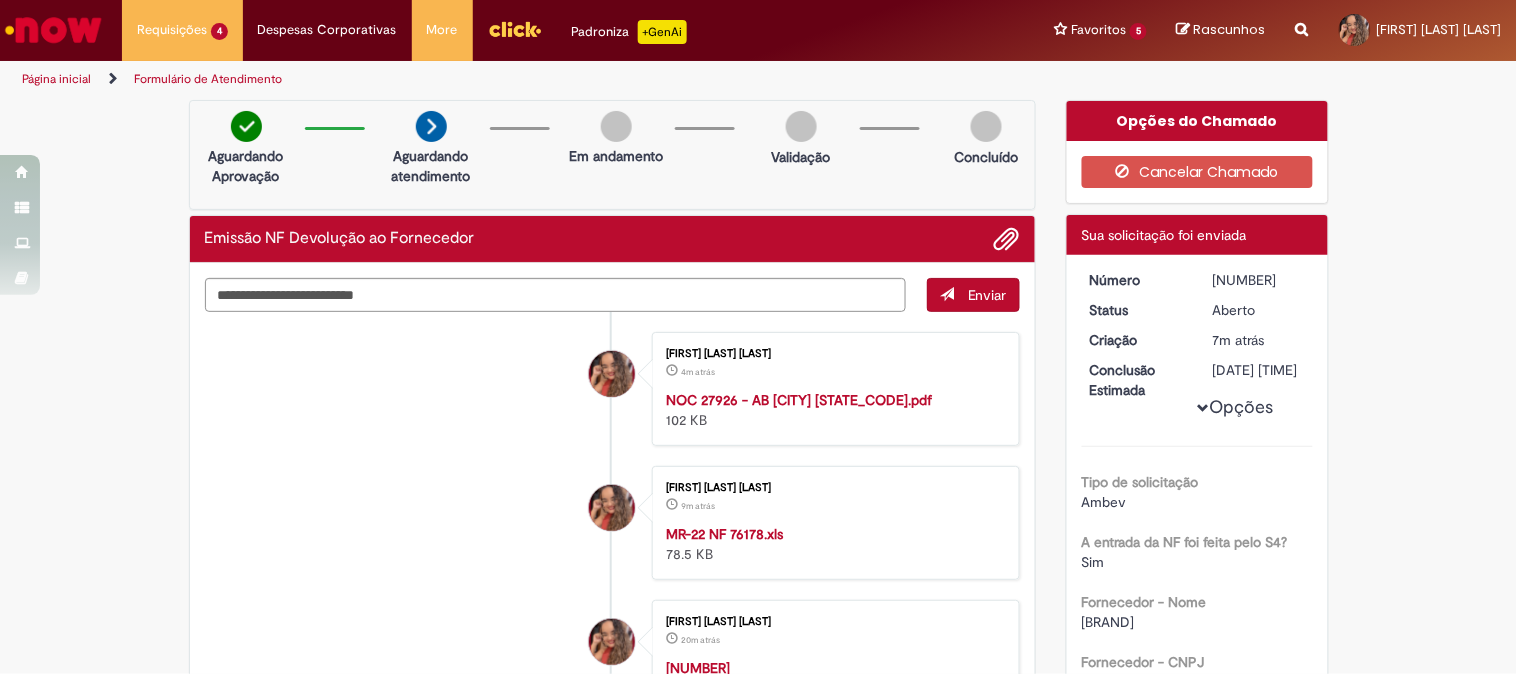 click on "[NUMBER]" at bounding box center [1259, 280] 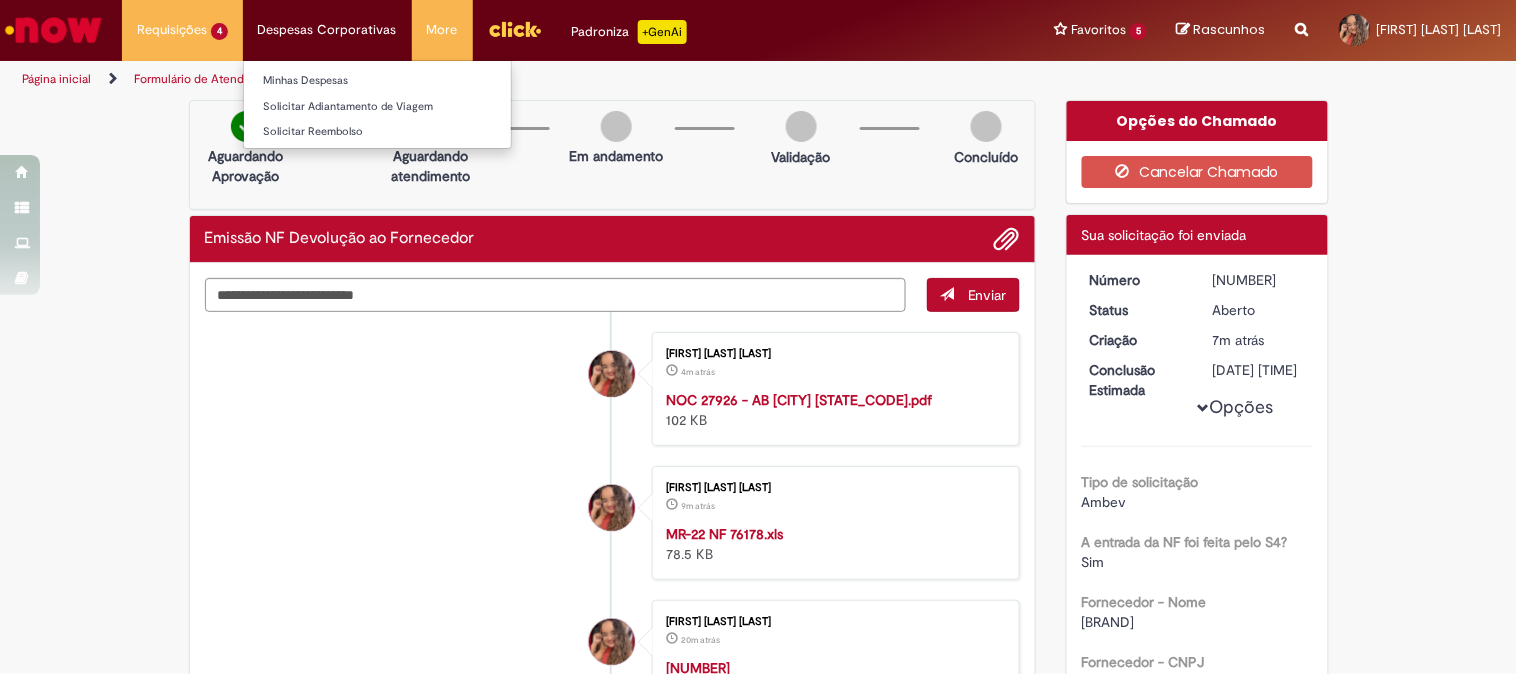 copy on "[NUMBER]" 